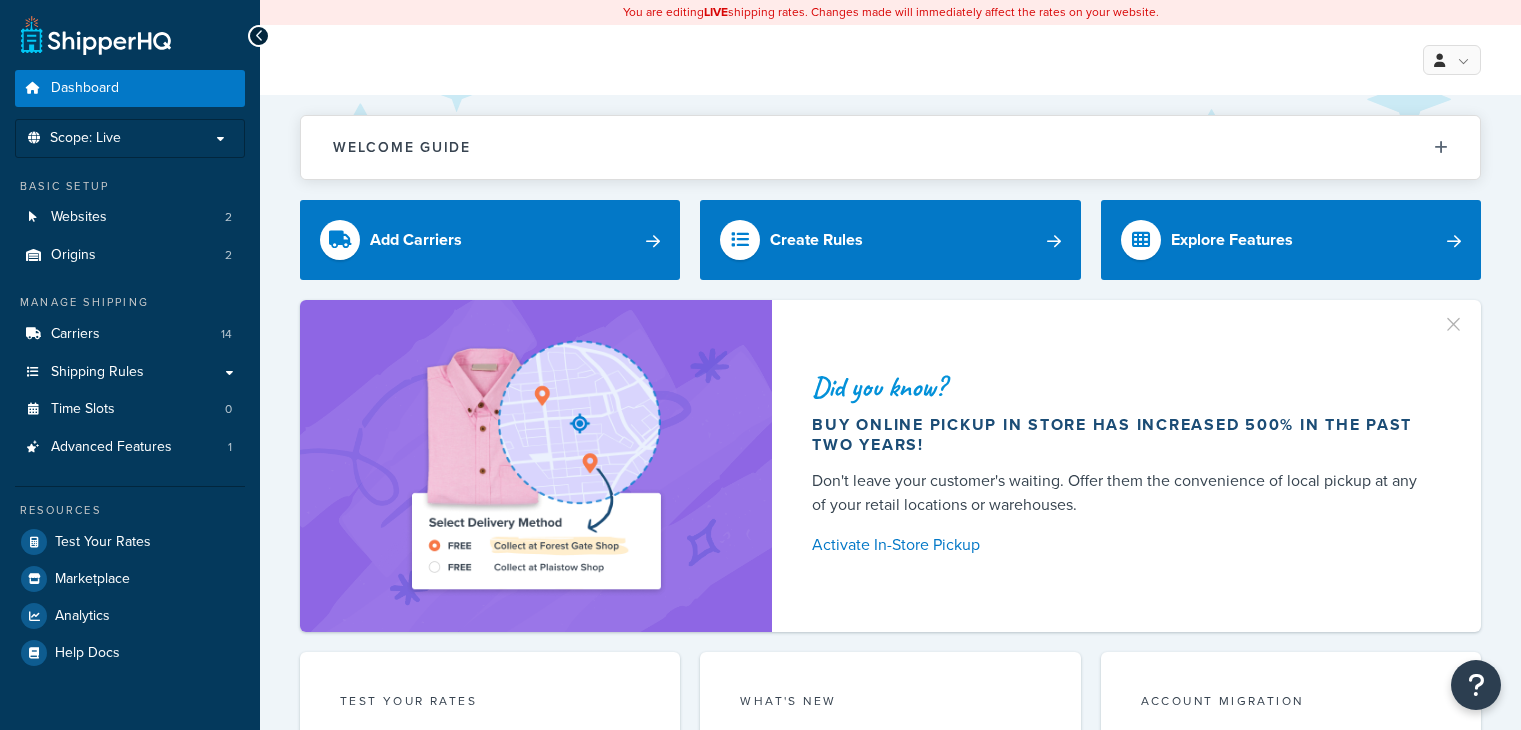 scroll, scrollTop: 0, scrollLeft: 0, axis: both 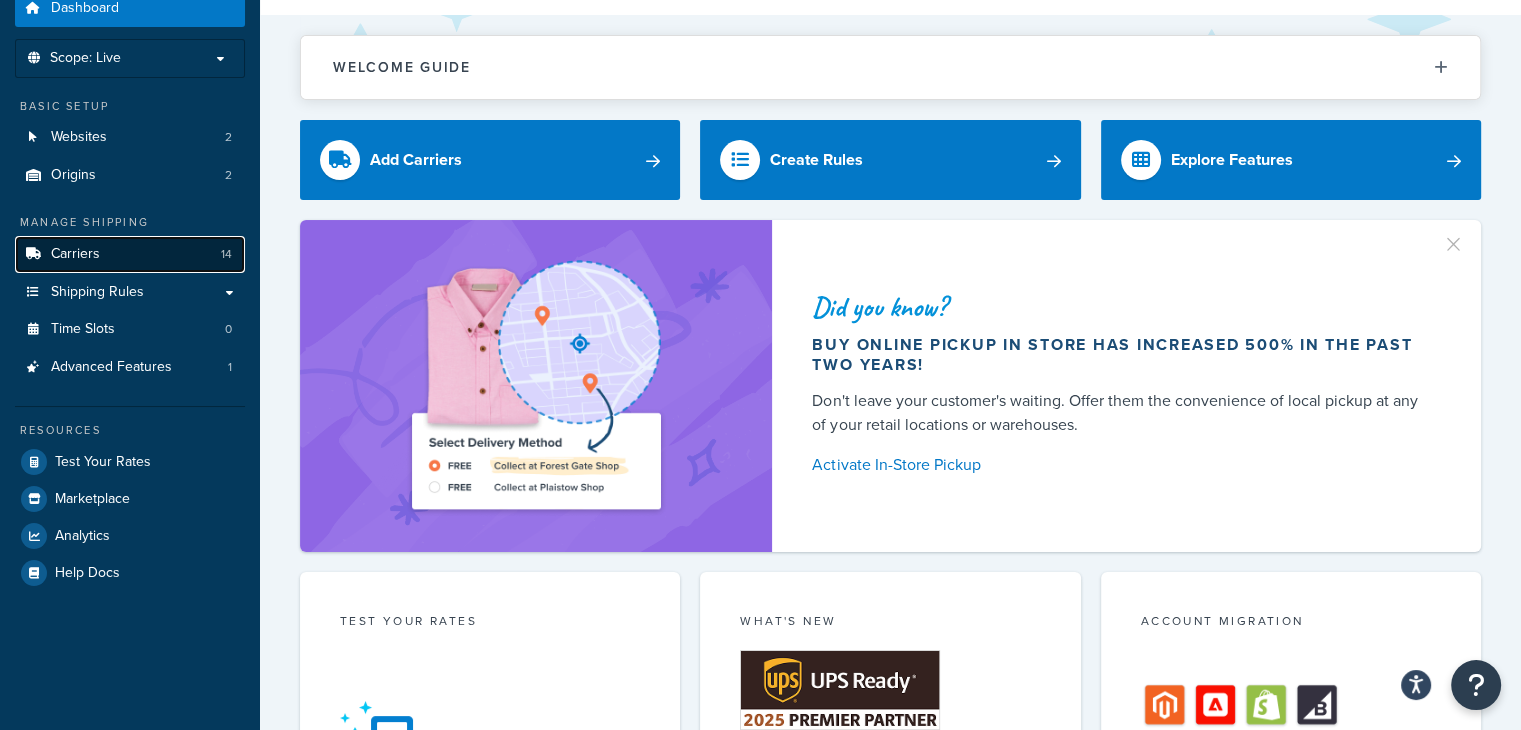 click on "Carriers" at bounding box center (75, 254) 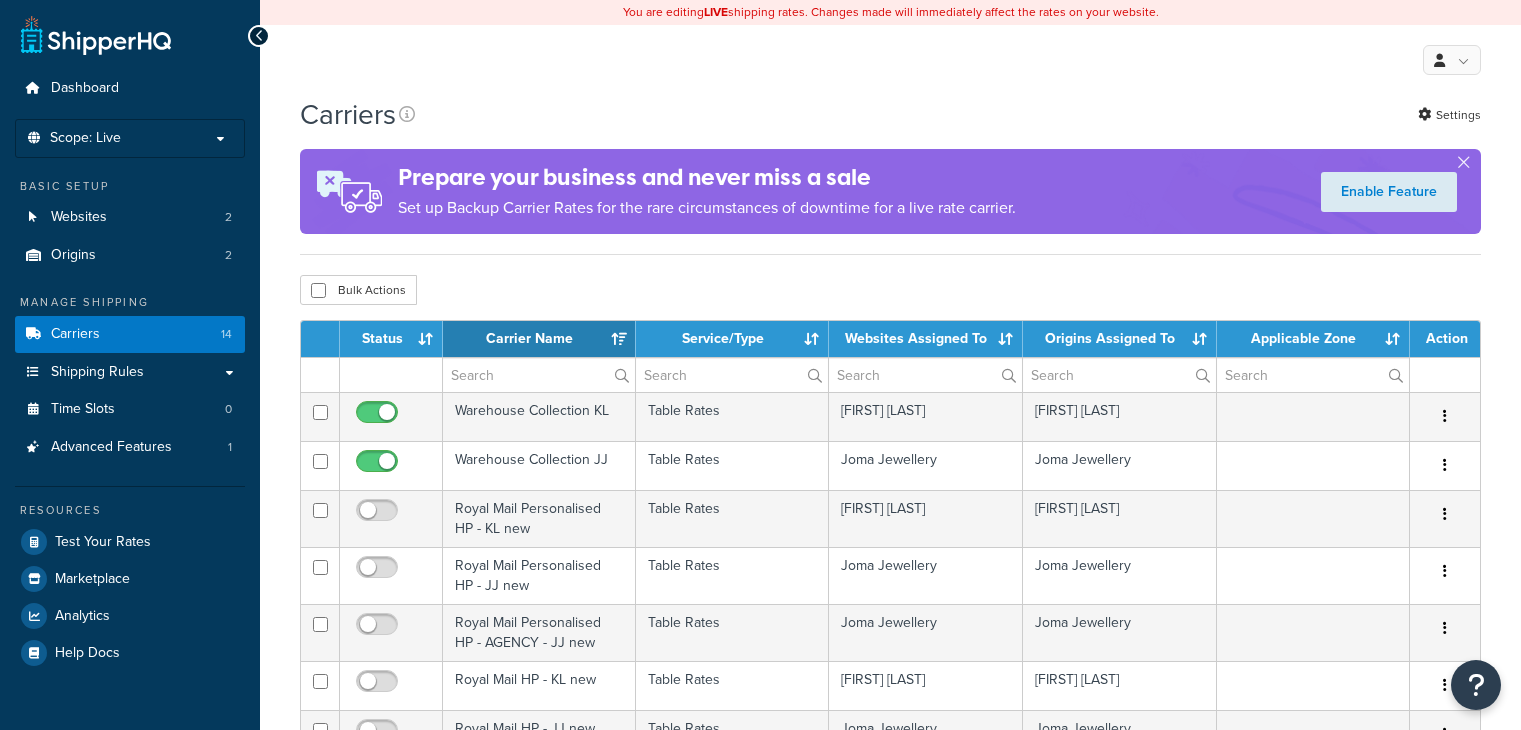 select on "15" 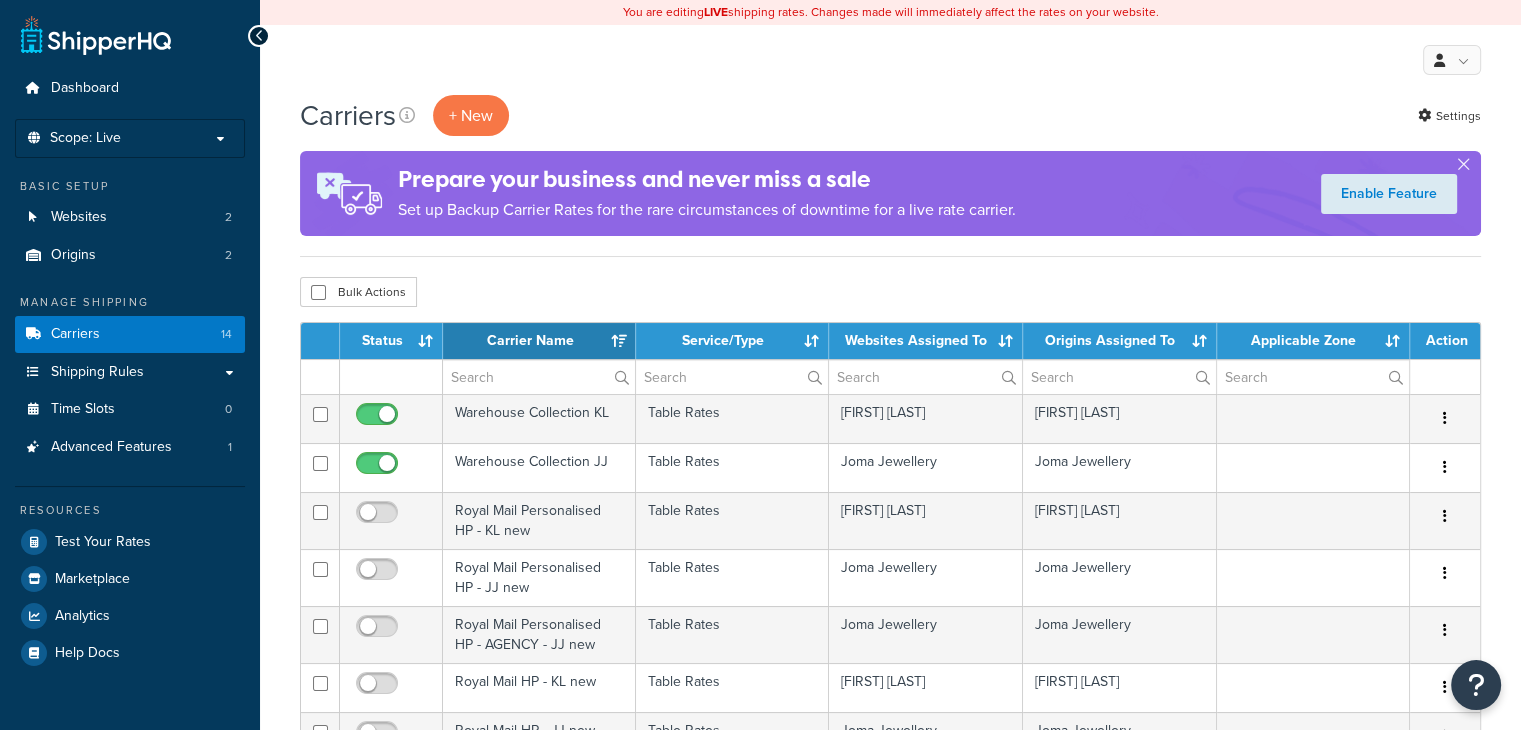 scroll, scrollTop: 0, scrollLeft: 0, axis: both 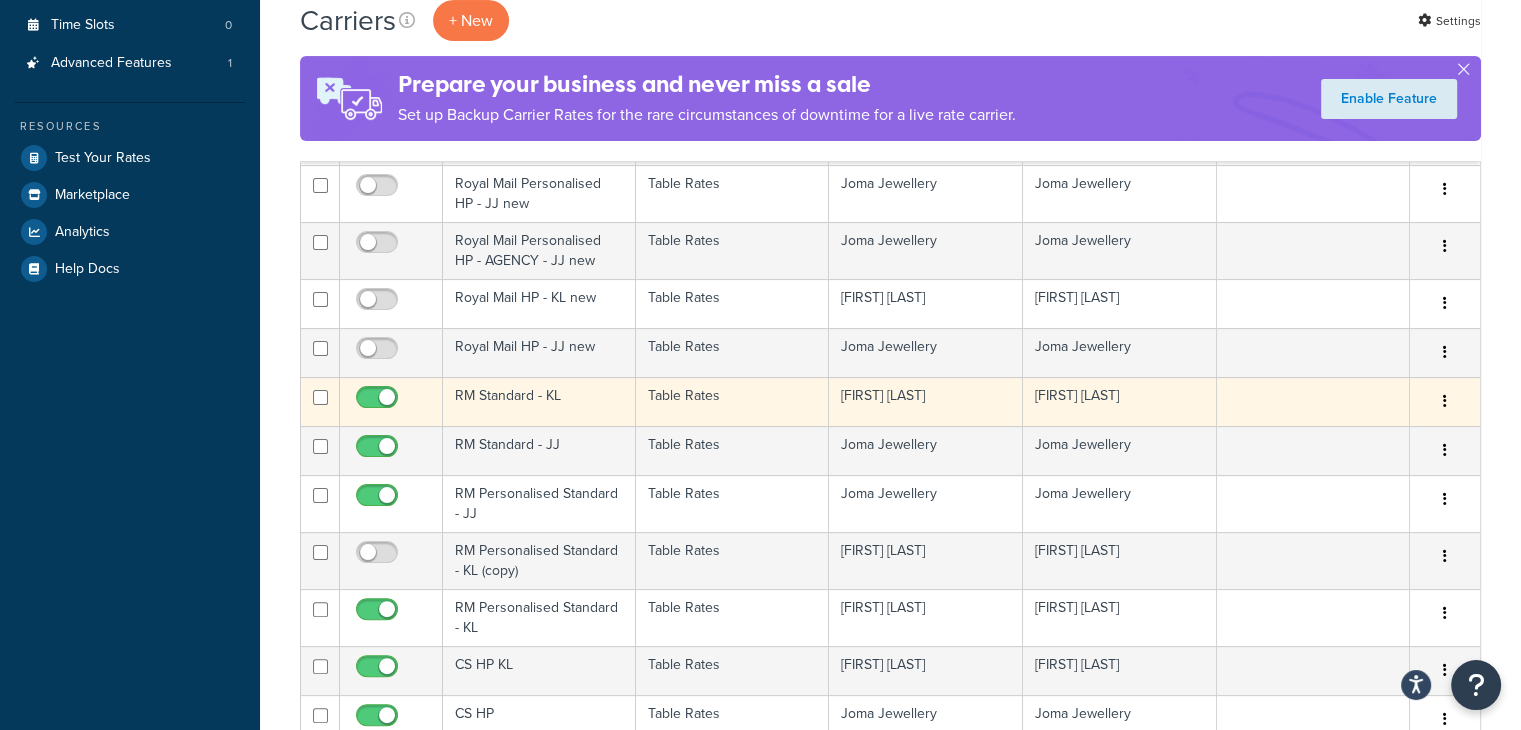 click at bounding box center [1445, 402] 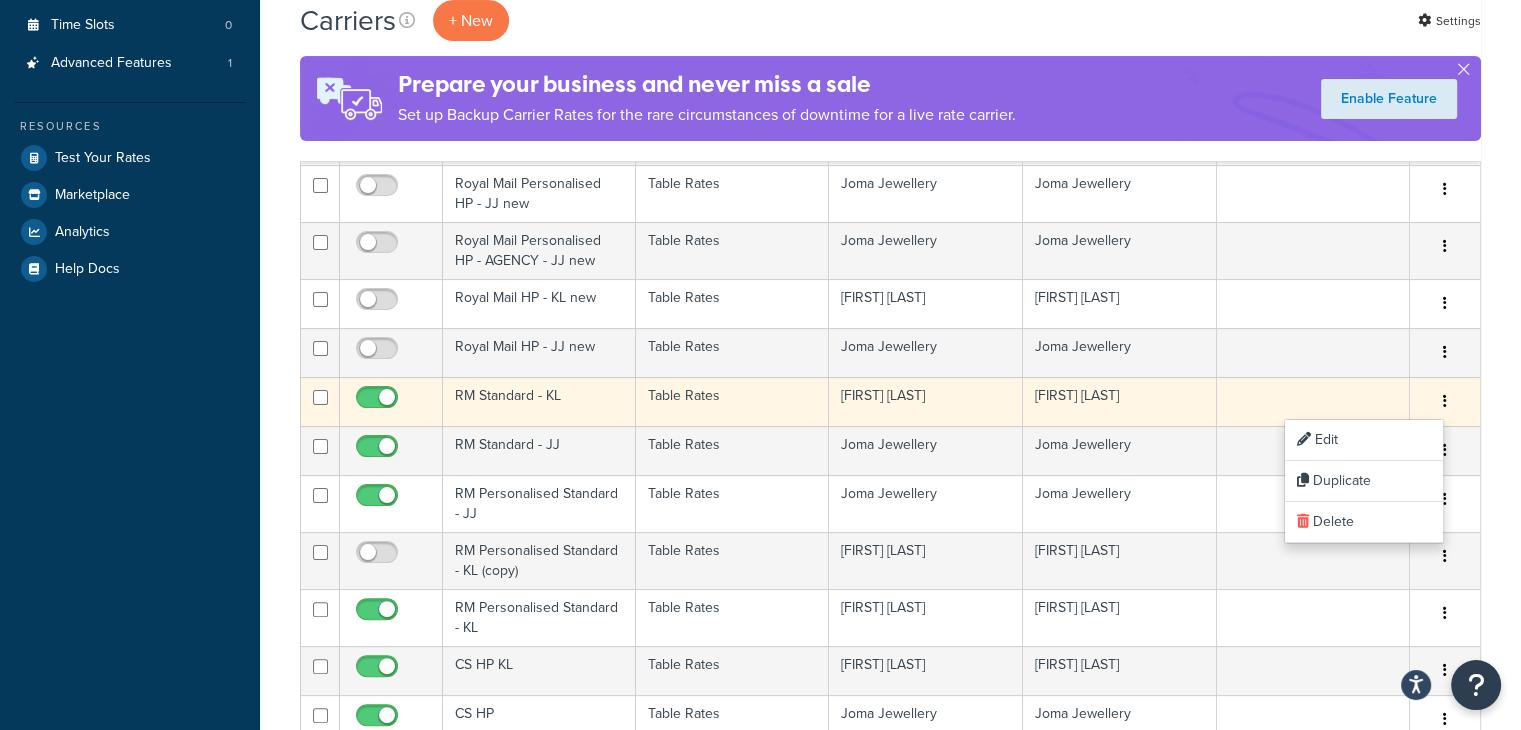click on "Katie Loxton" at bounding box center (1120, 401) 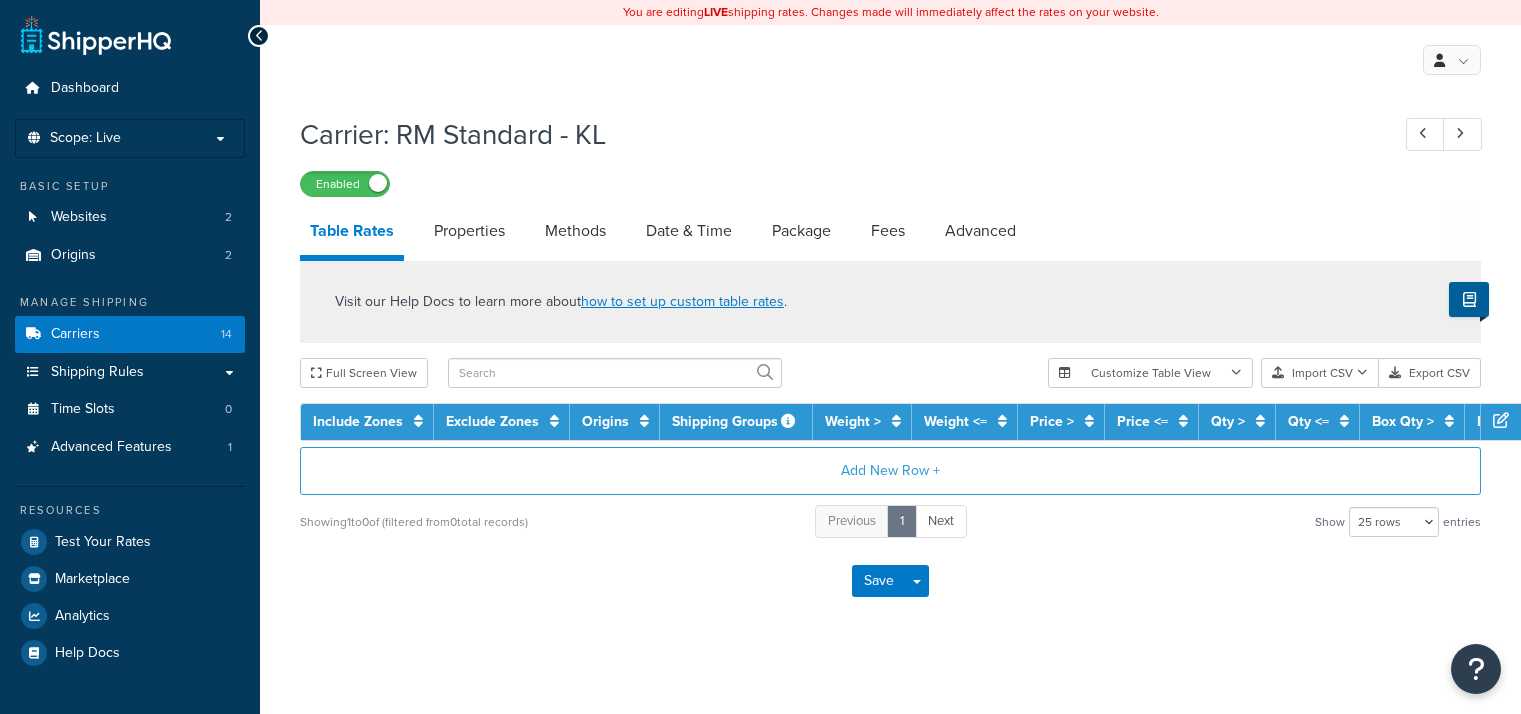select on "25" 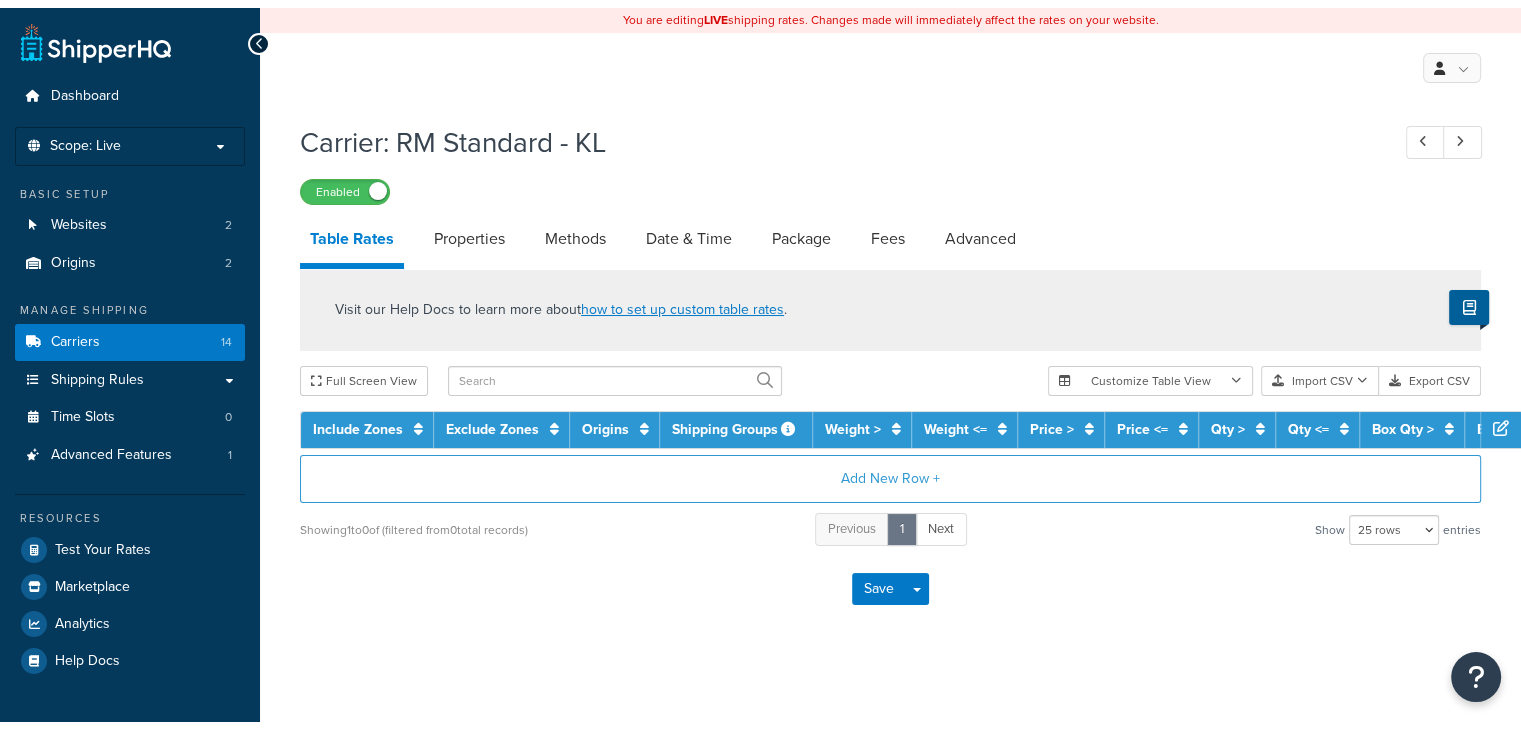 scroll, scrollTop: 0, scrollLeft: 0, axis: both 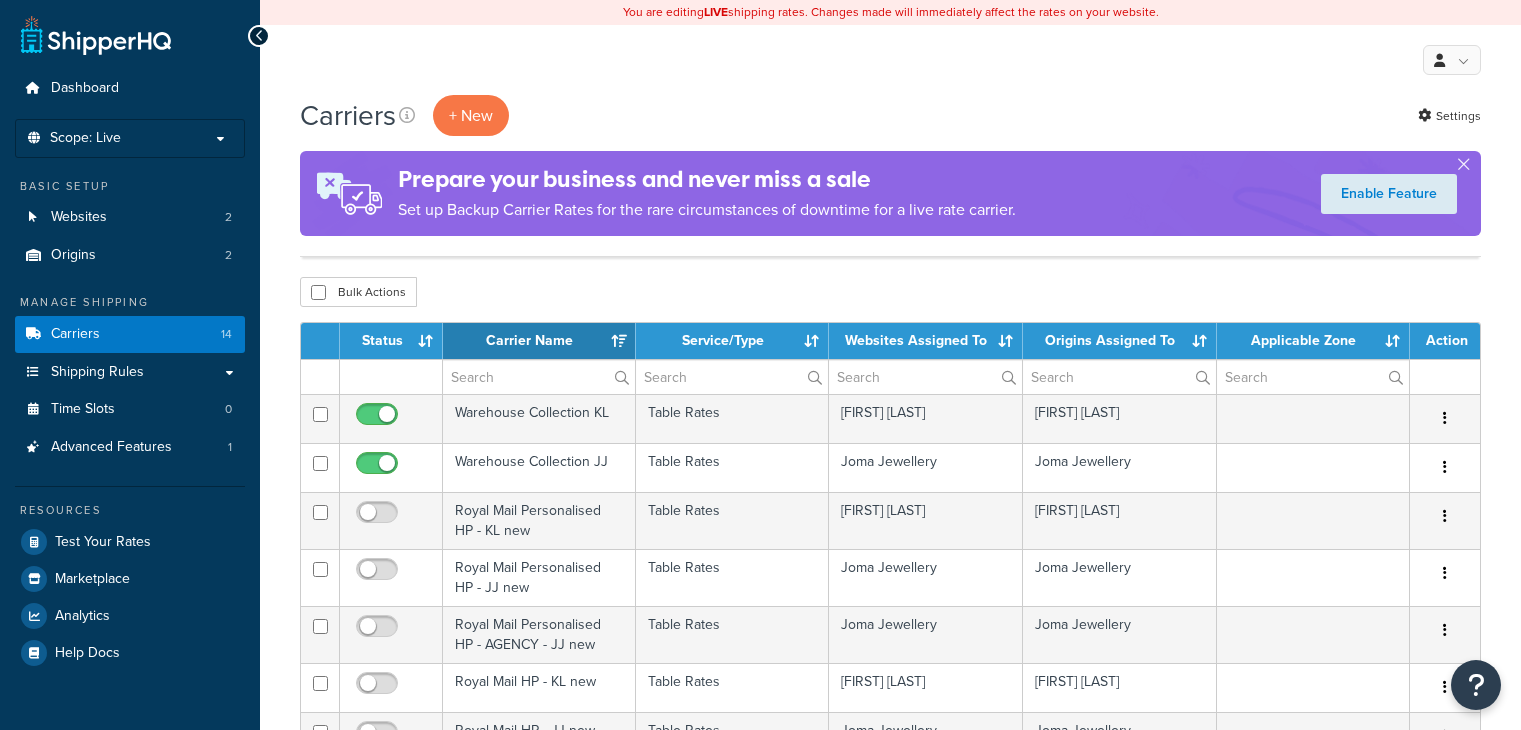 select on "15" 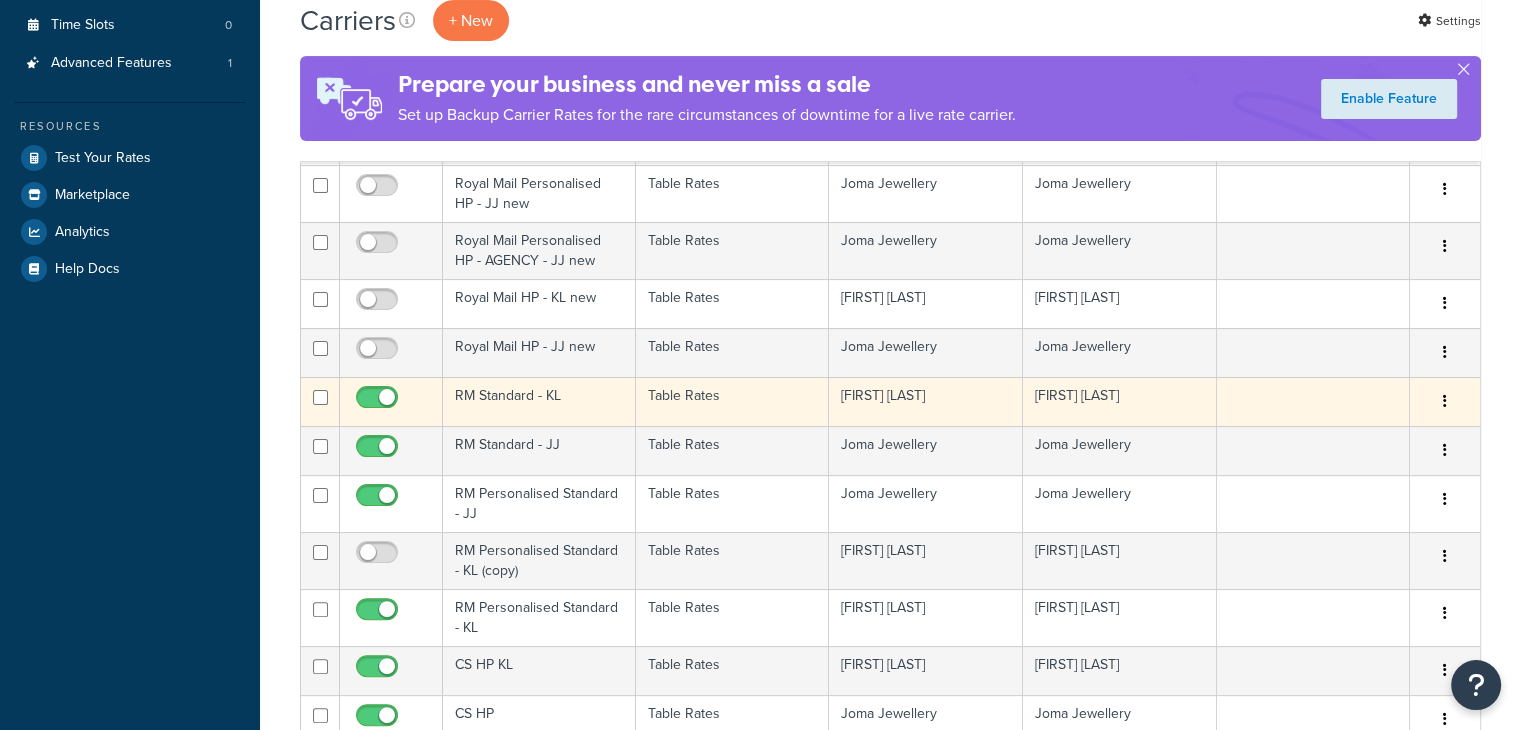 scroll, scrollTop: 384, scrollLeft: 0, axis: vertical 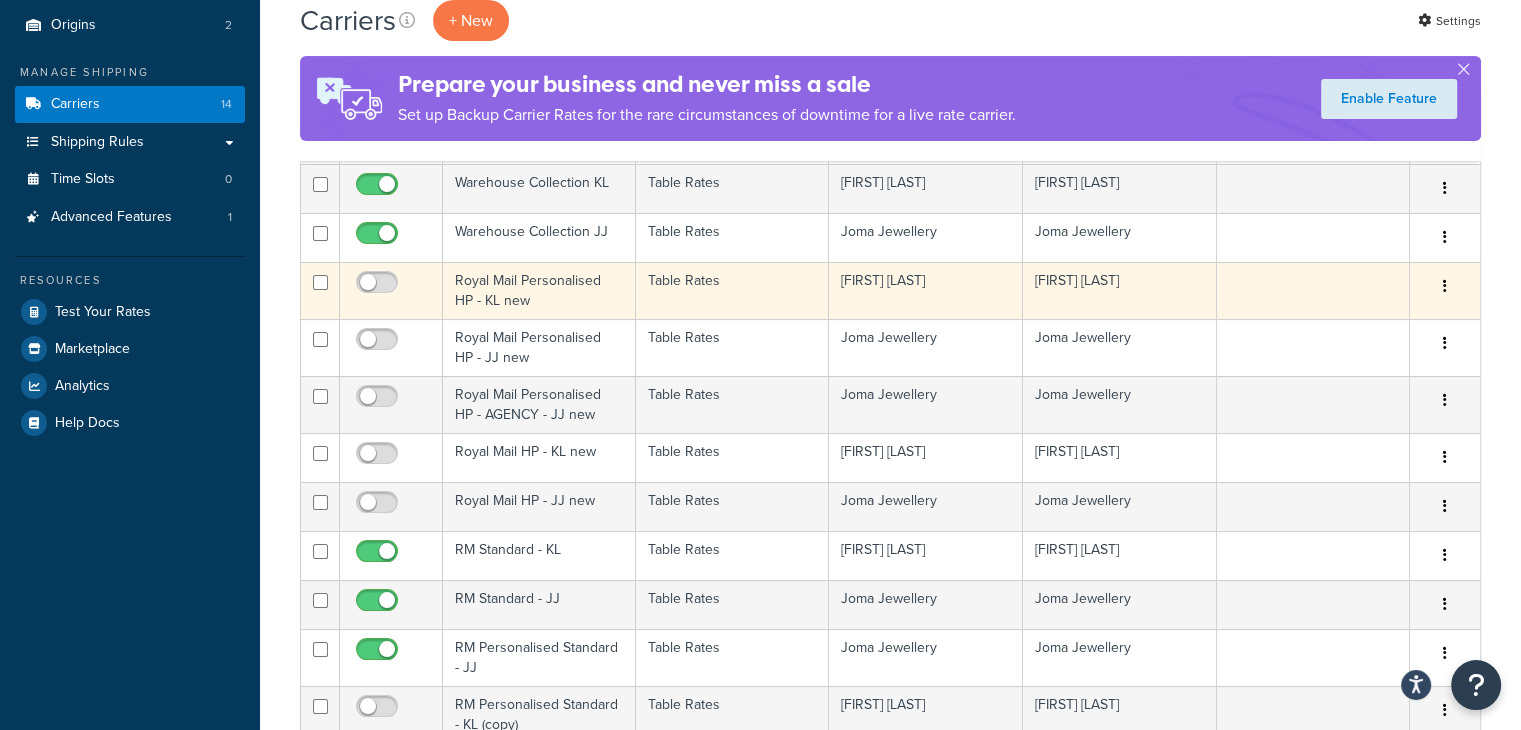click on "Table Rates" at bounding box center (732, 290) 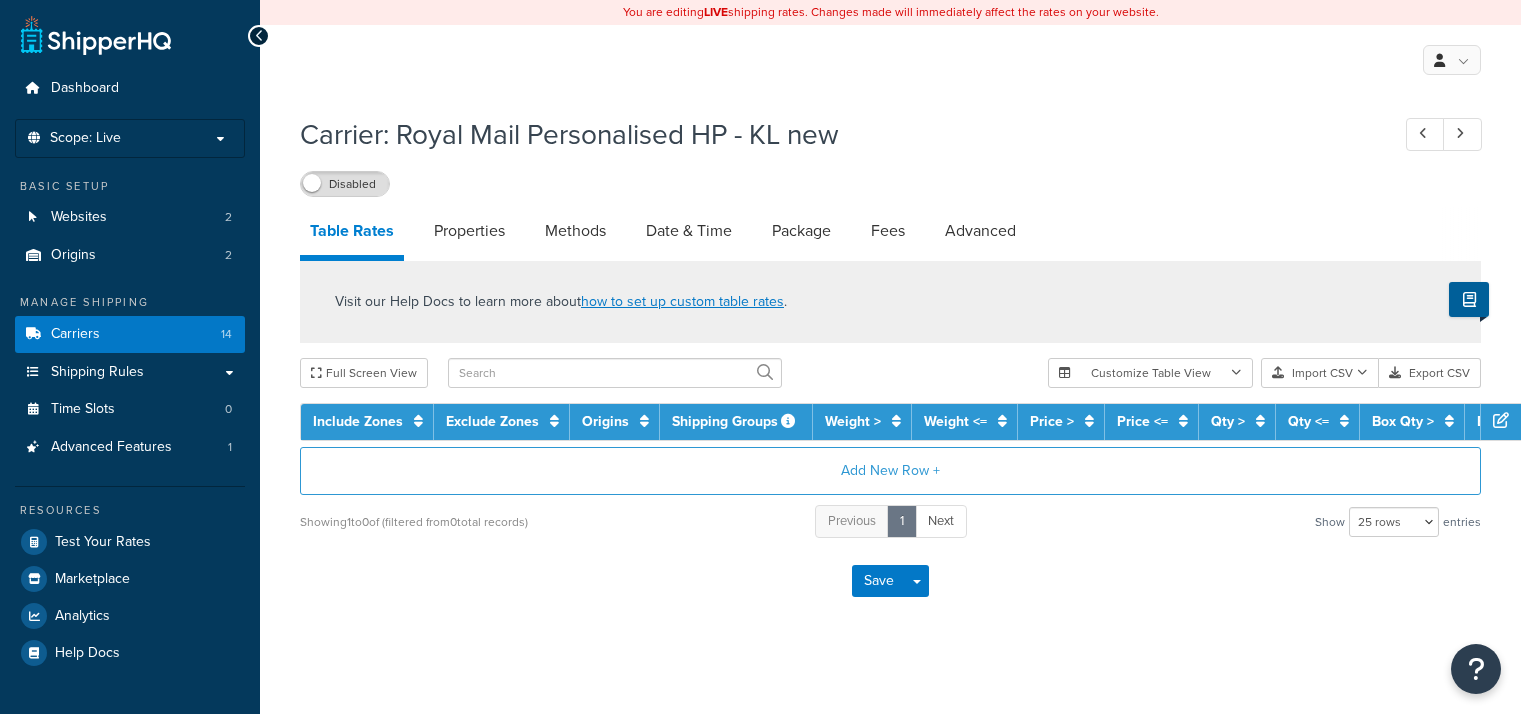 select on "25" 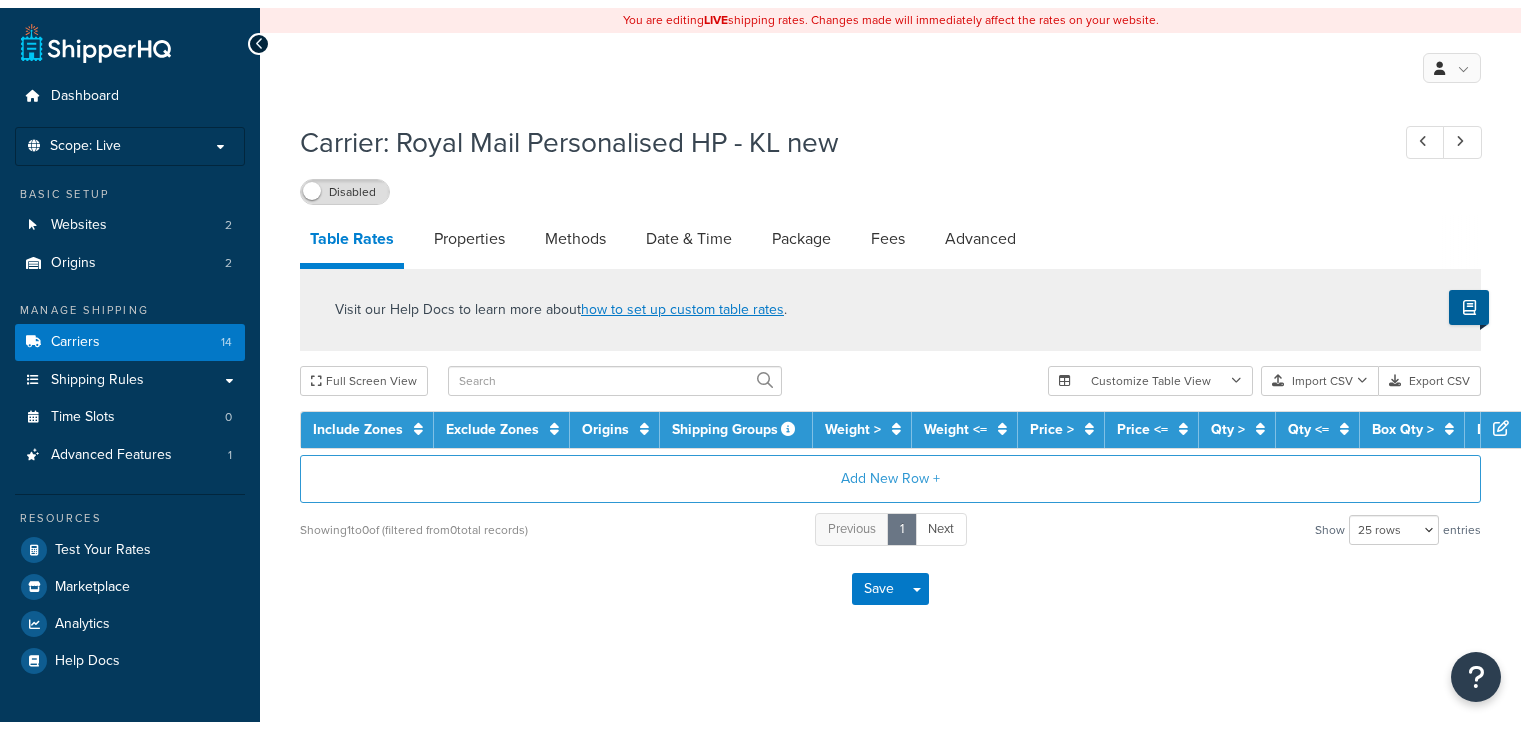 scroll, scrollTop: 0, scrollLeft: 0, axis: both 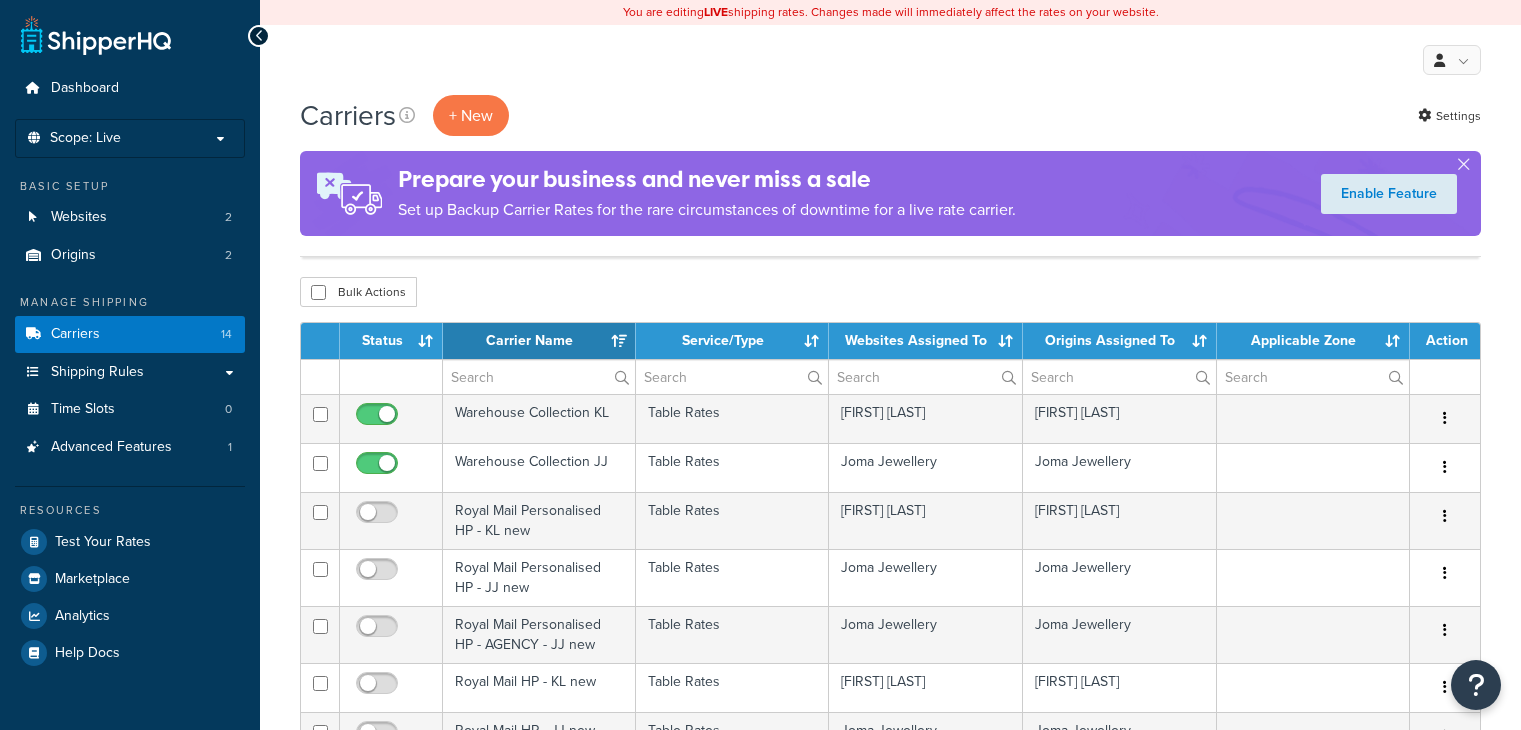 select on "15" 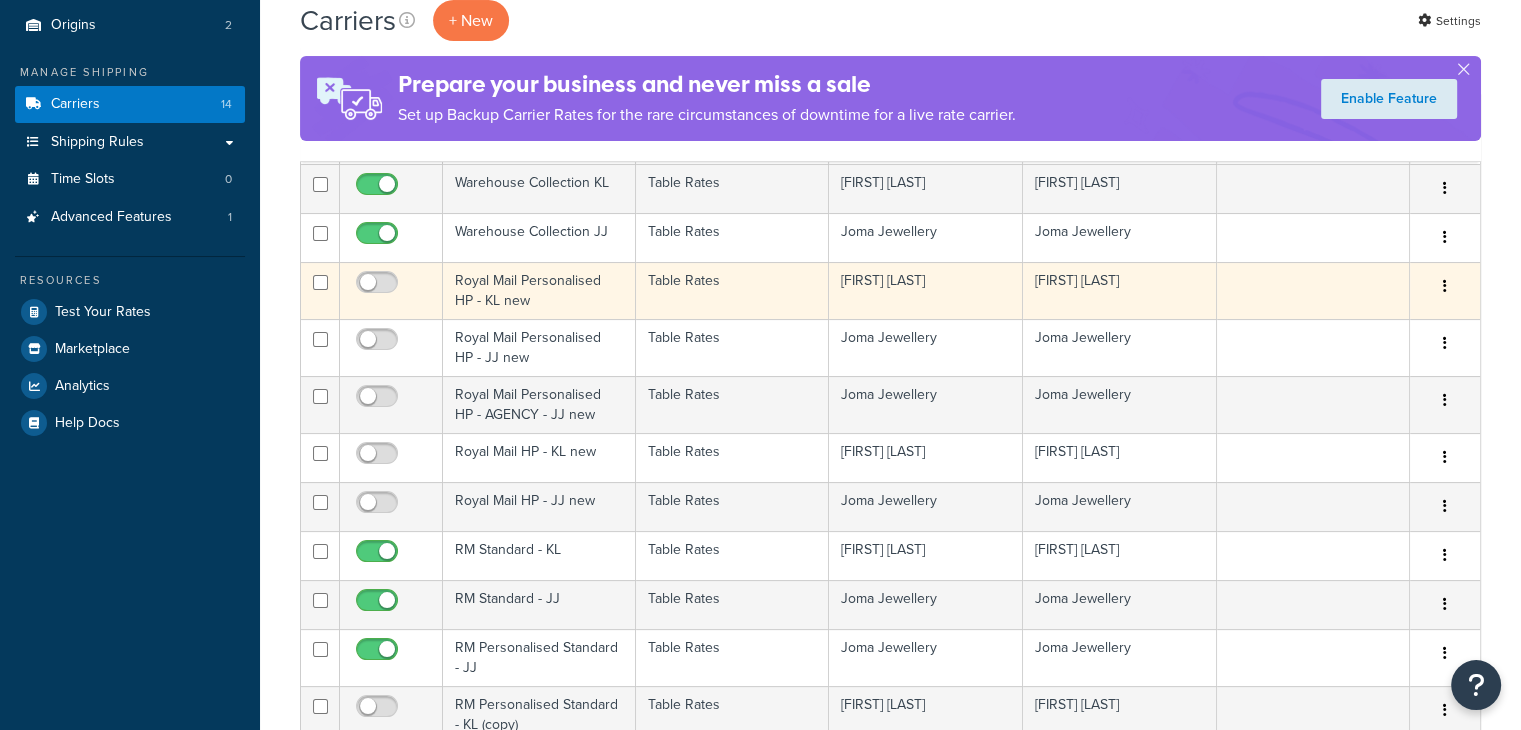 scroll, scrollTop: 230, scrollLeft: 0, axis: vertical 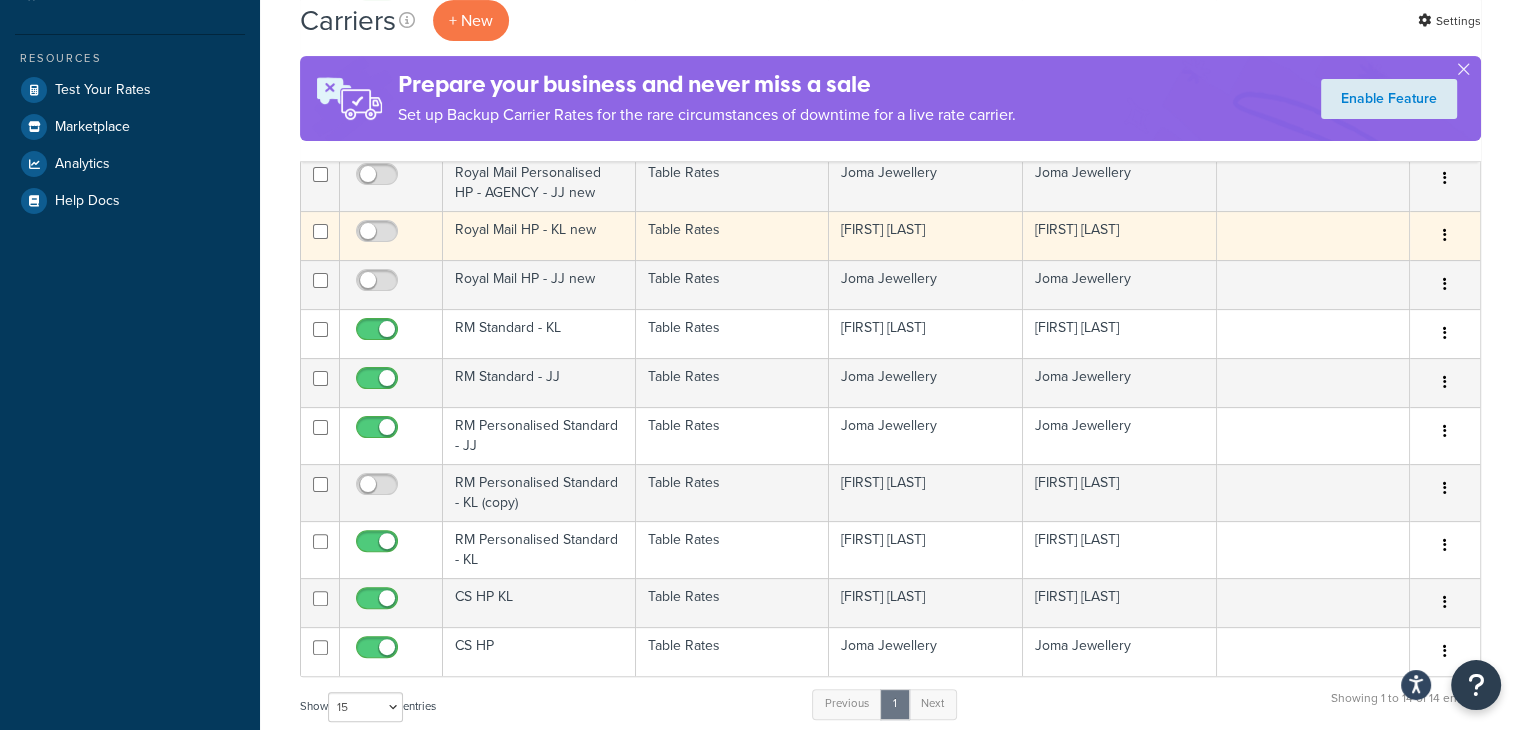 click on "Table Rates" at bounding box center [732, 235] 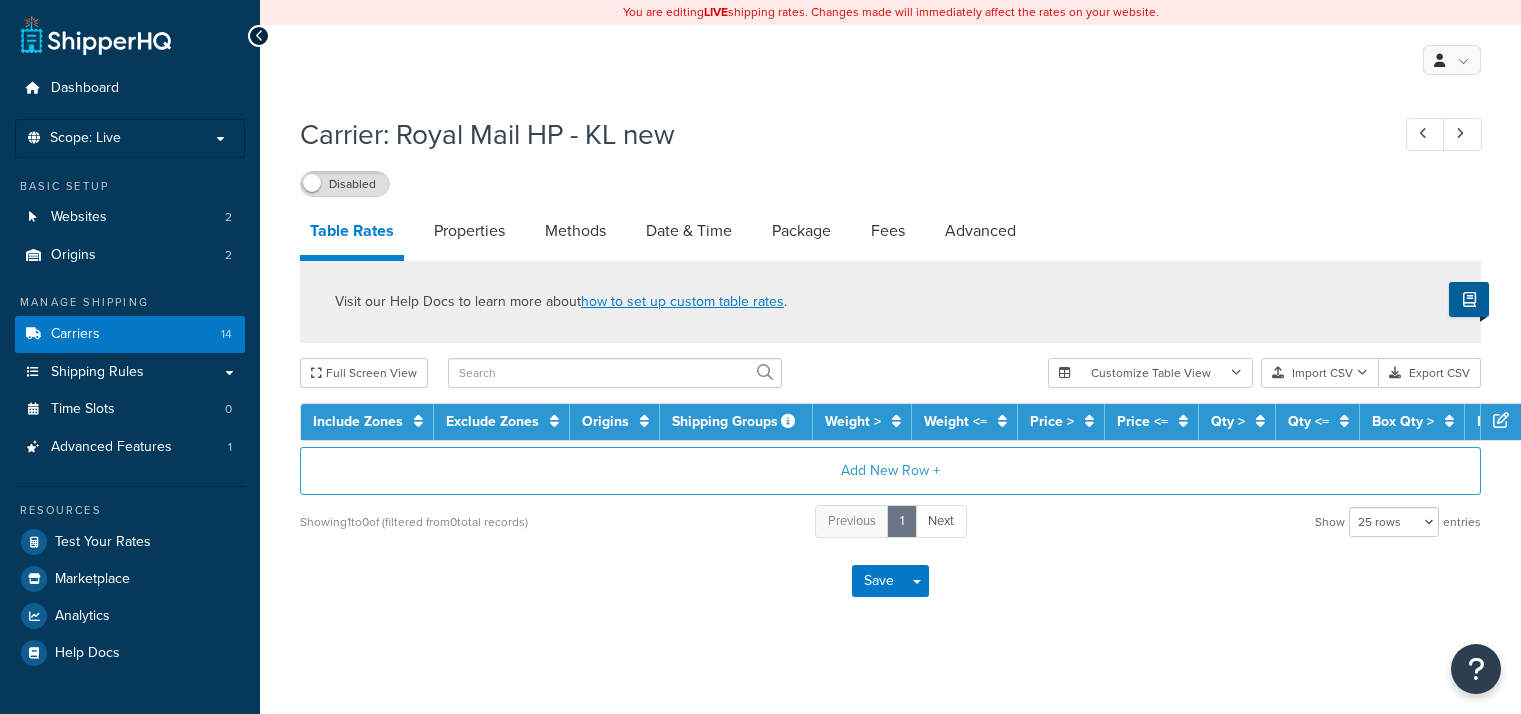 select on "25" 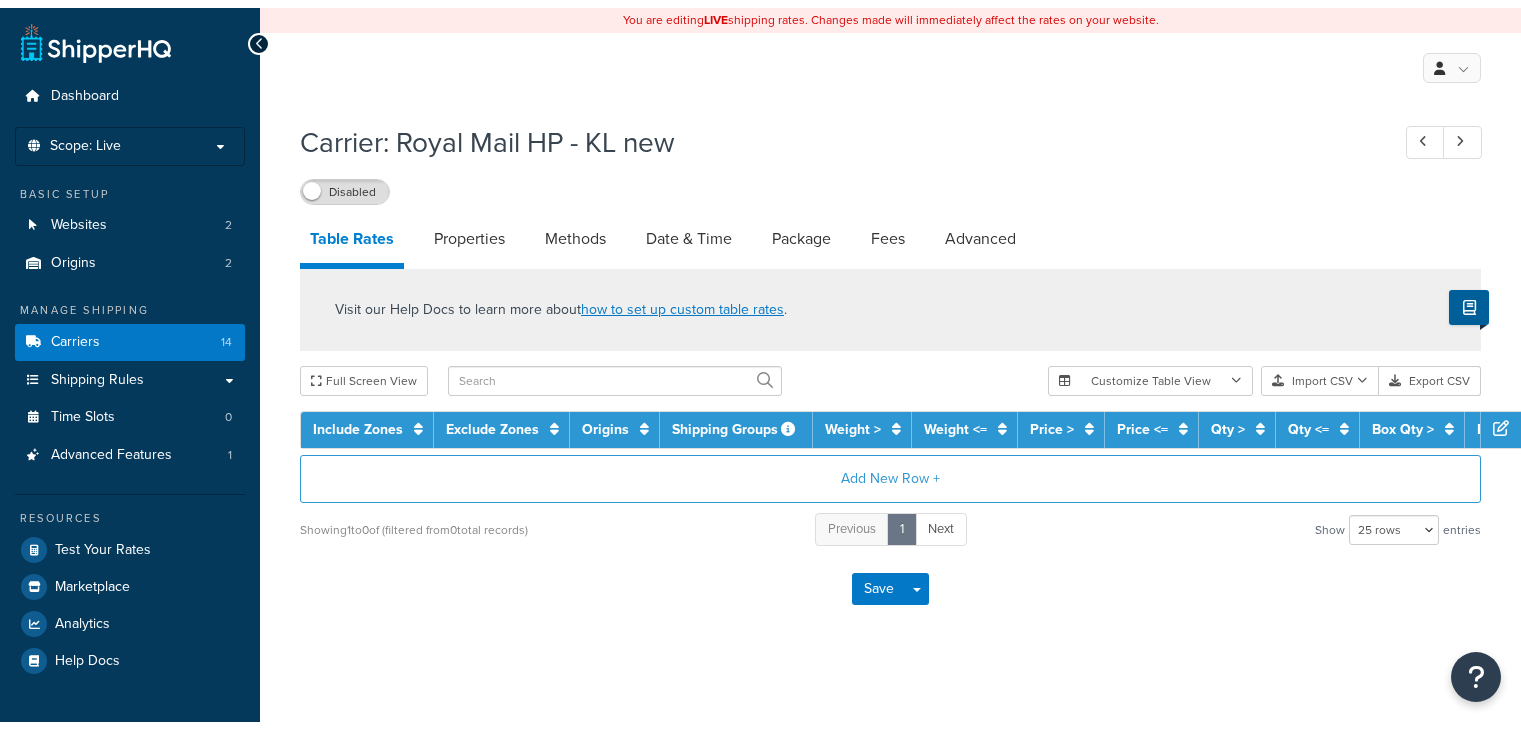 scroll, scrollTop: 0, scrollLeft: 0, axis: both 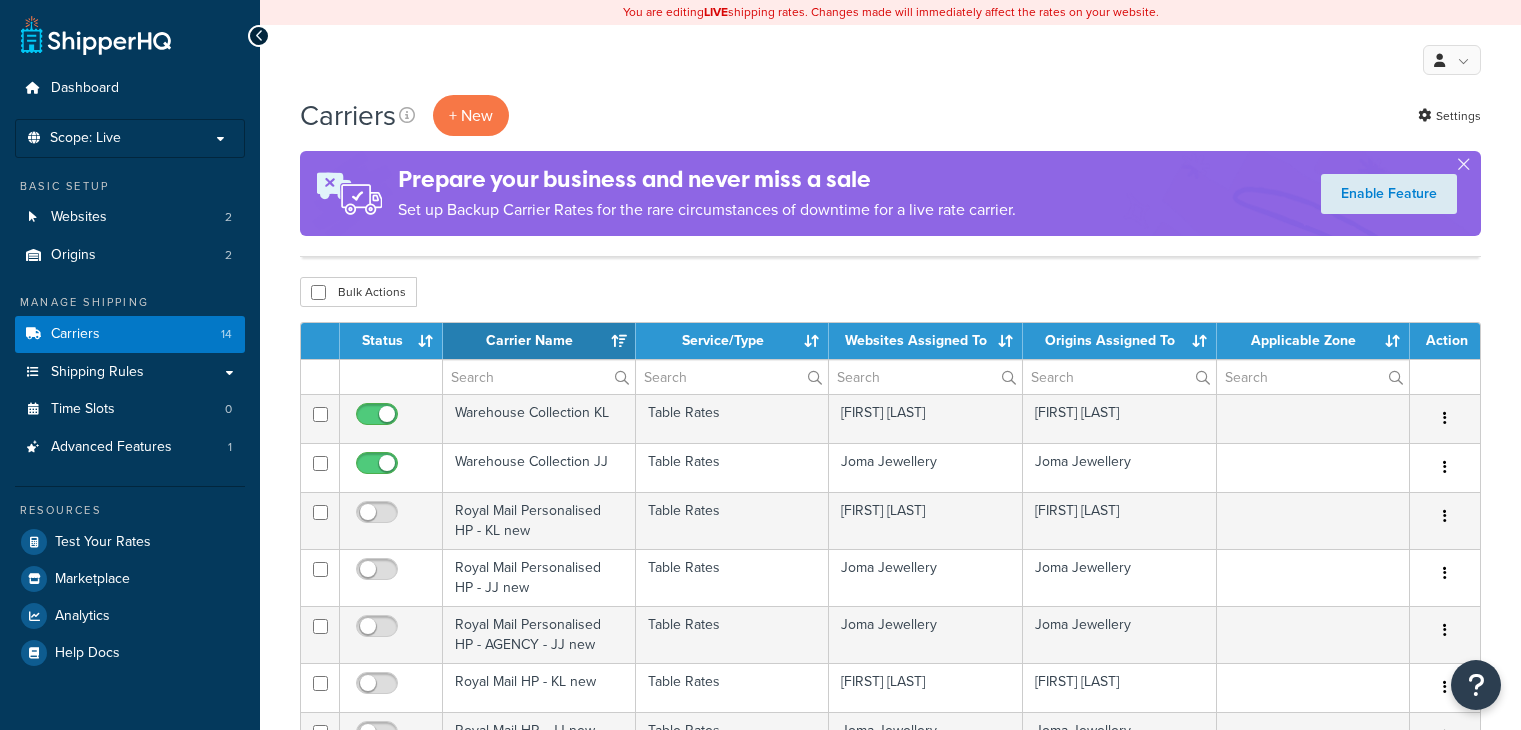 select on "15" 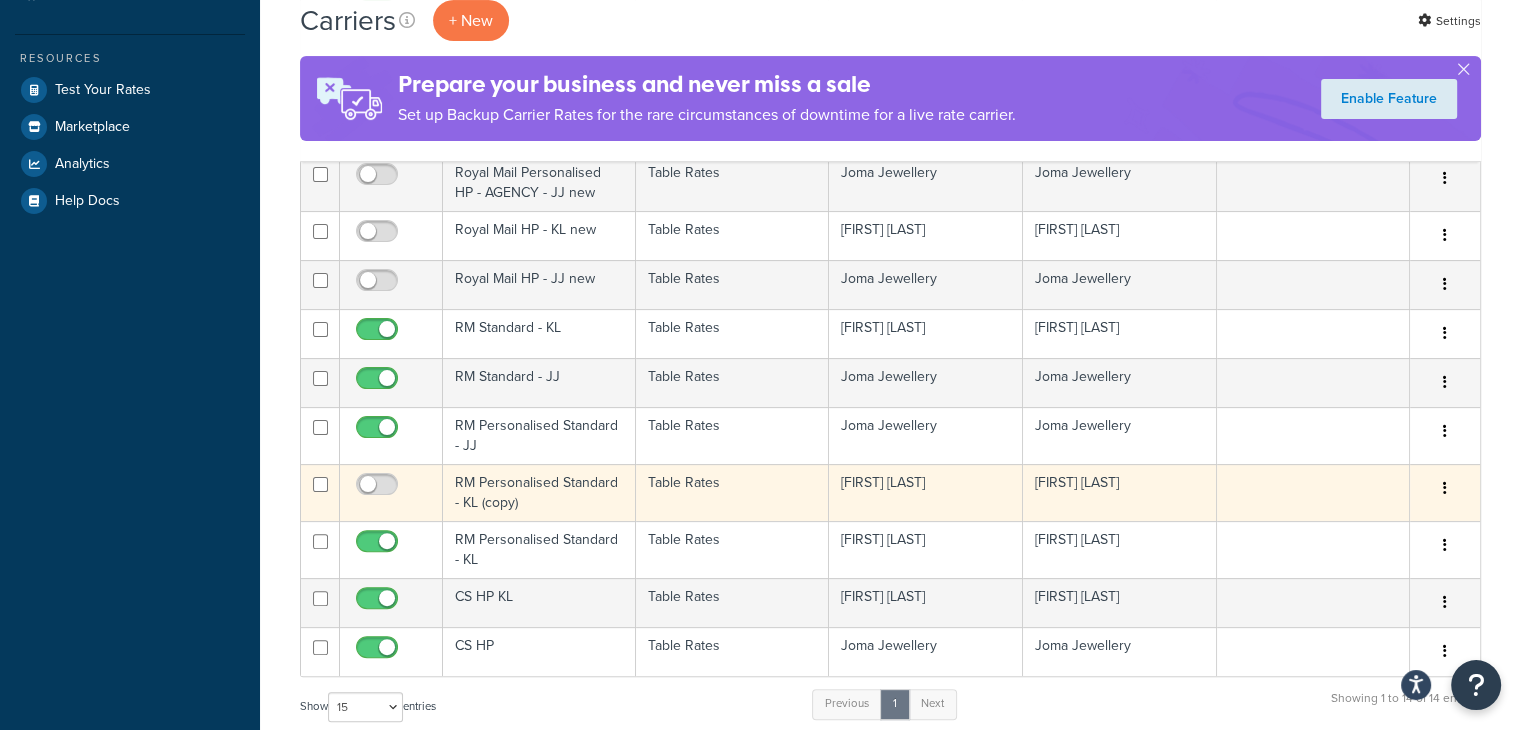 scroll, scrollTop: 0, scrollLeft: 0, axis: both 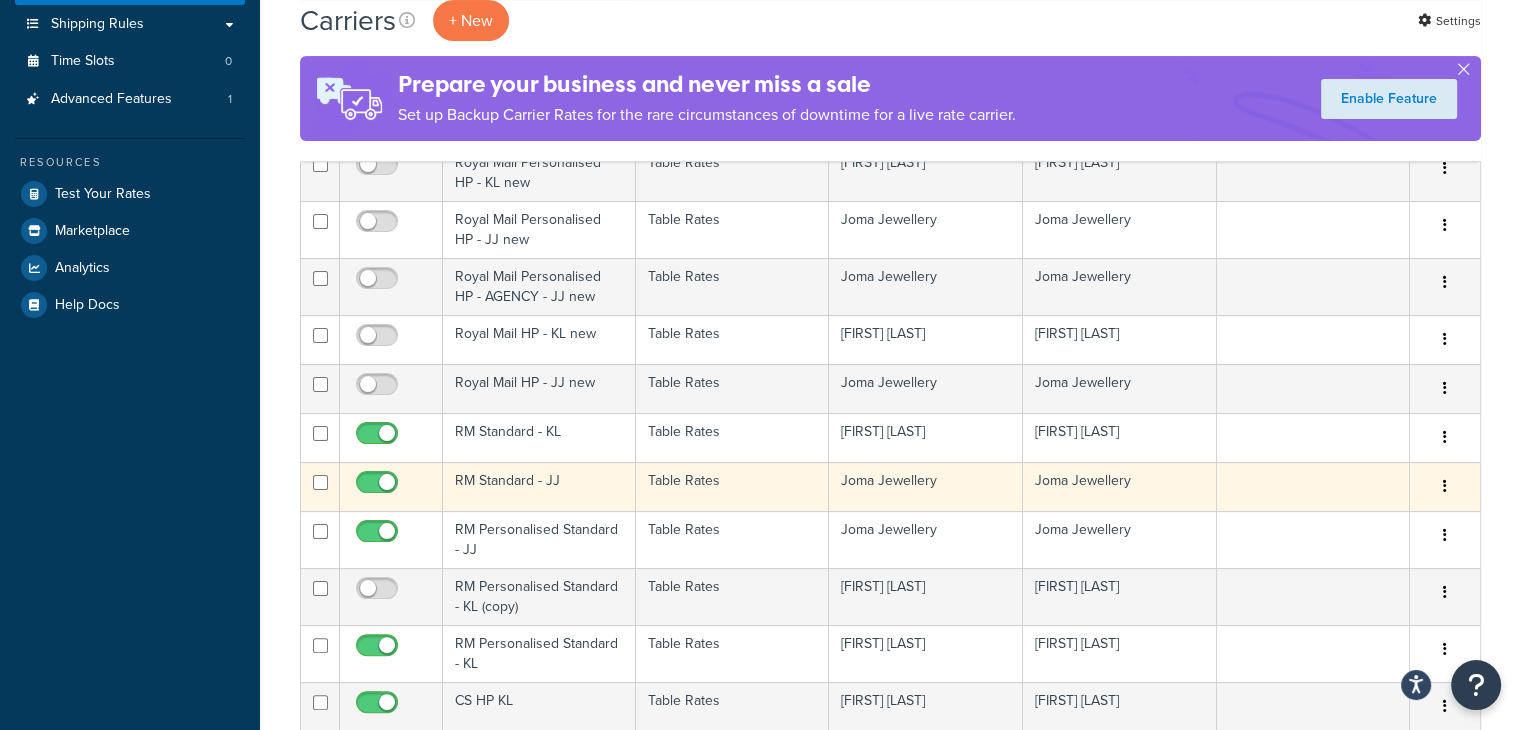 click on "Table Rates" at bounding box center (732, 486) 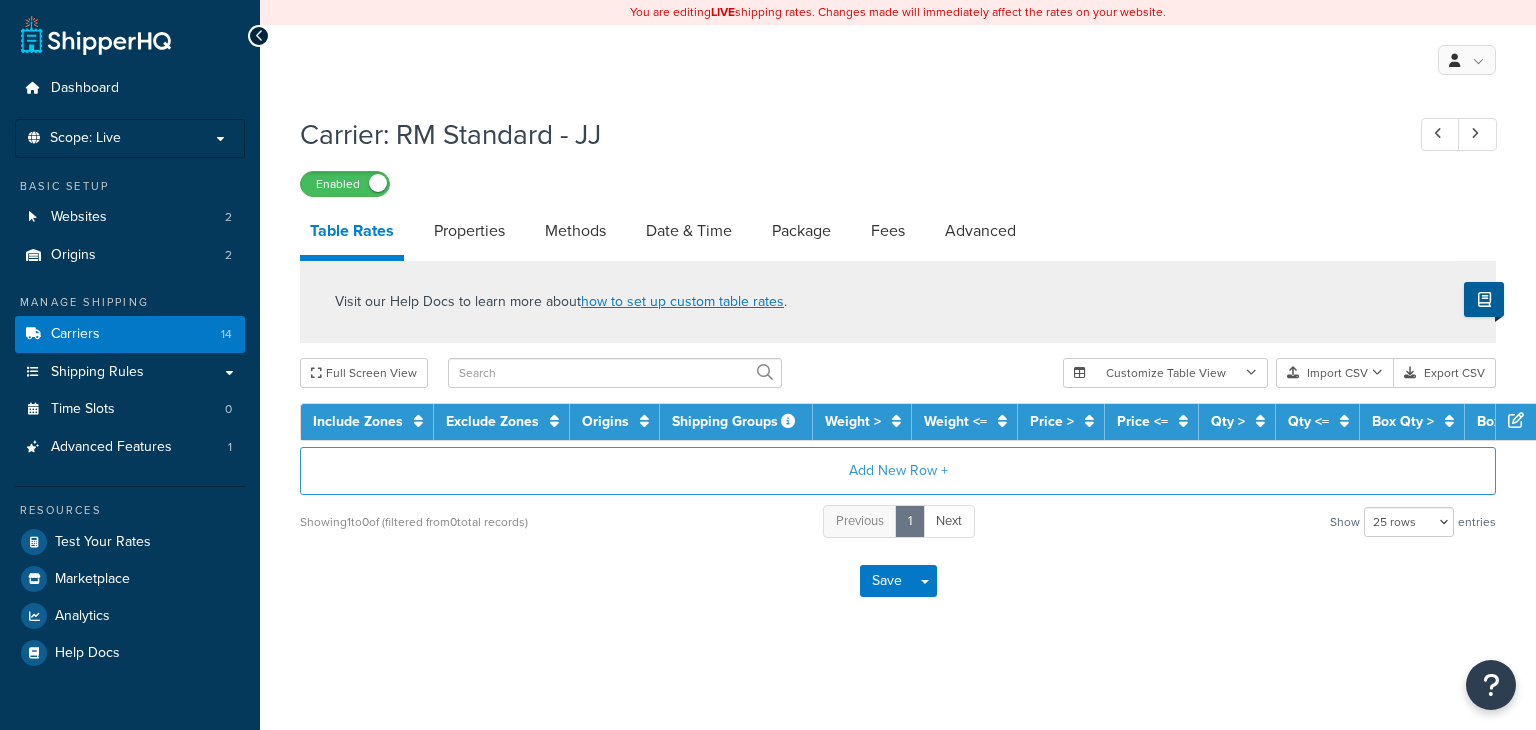 select on "25" 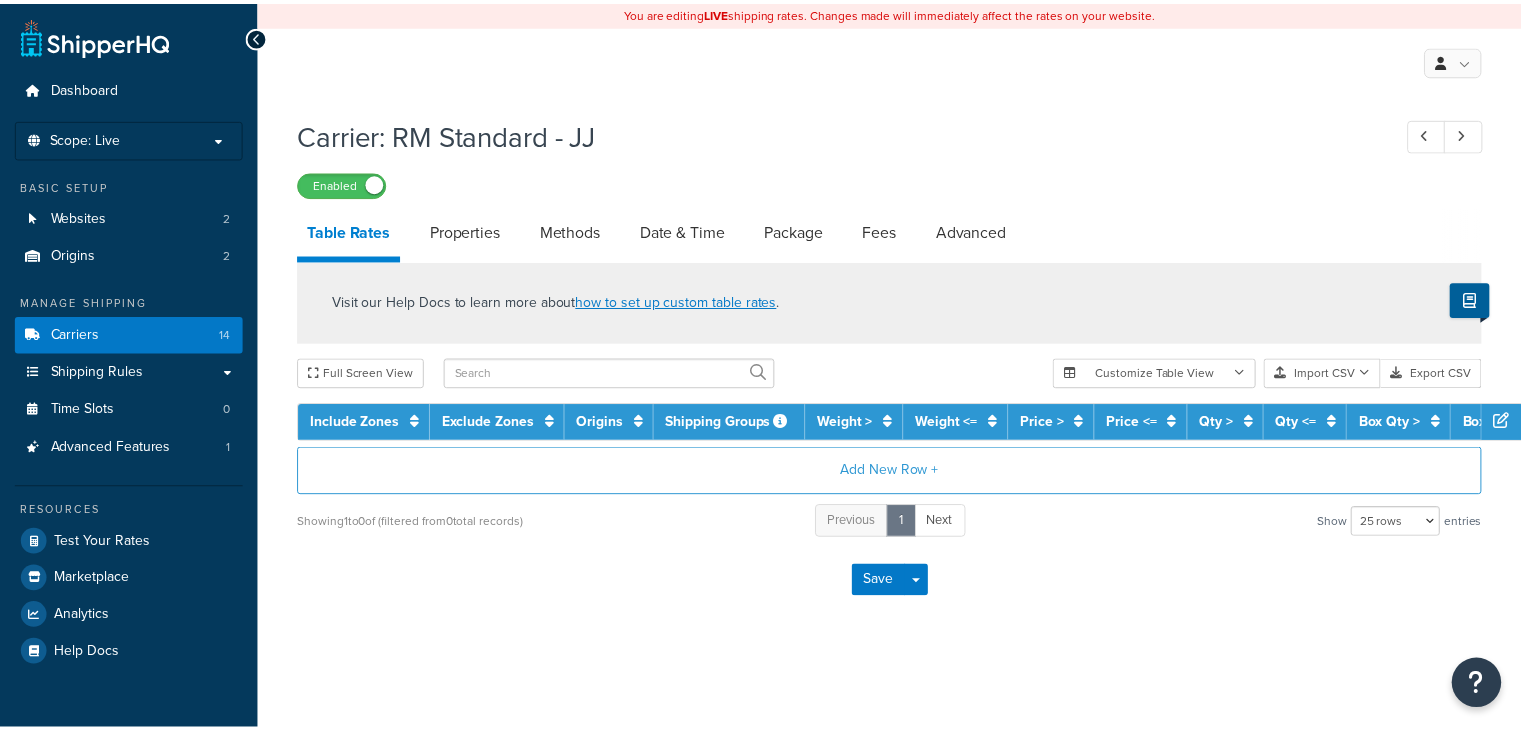 scroll, scrollTop: 0, scrollLeft: 0, axis: both 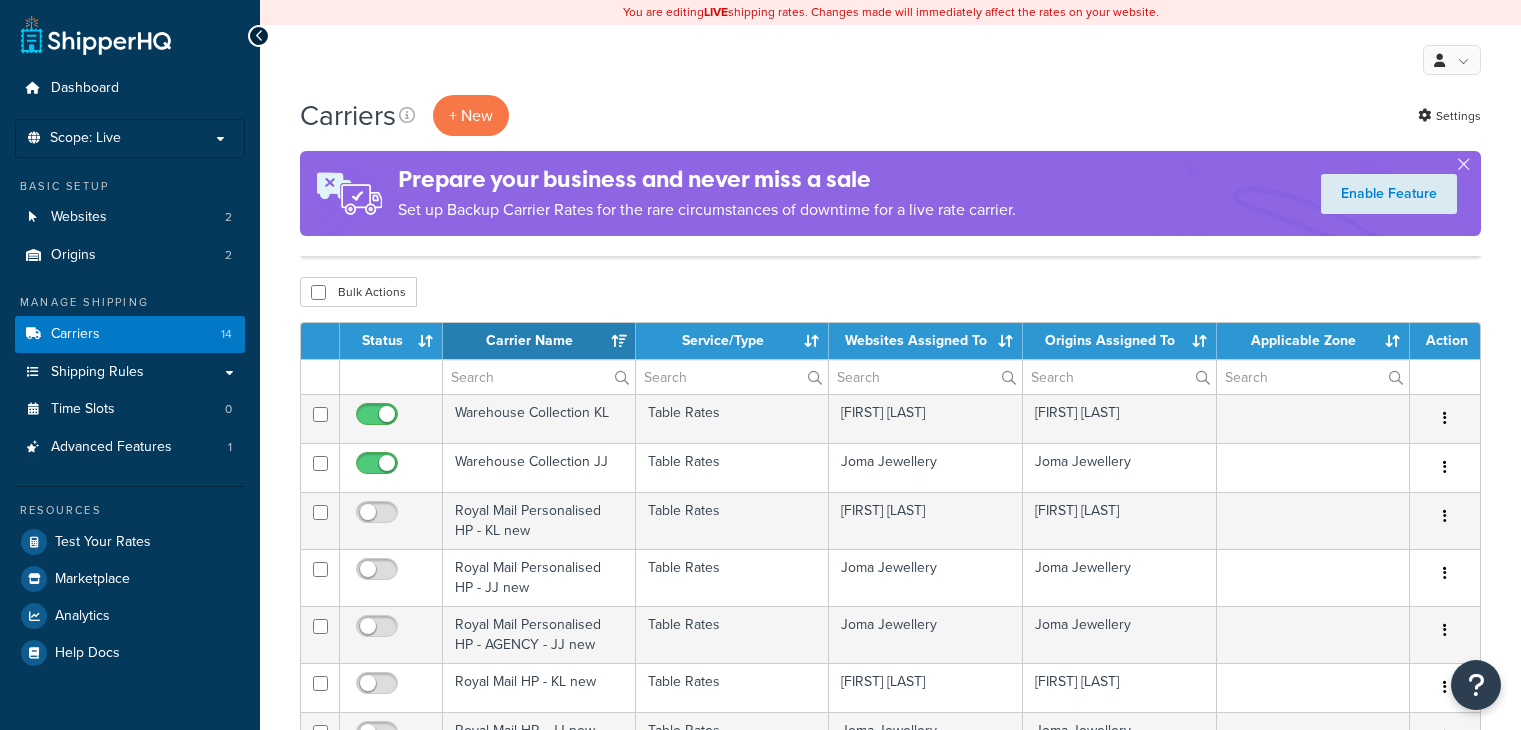 select on "15" 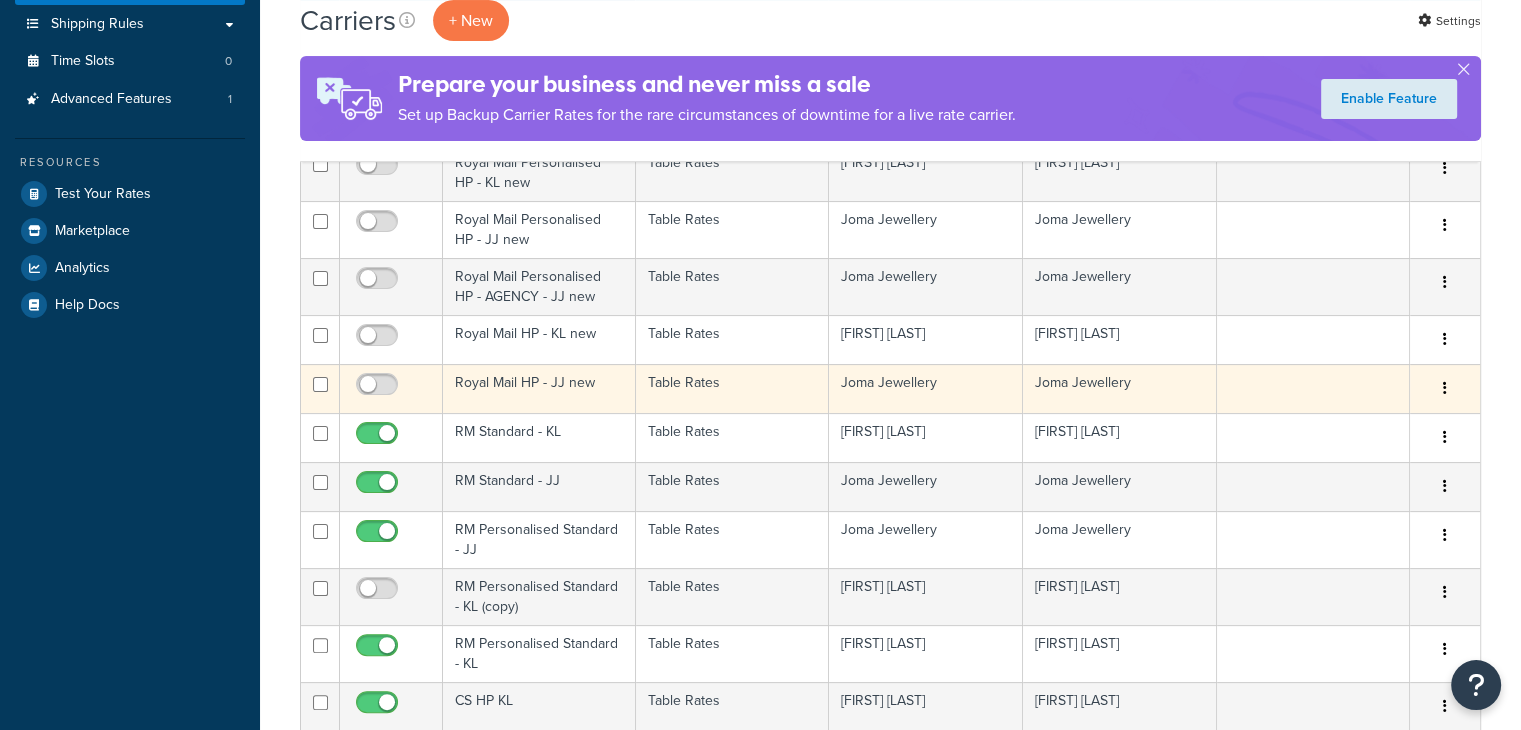 scroll, scrollTop: 348, scrollLeft: 0, axis: vertical 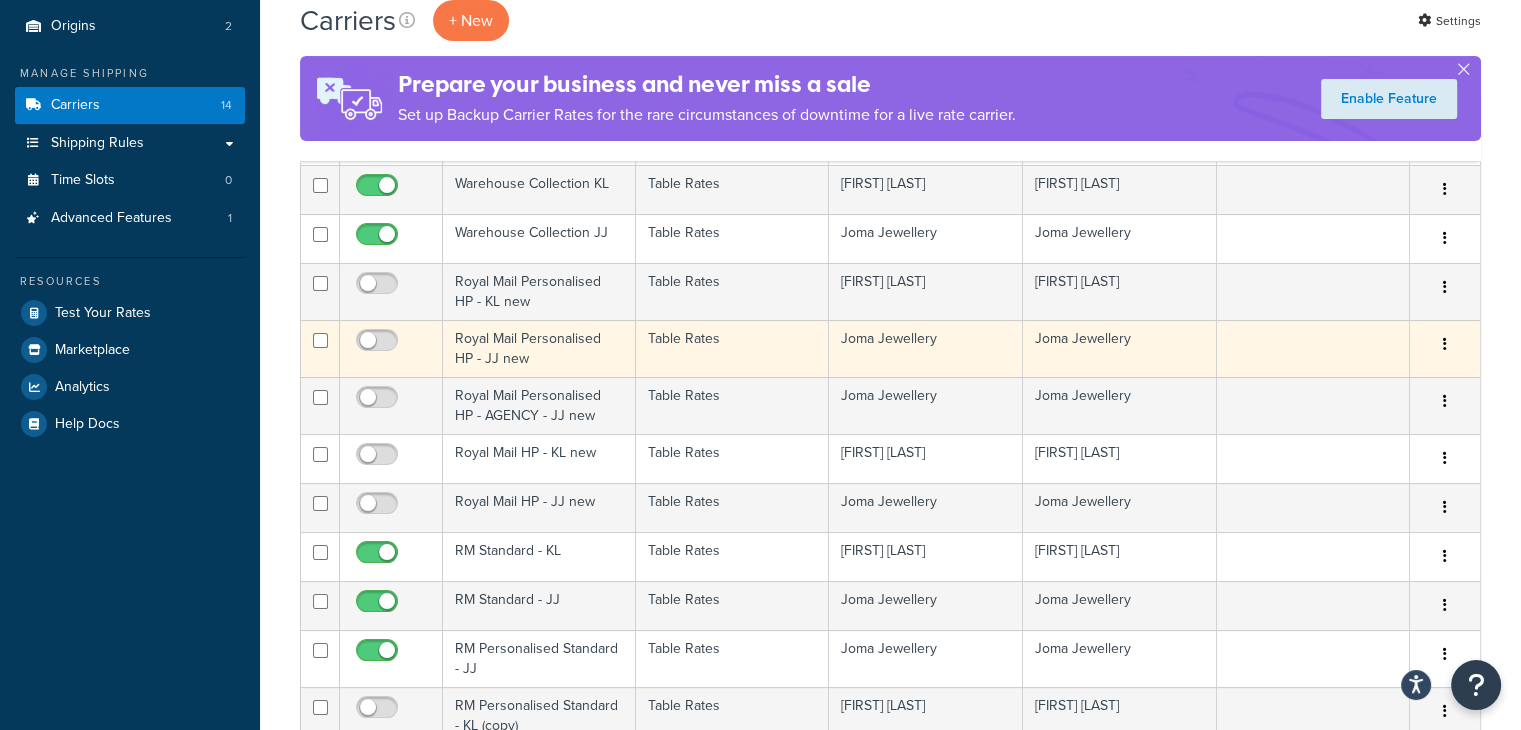 click on "Table Rates" at bounding box center [732, 348] 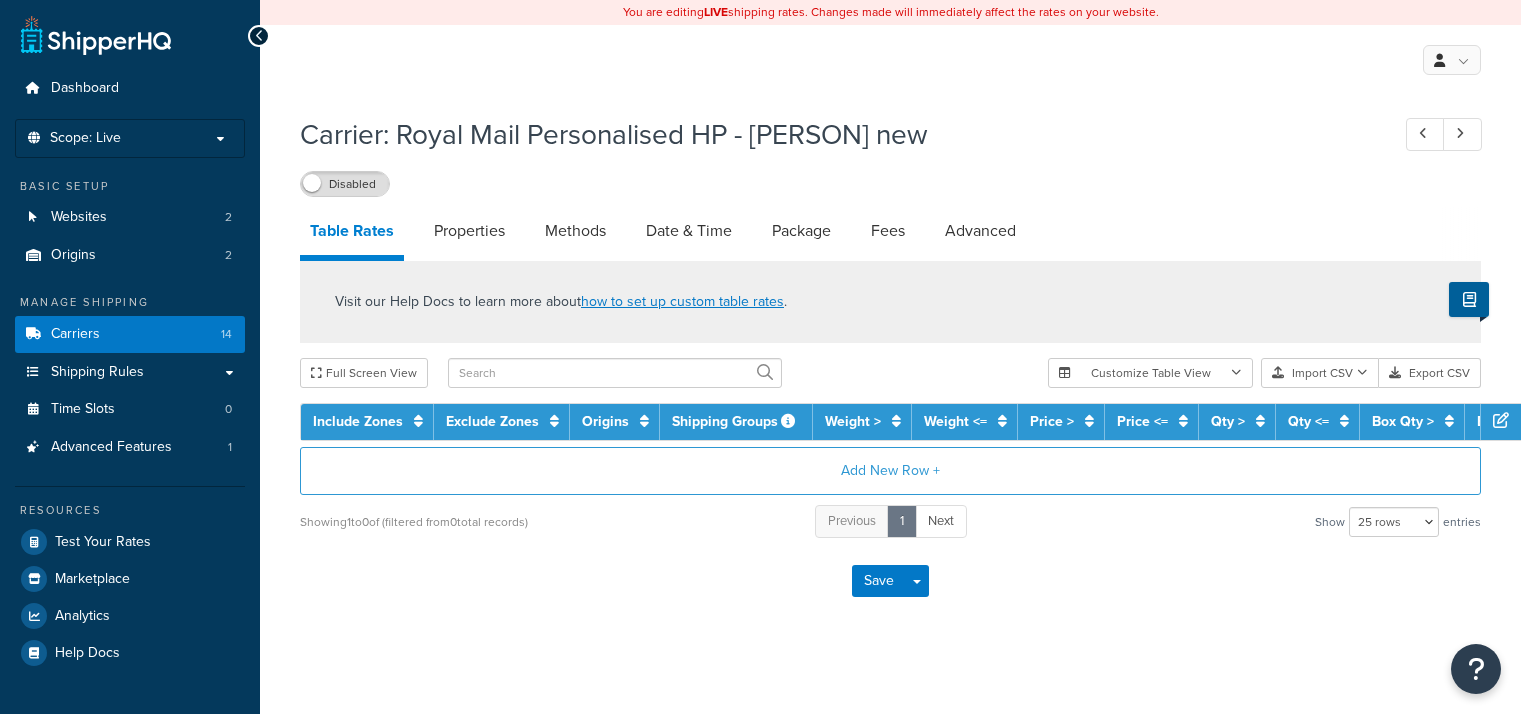 select on "25" 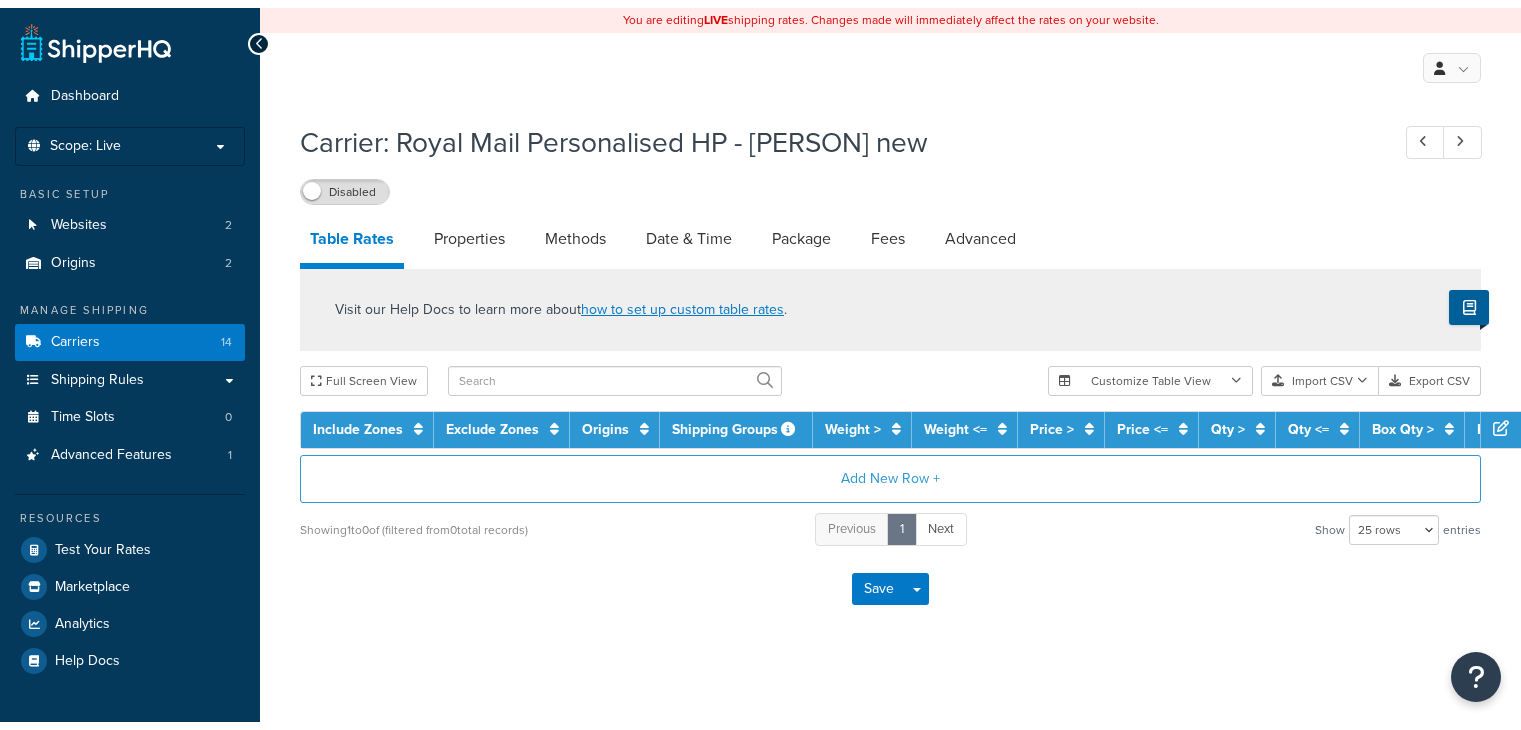 scroll, scrollTop: 0, scrollLeft: 0, axis: both 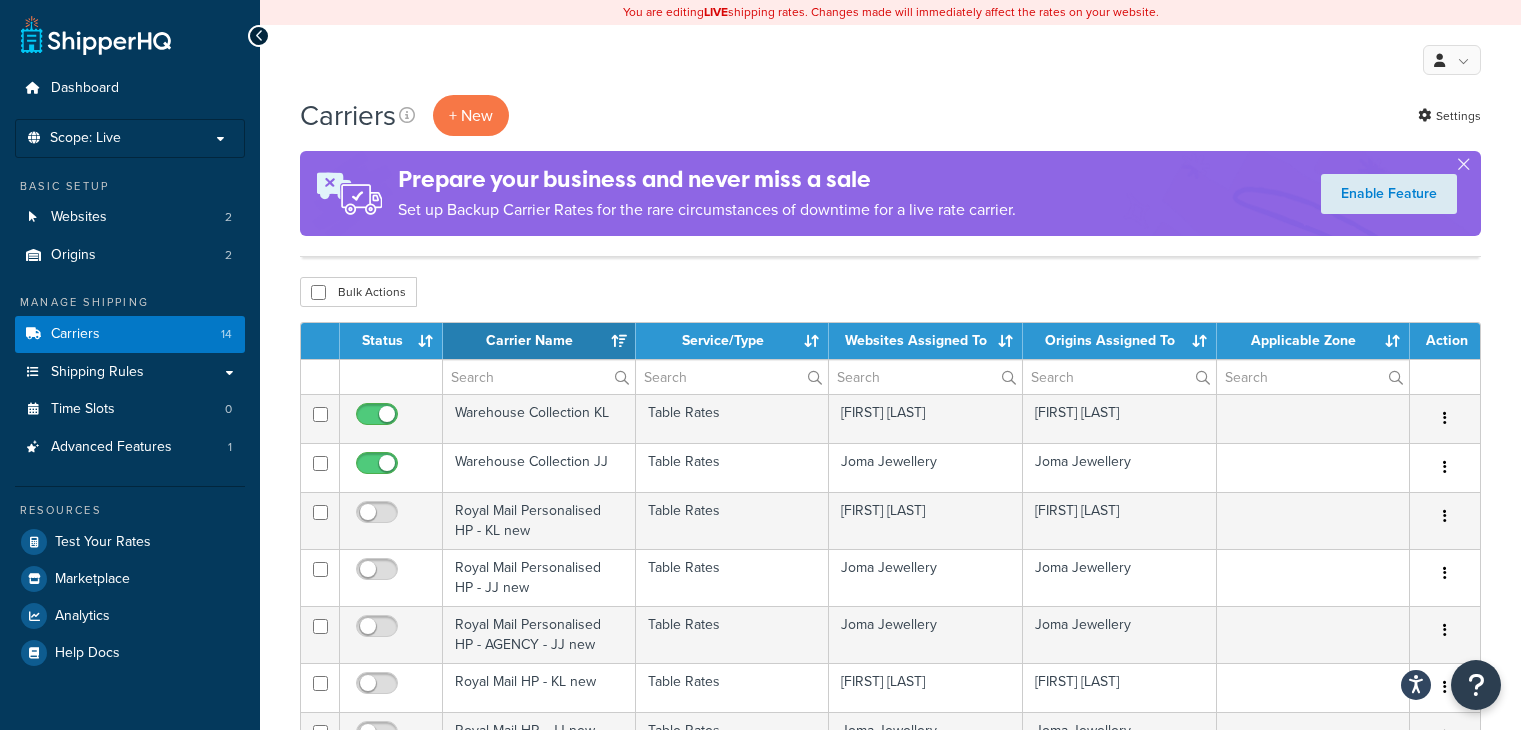 select on "15" 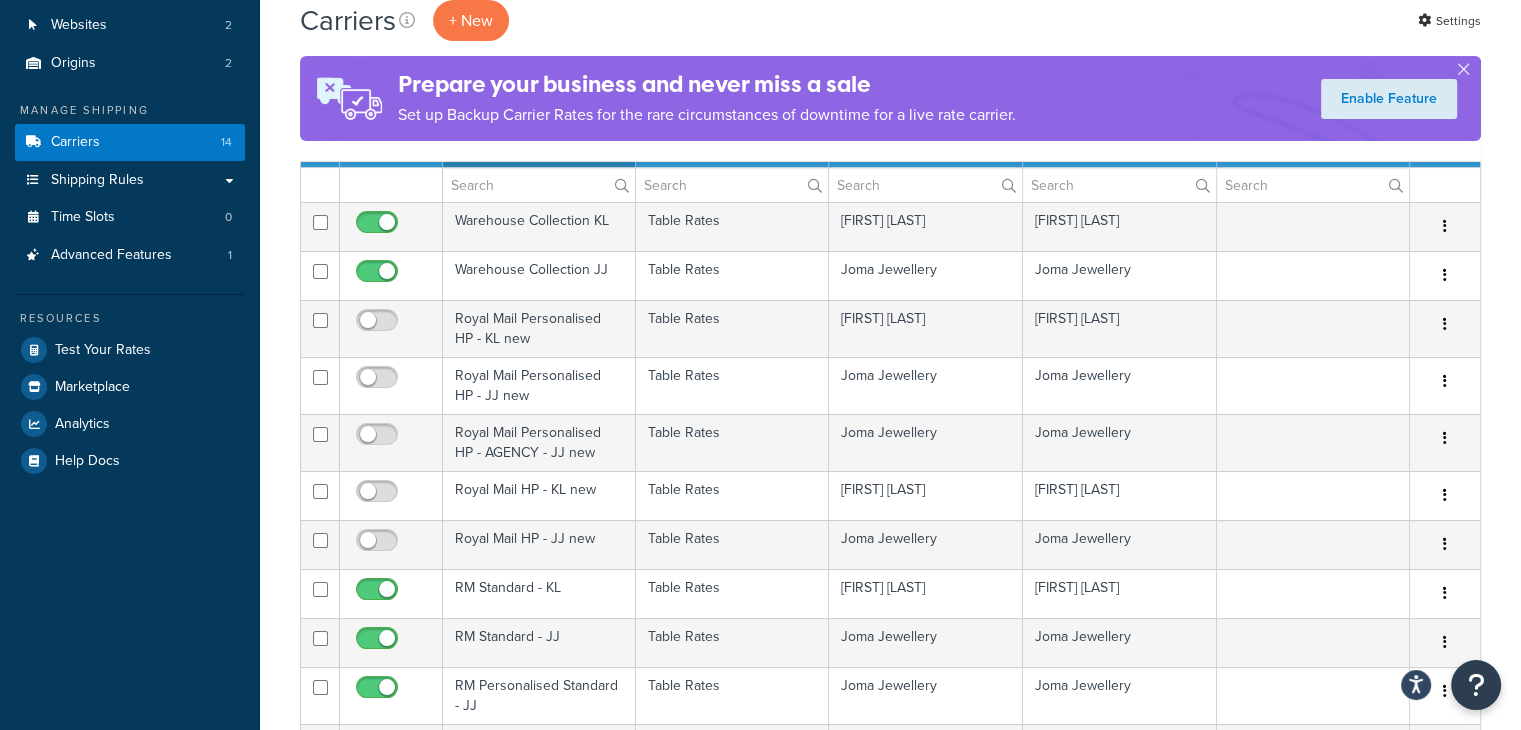 scroll, scrollTop: 266, scrollLeft: 0, axis: vertical 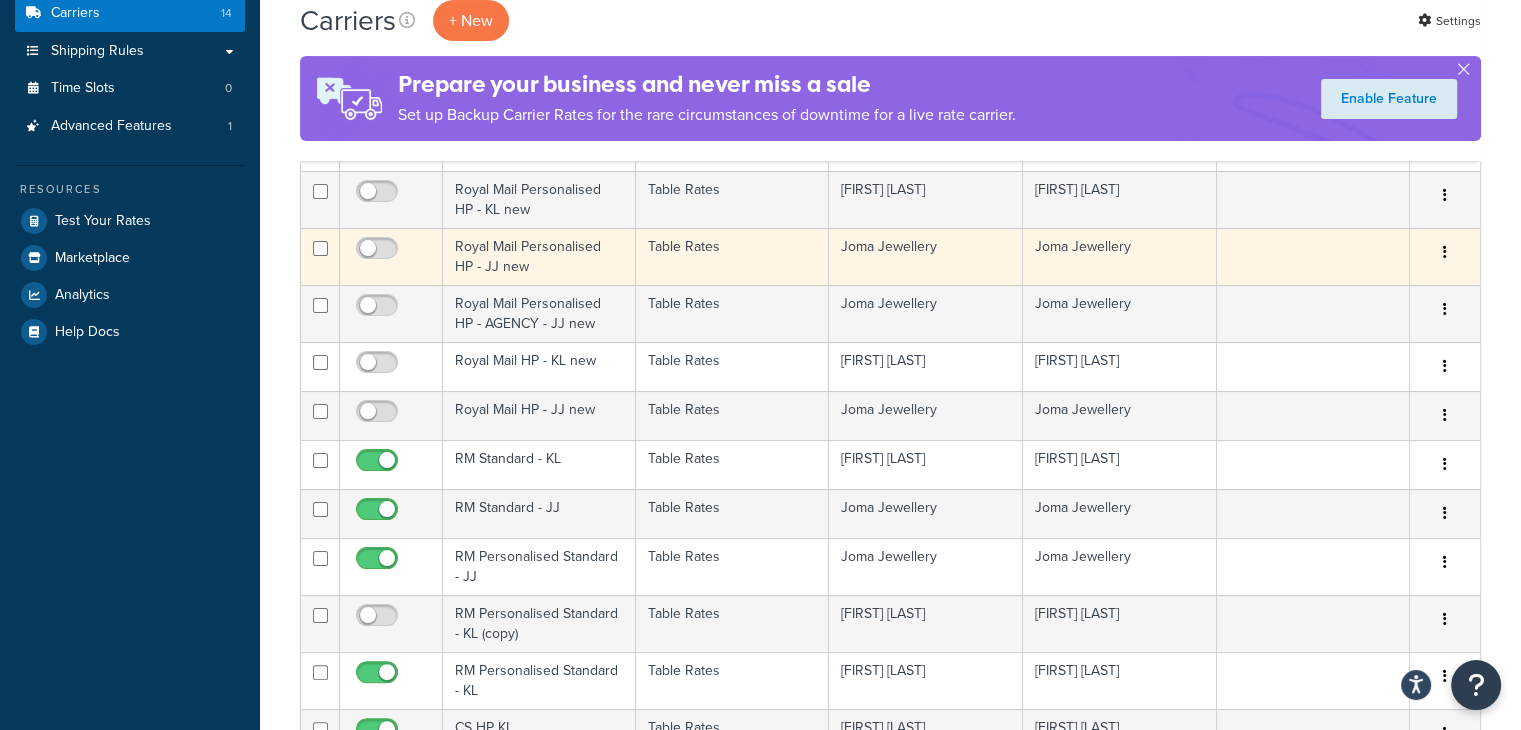 click on "Royal Mail Personalised HP - JJ new" at bounding box center (539, 256) 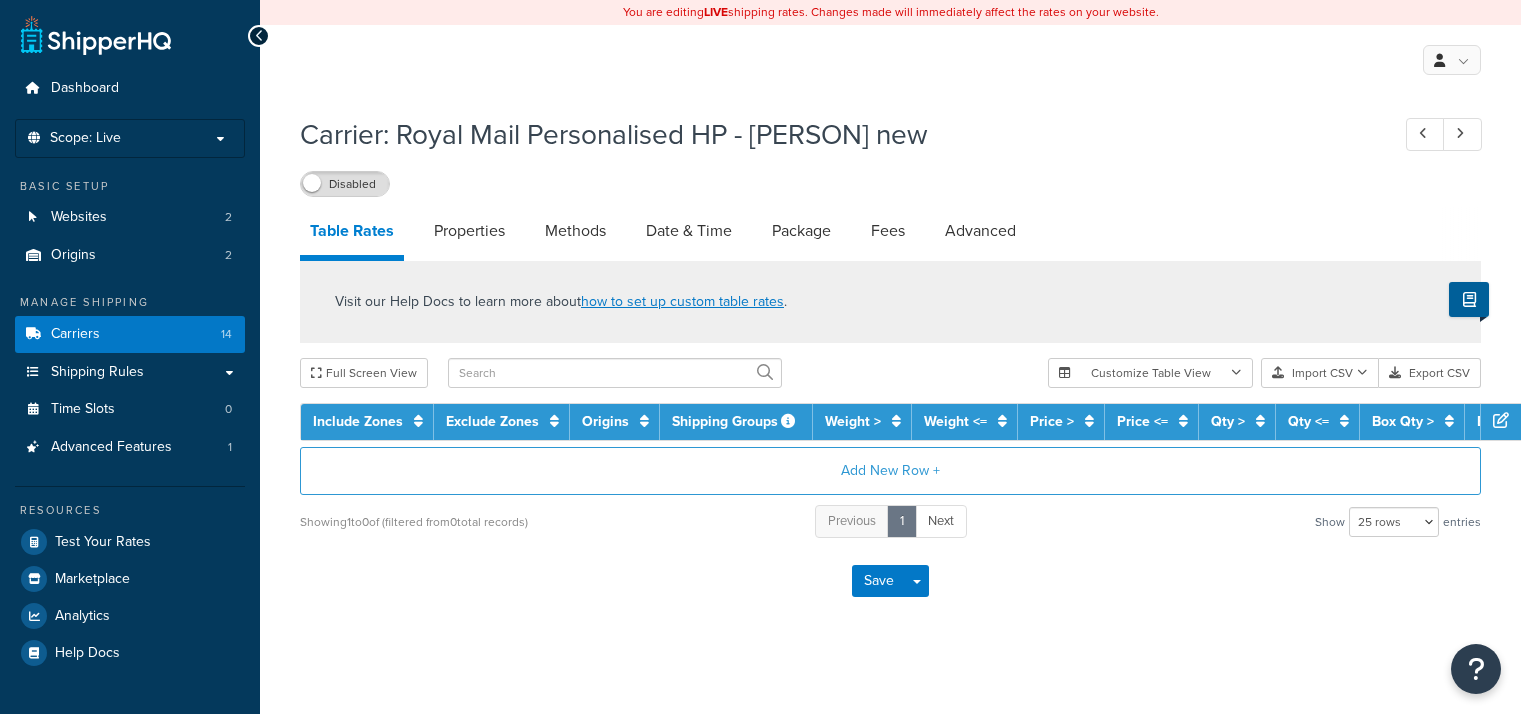 select on "25" 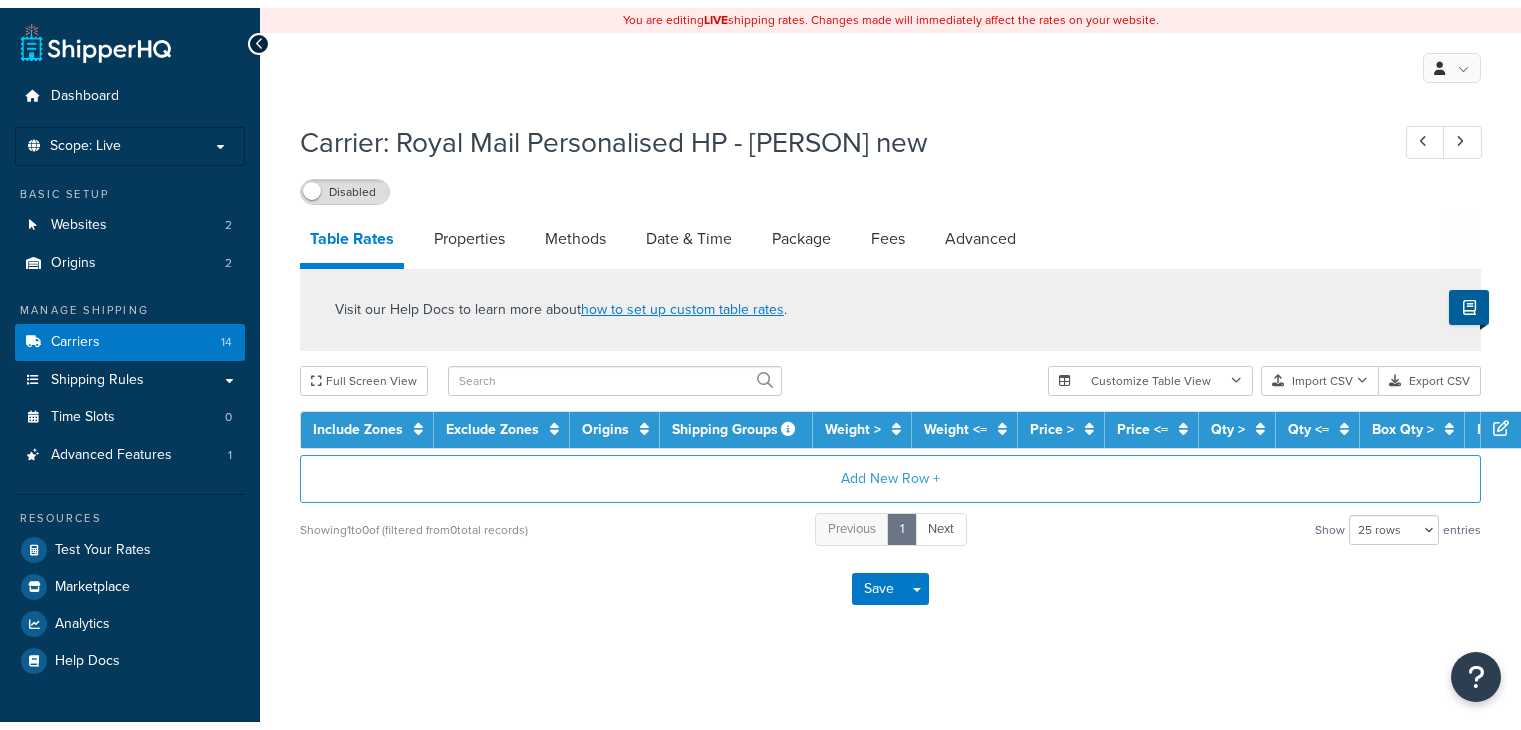 scroll, scrollTop: 0, scrollLeft: 0, axis: both 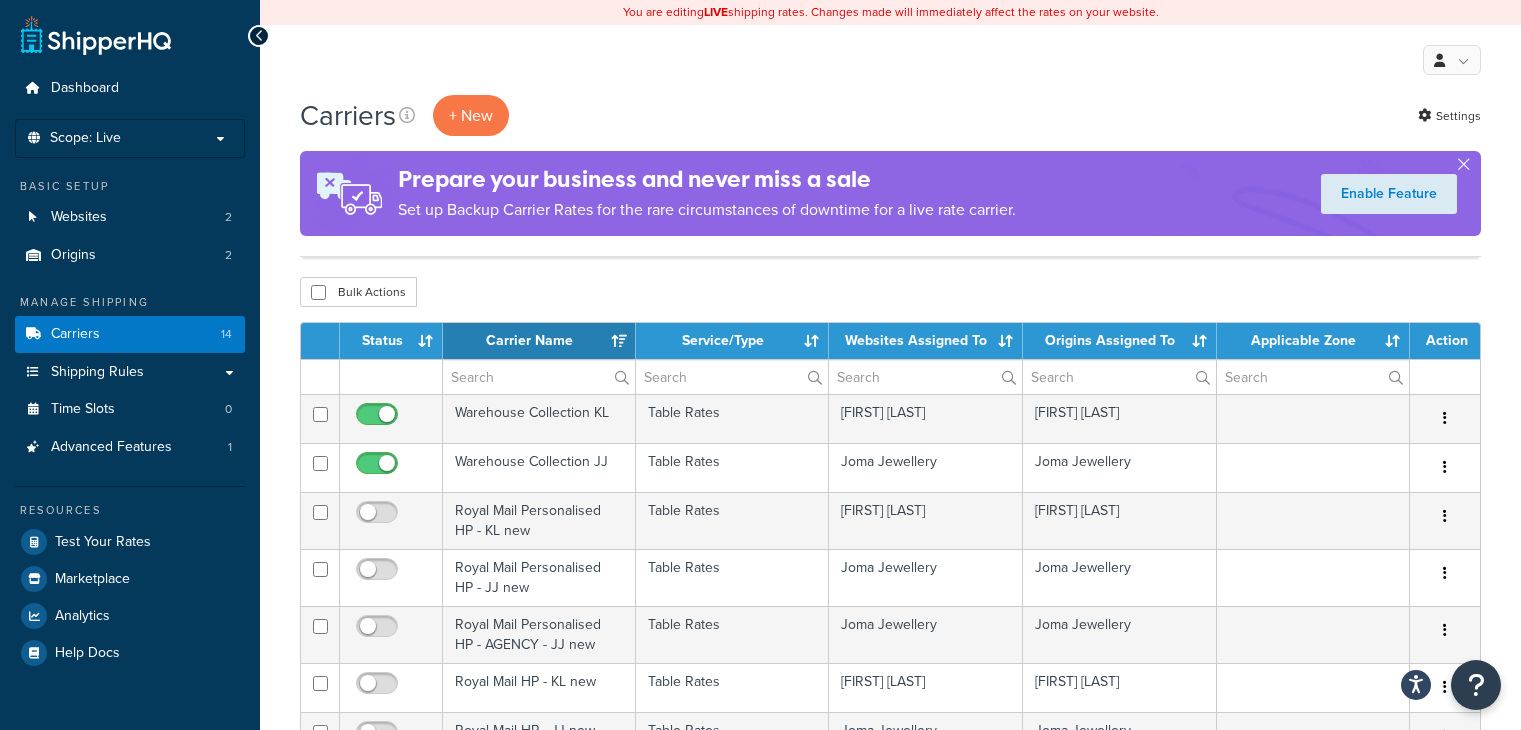 select on "15" 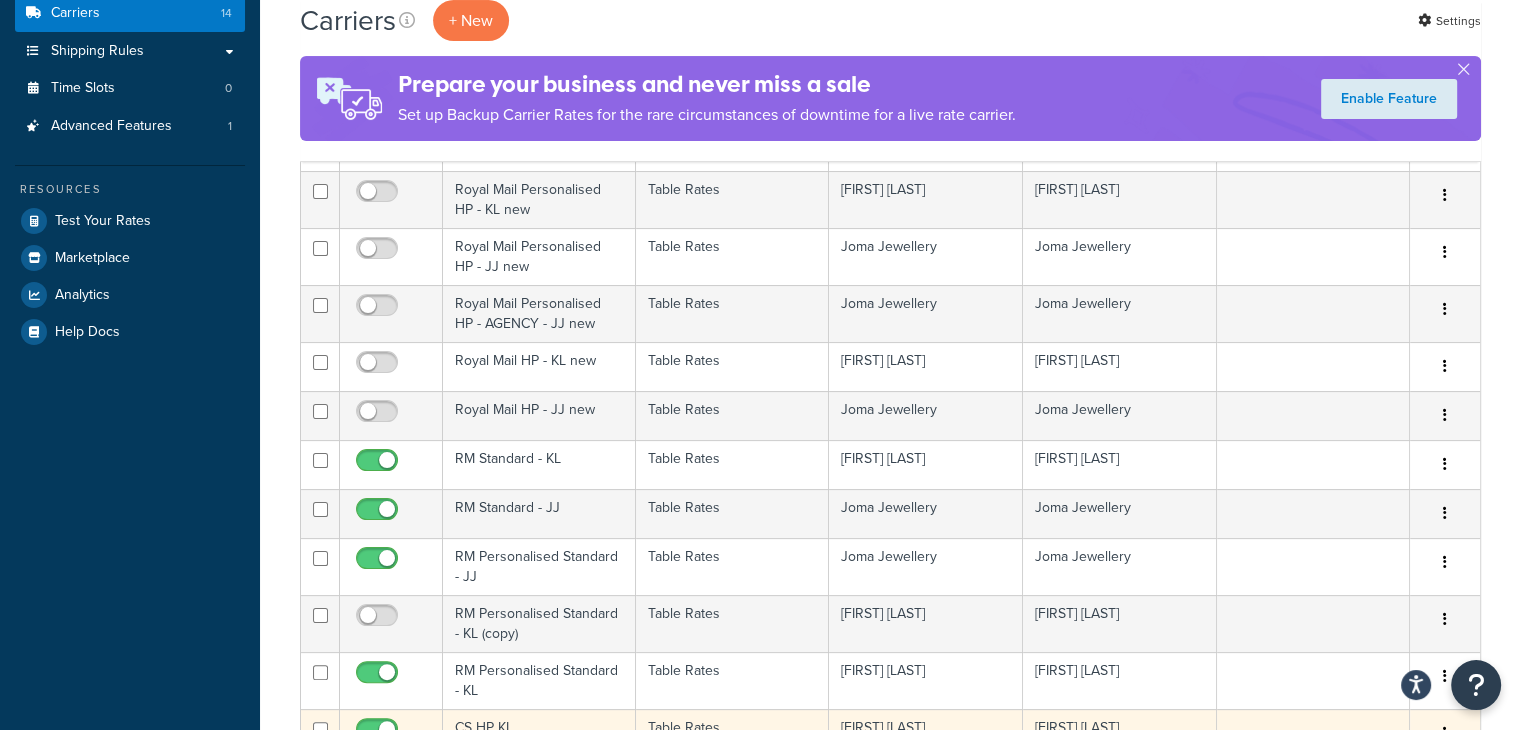 scroll, scrollTop: 0, scrollLeft: 0, axis: both 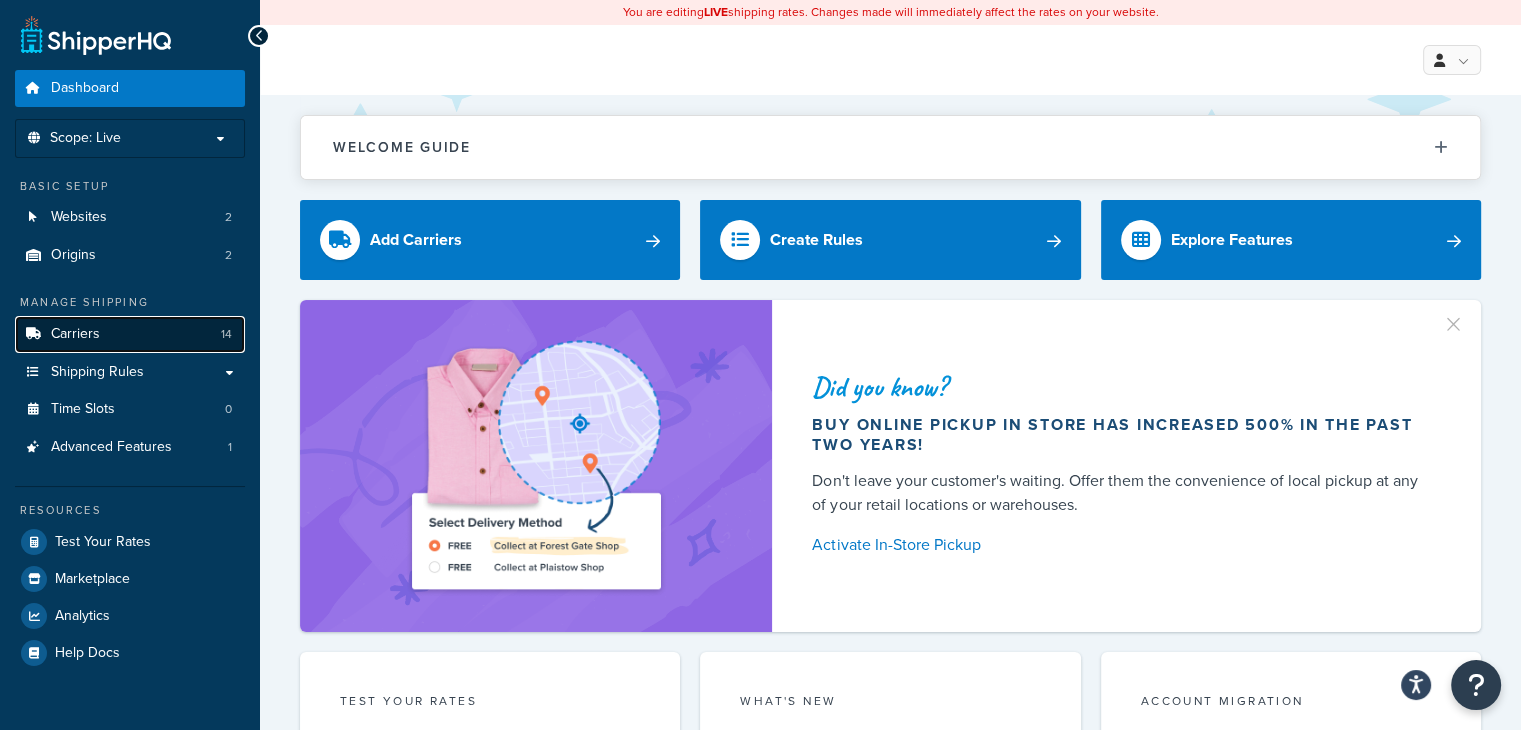 click on "Carriers" at bounding box center (75, 334) 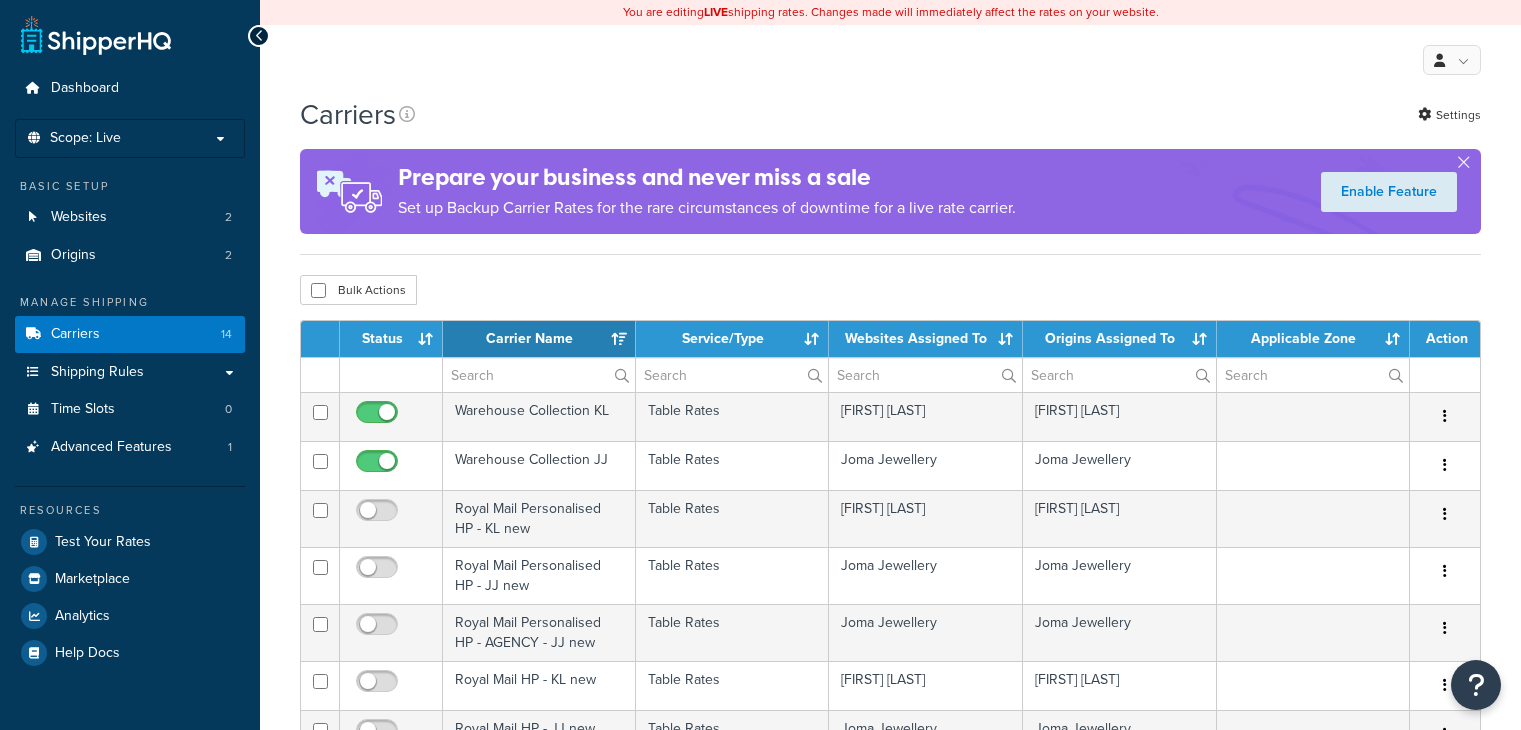 select on "15" 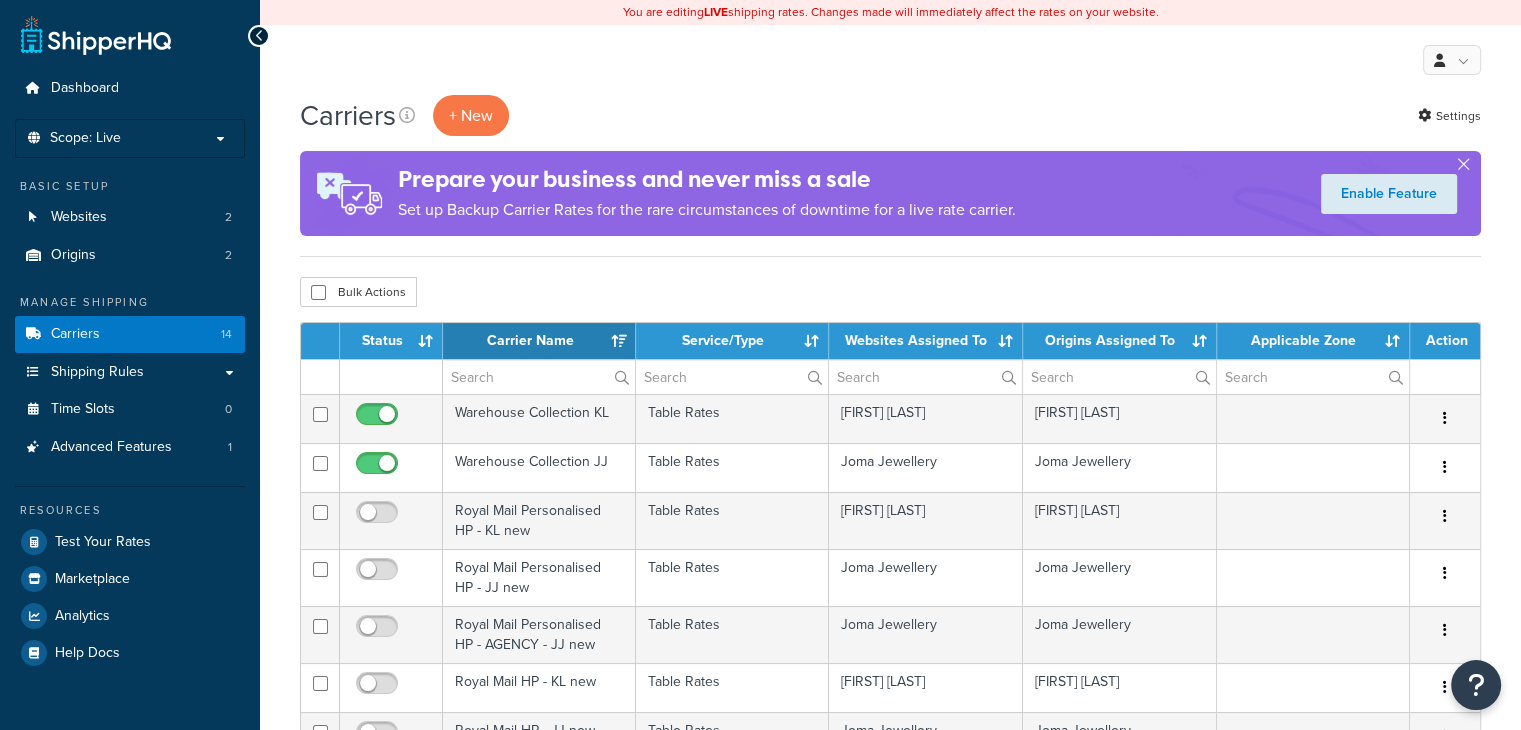 scroll, scrollTop: 0, scrollLeft: 0, axis: both 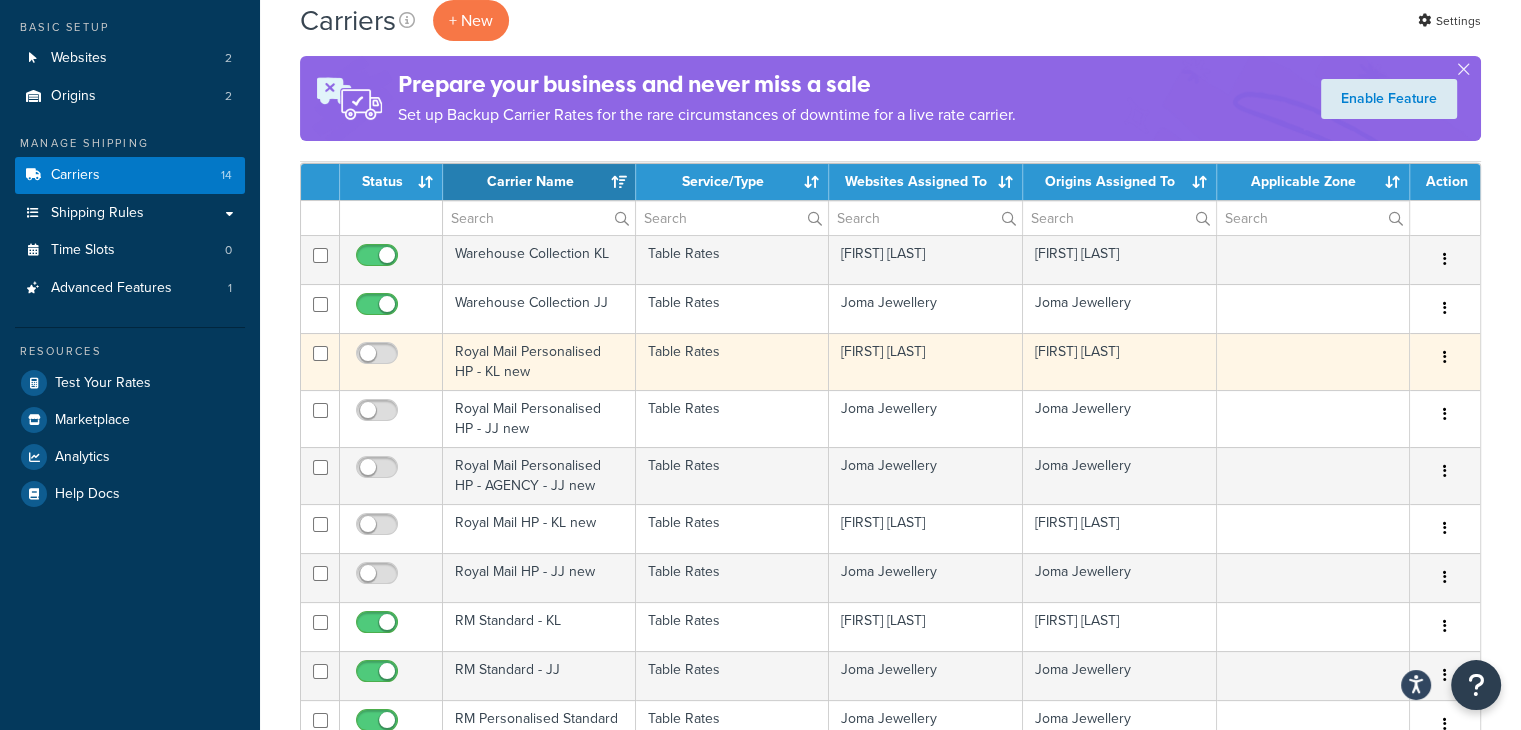 click on "Table Rates" at bounding box center [732, 361] 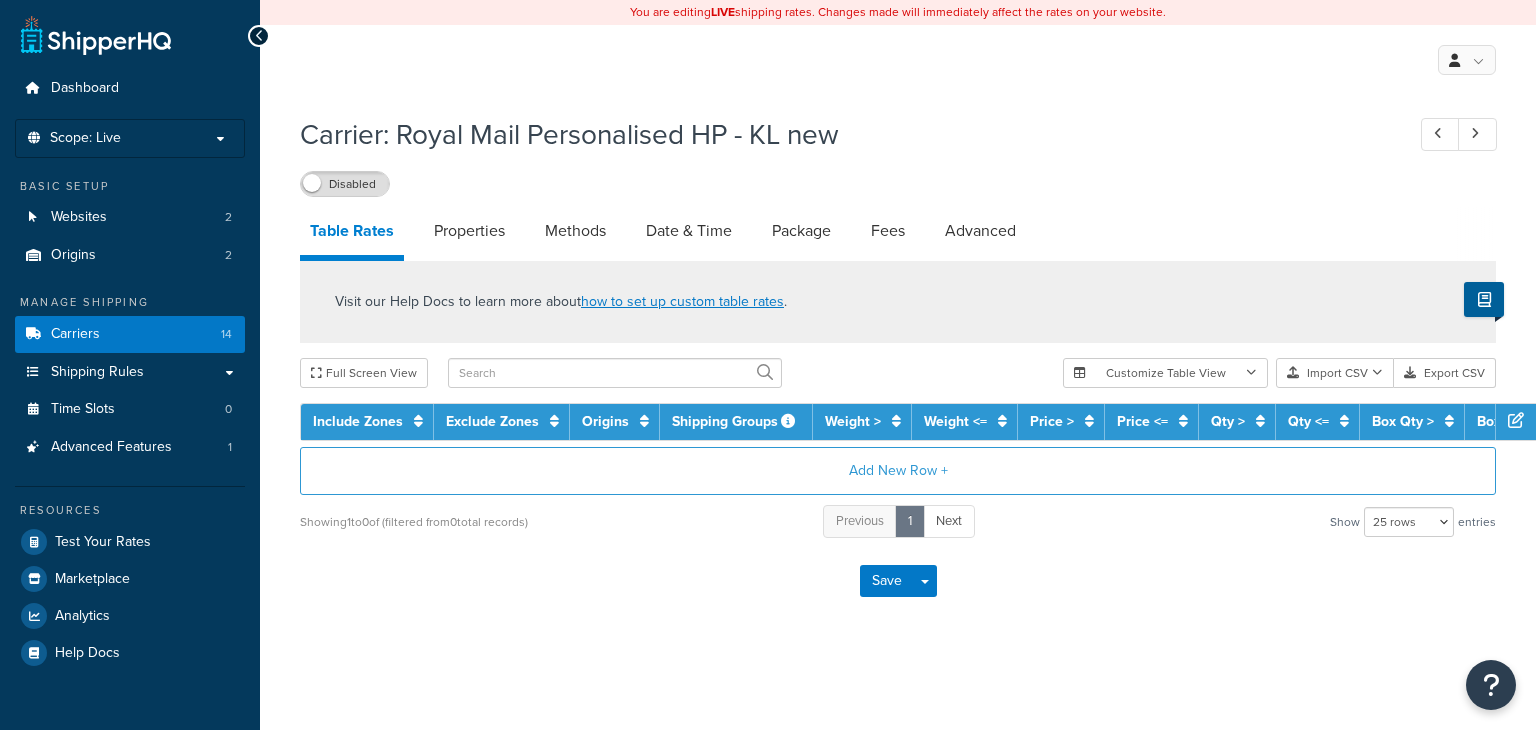 select on "25" 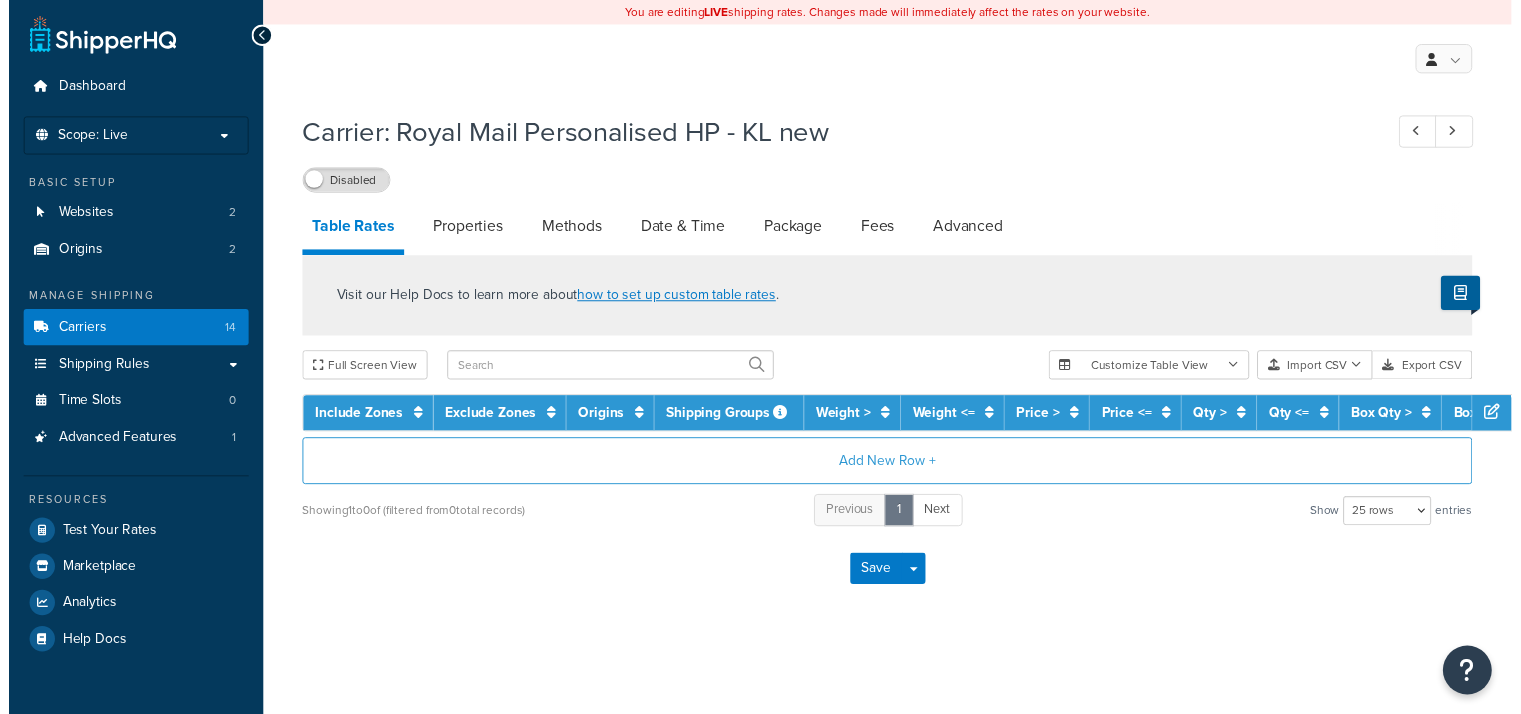 scroll, scrollTop: 0, scrollLeft: 0, axis: both 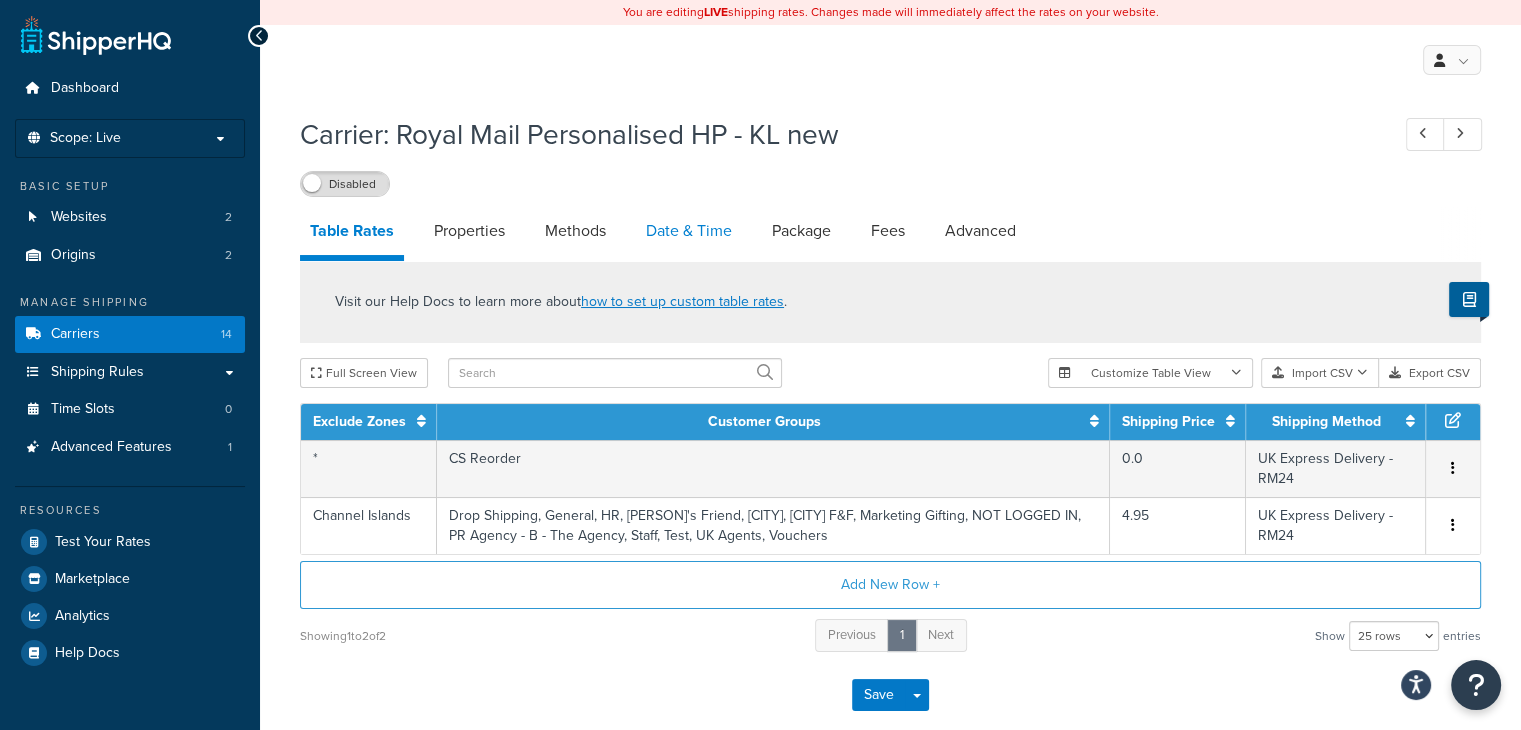 click on "Date & Time" at bounding box center [689, 231] 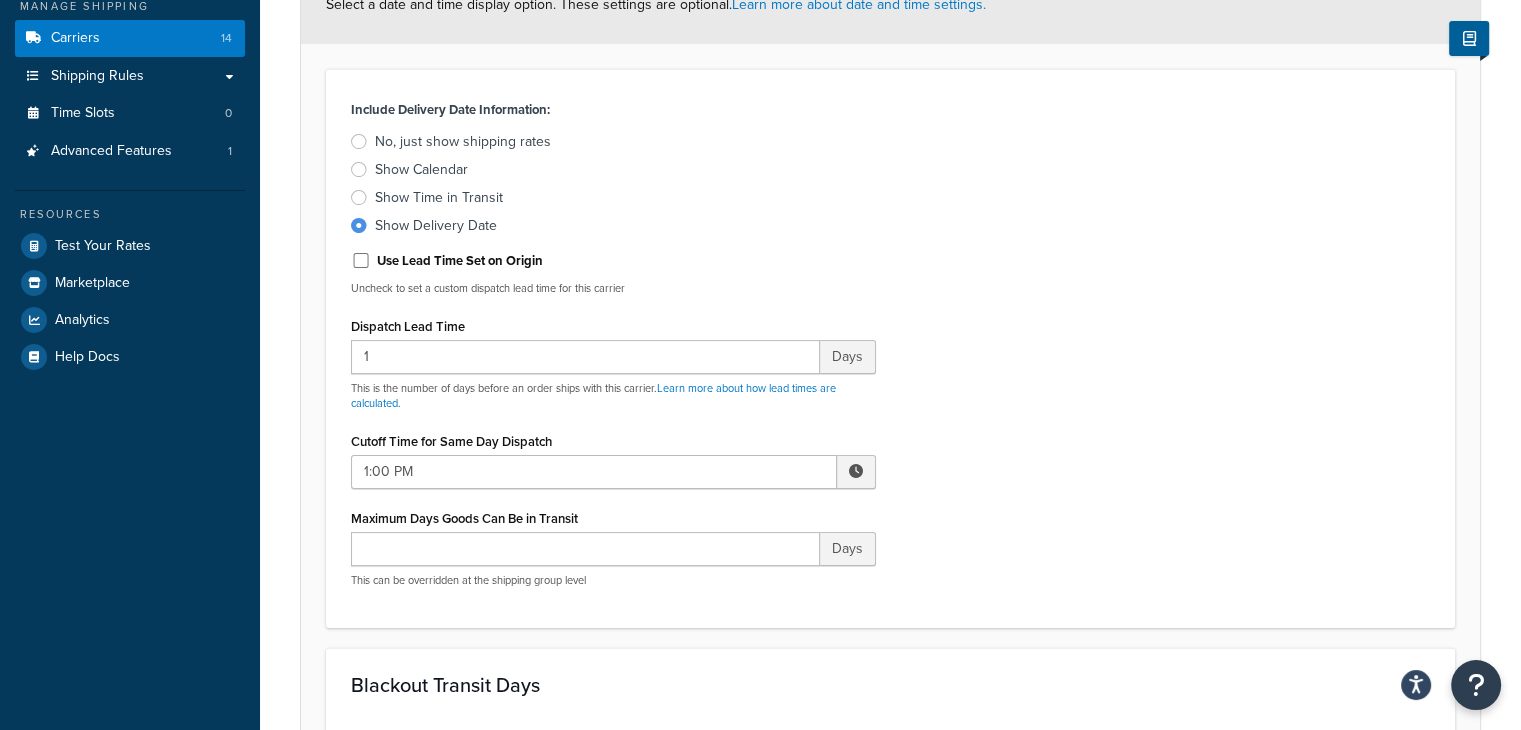 scroll, scrollTop: 296, scrollLeft: 0, axis: vertical 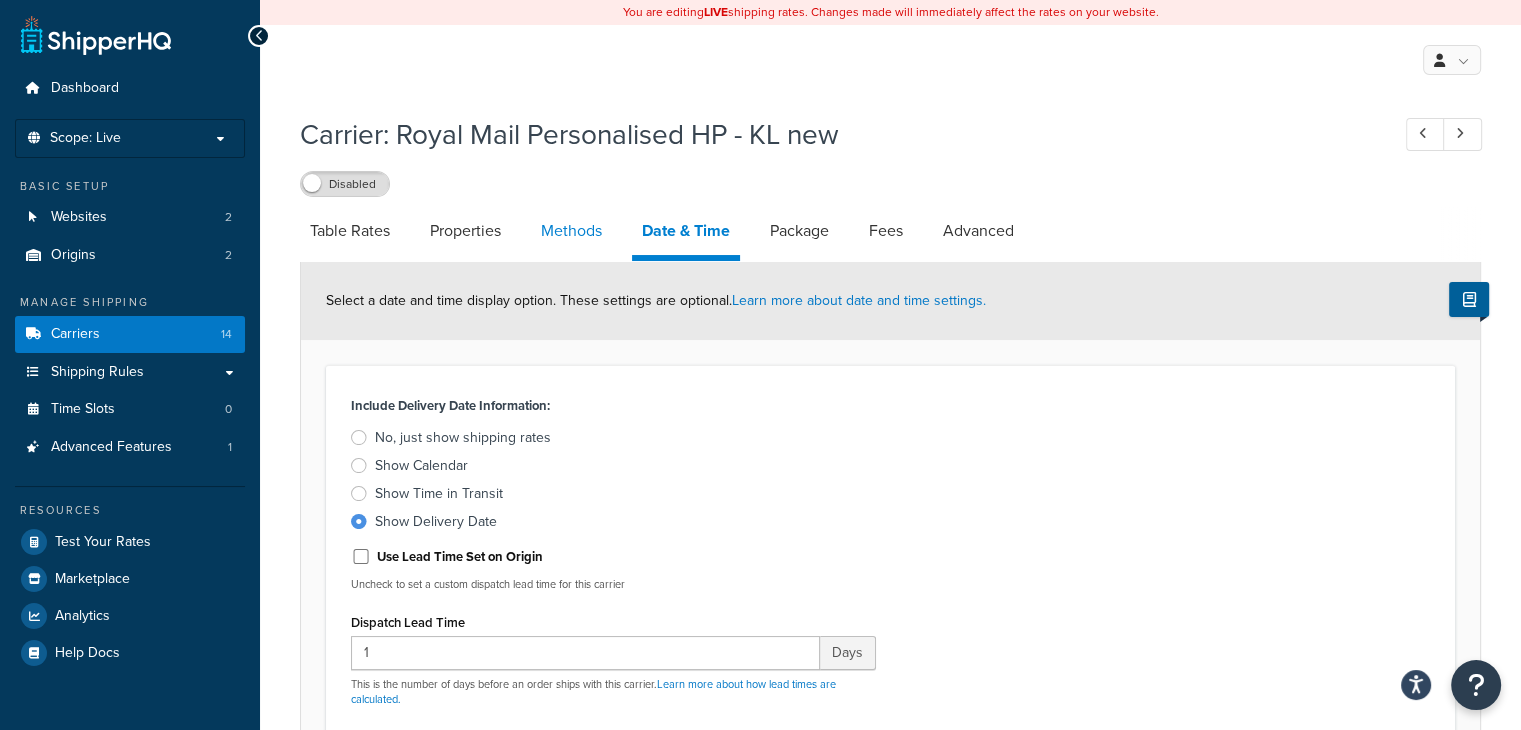 click on "Methods" at bounding box center [571, 231] 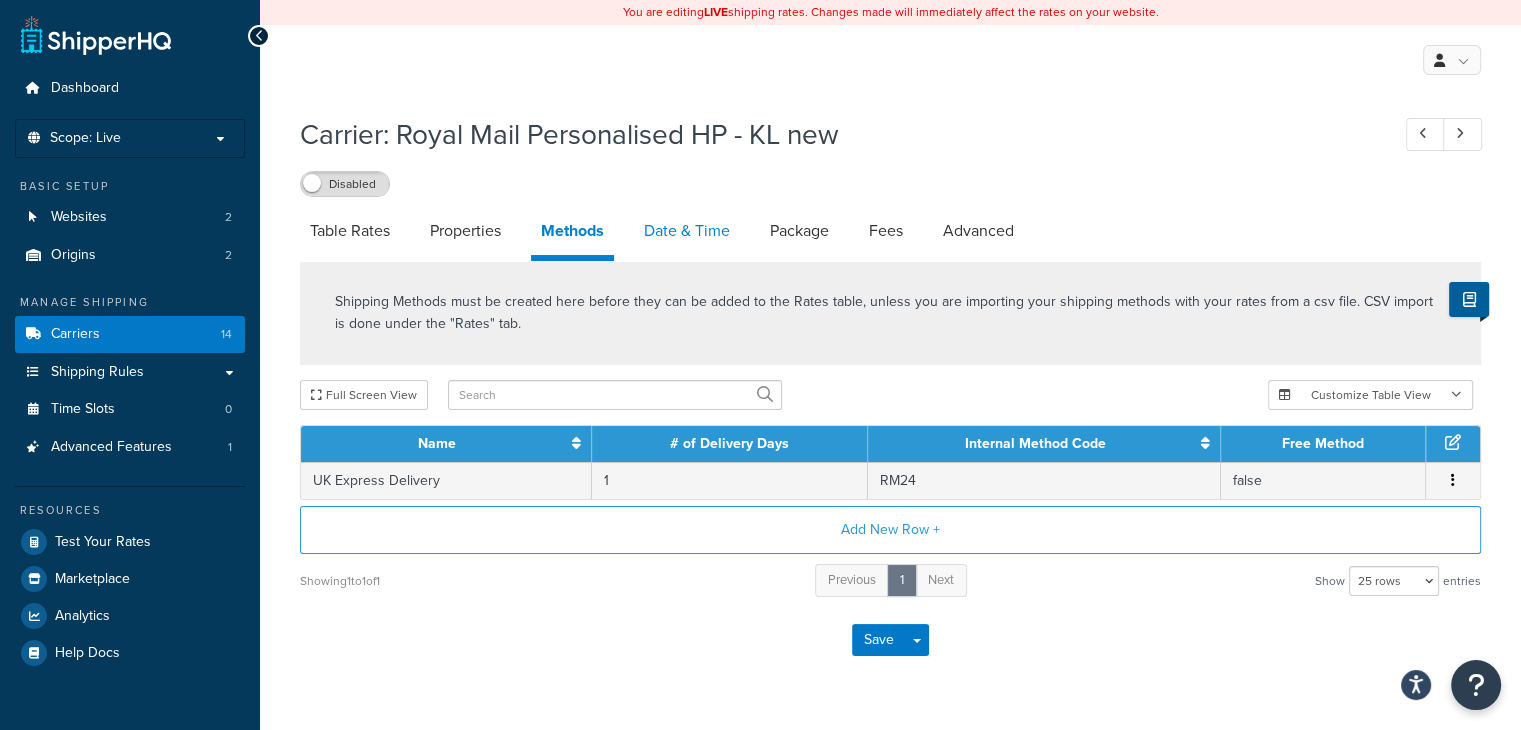 click on "Date & Time" at bounding box center (687, 231) 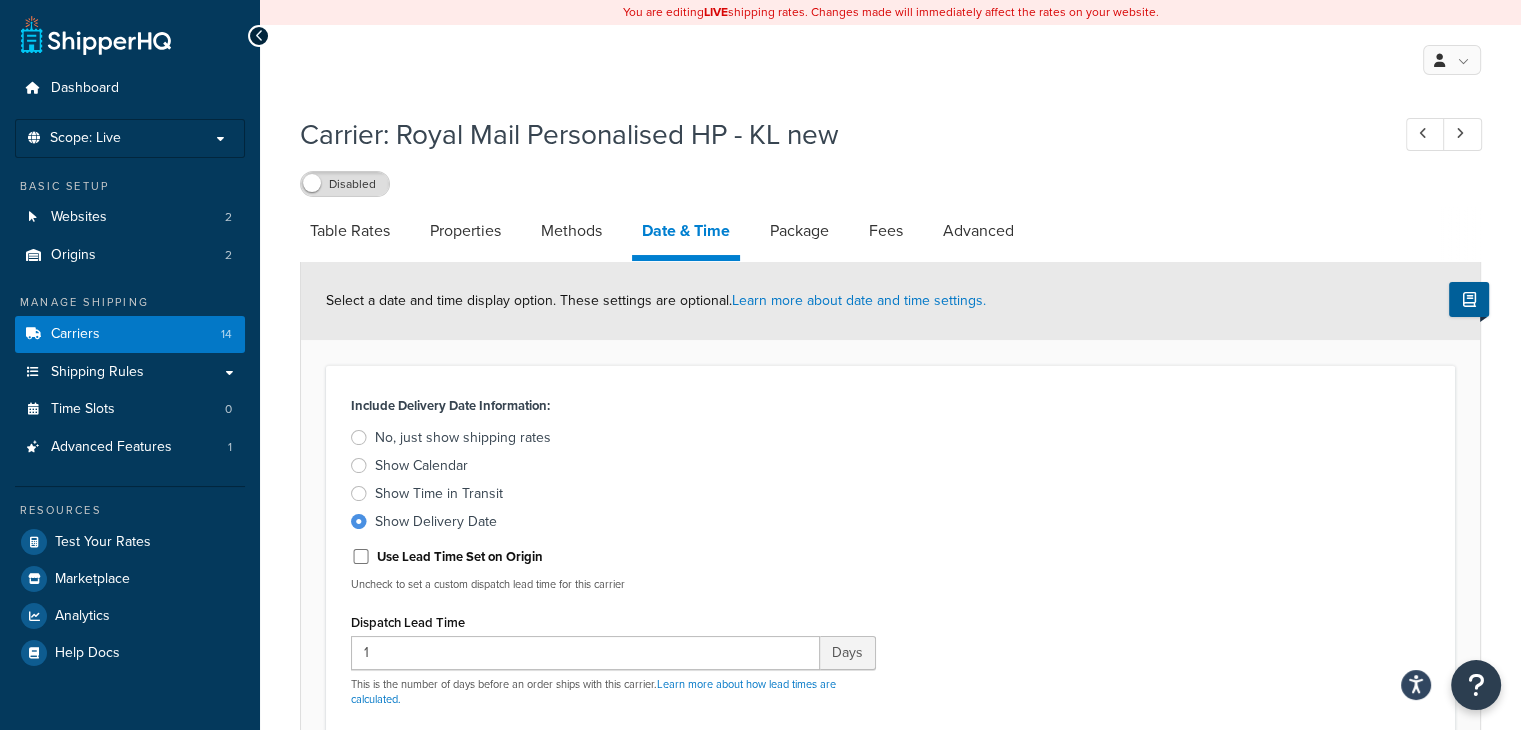 scroll, scrollTop: 158, scrollLeft: 0, axis: vertical 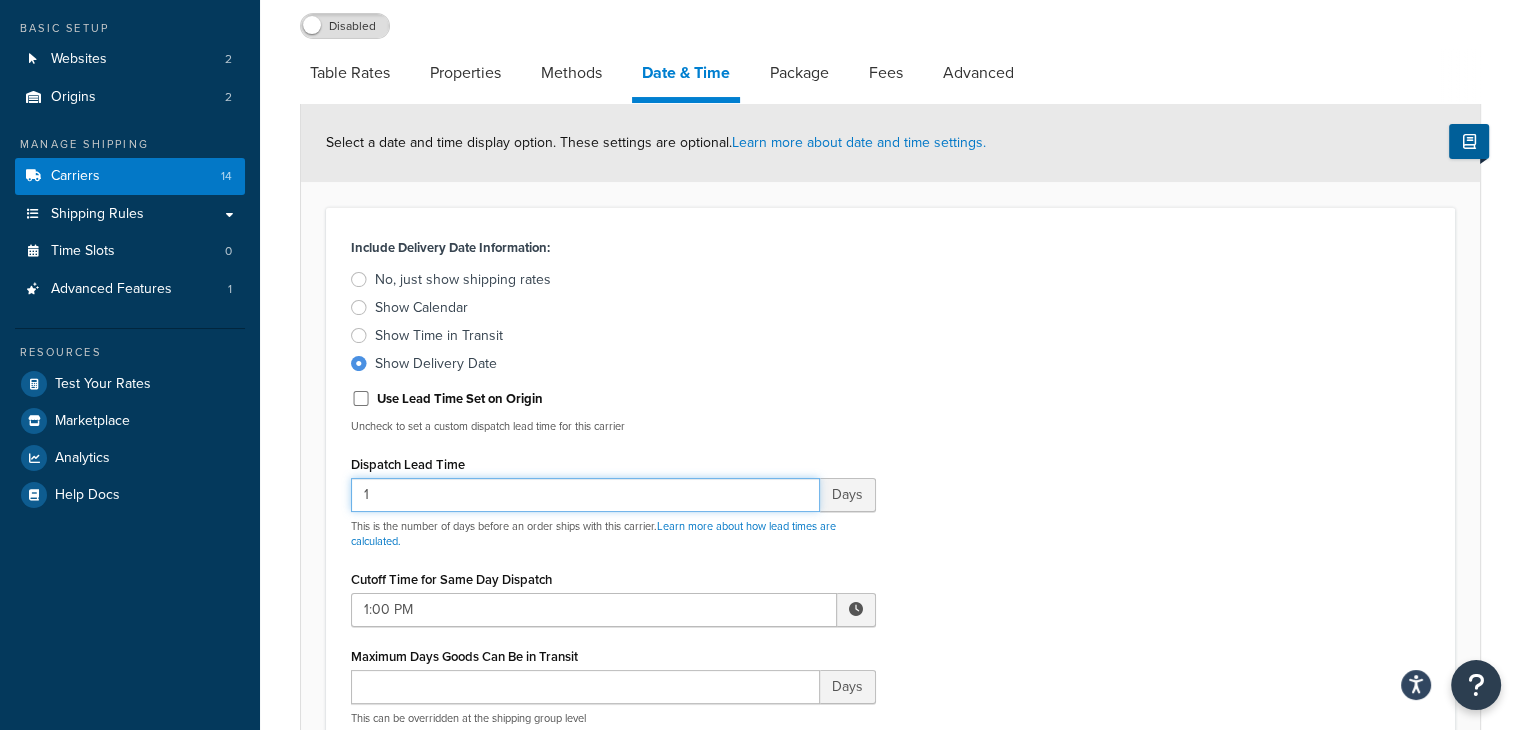 click on "1" at bounding box center (585, 495) 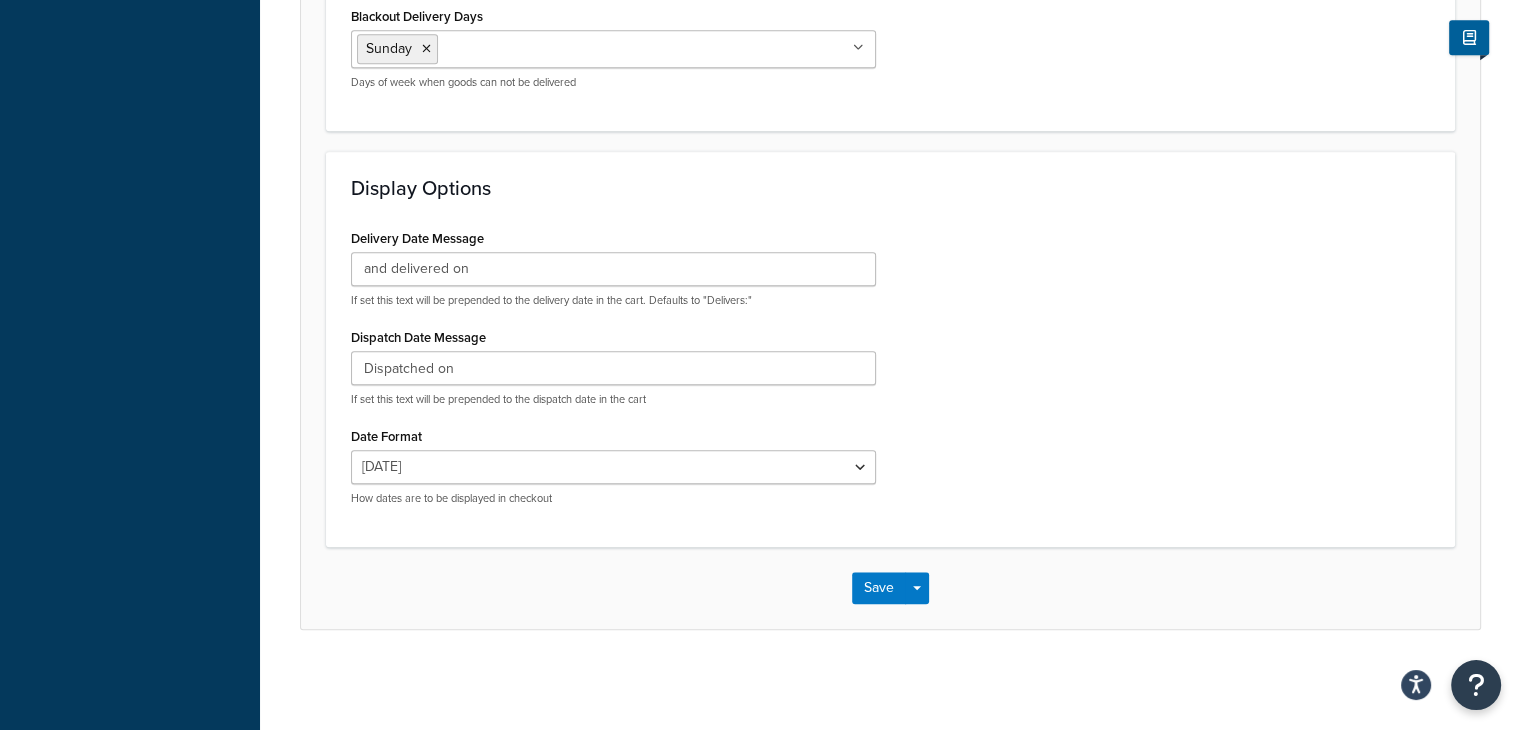 scroll, scrollTop: 1938, scrollLeft: 0, axis: vertical 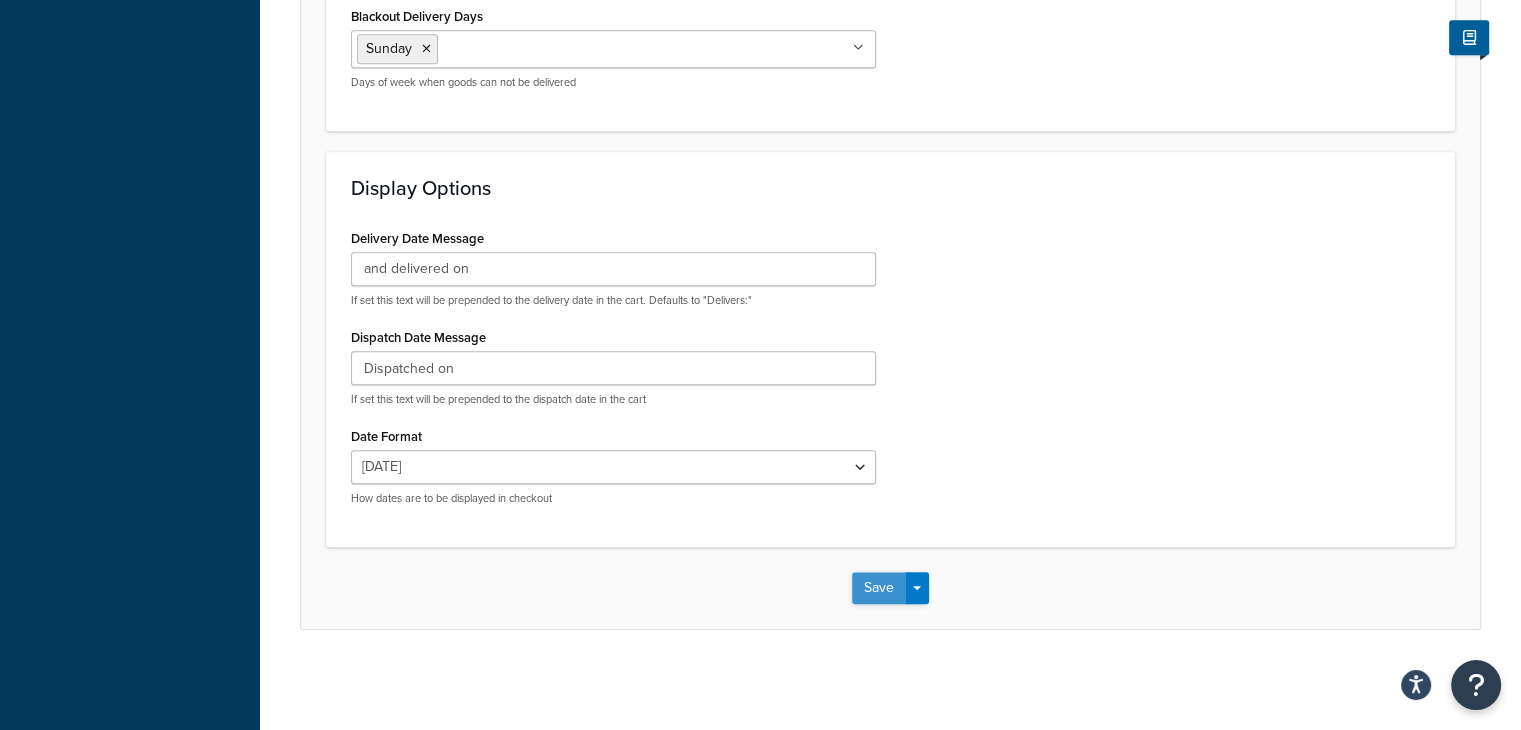 type on "2" 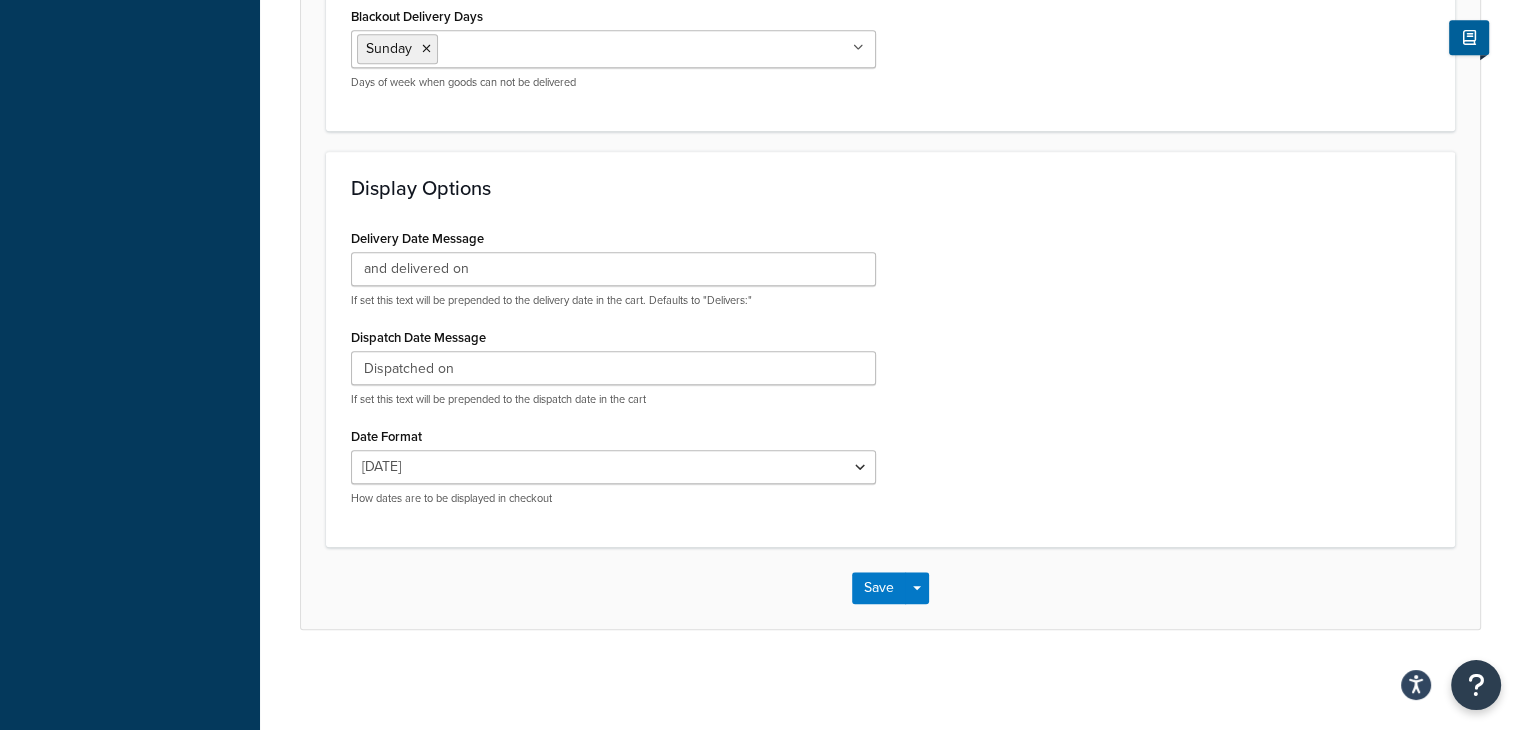 scroll, scrollTop: 0, scrollLeft: 0, axis: both 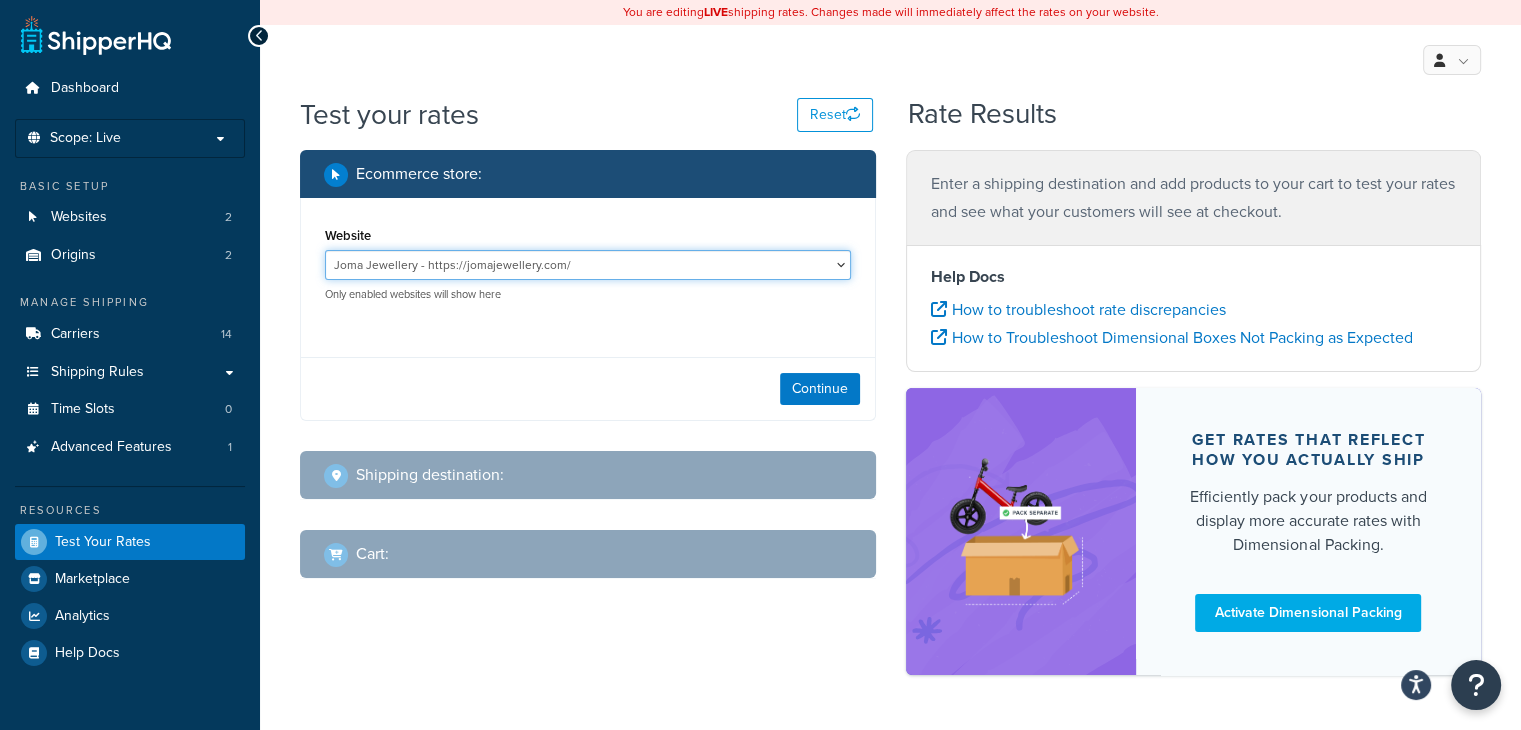 click on "Joma Jewellery - https://jomajewellery.com/ [NAME] - https://katieloxton.com/" at bounding box center [588, 265] 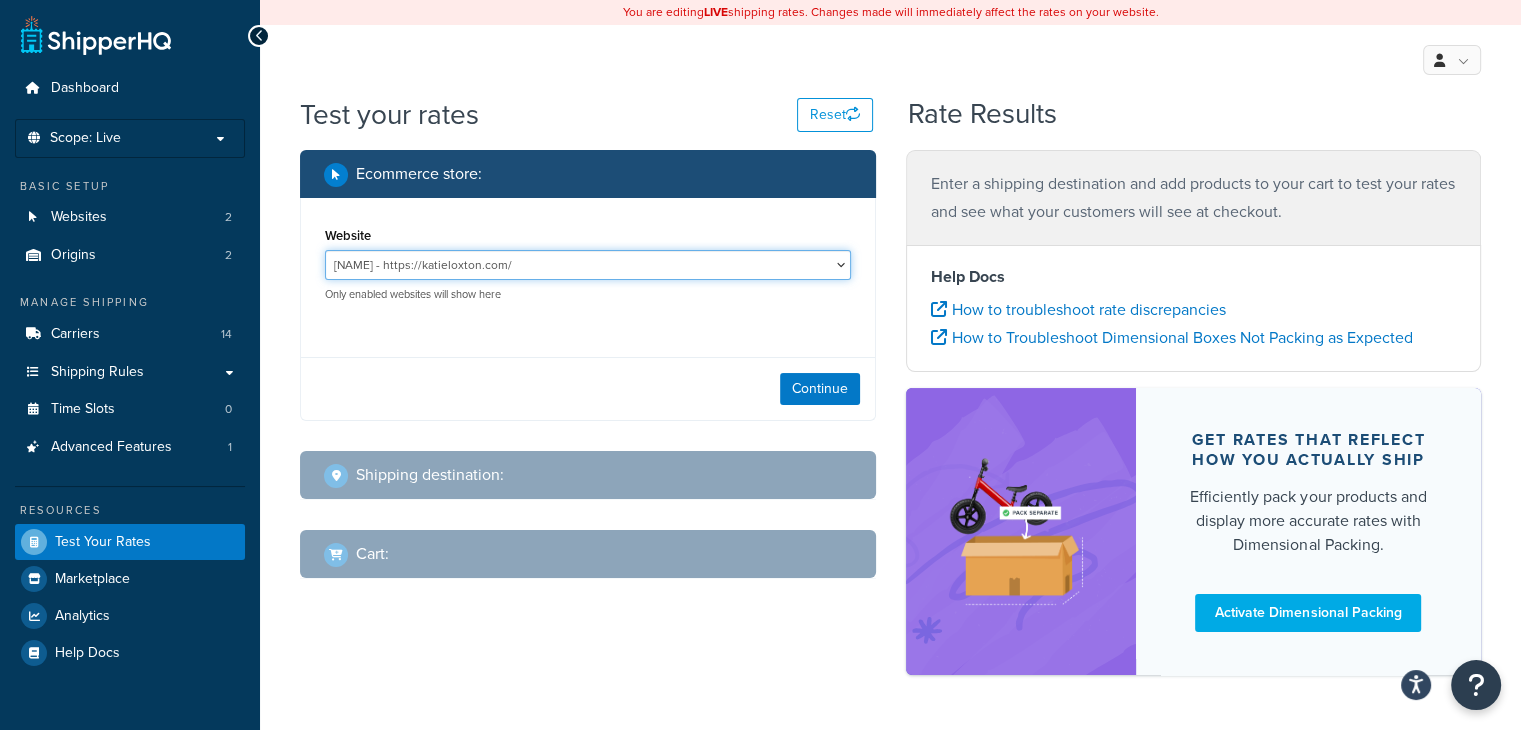 click on "Joma Jewellery - https://jomajewellery.com/ [NAME] - https://katieloxton.com/" at bounding box center [588, 265] 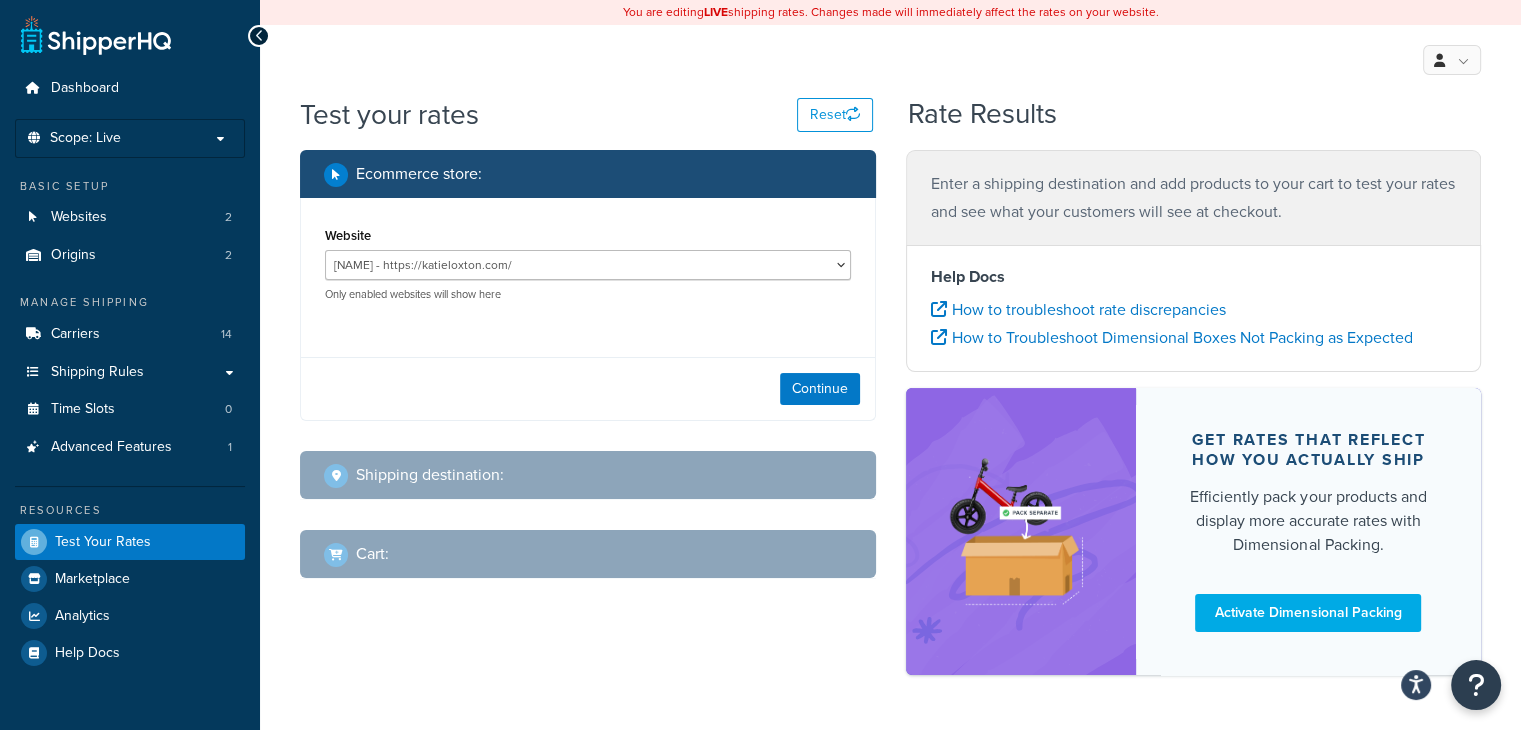 click on "Joma Jewellery - https://jomajewellery.com/ Katie Loxton - https://katieloxton.com/ Only enabled websites will show here" at bounding box center (588, 276) 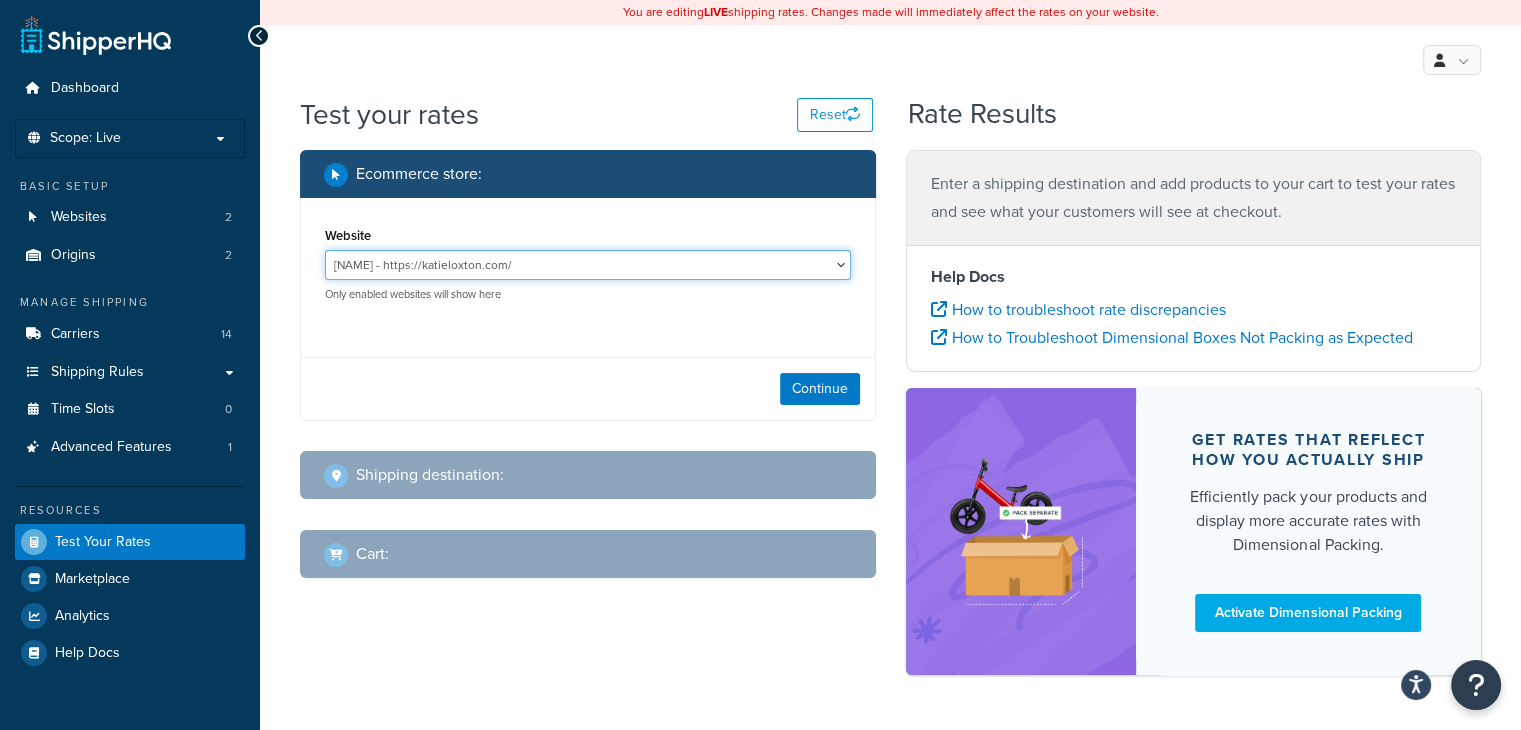 click on "Joma Jewellery - https://jomajewellery.com/ Katie Loxton - https://katieloxton.com/" at bounding box center [588, 265] 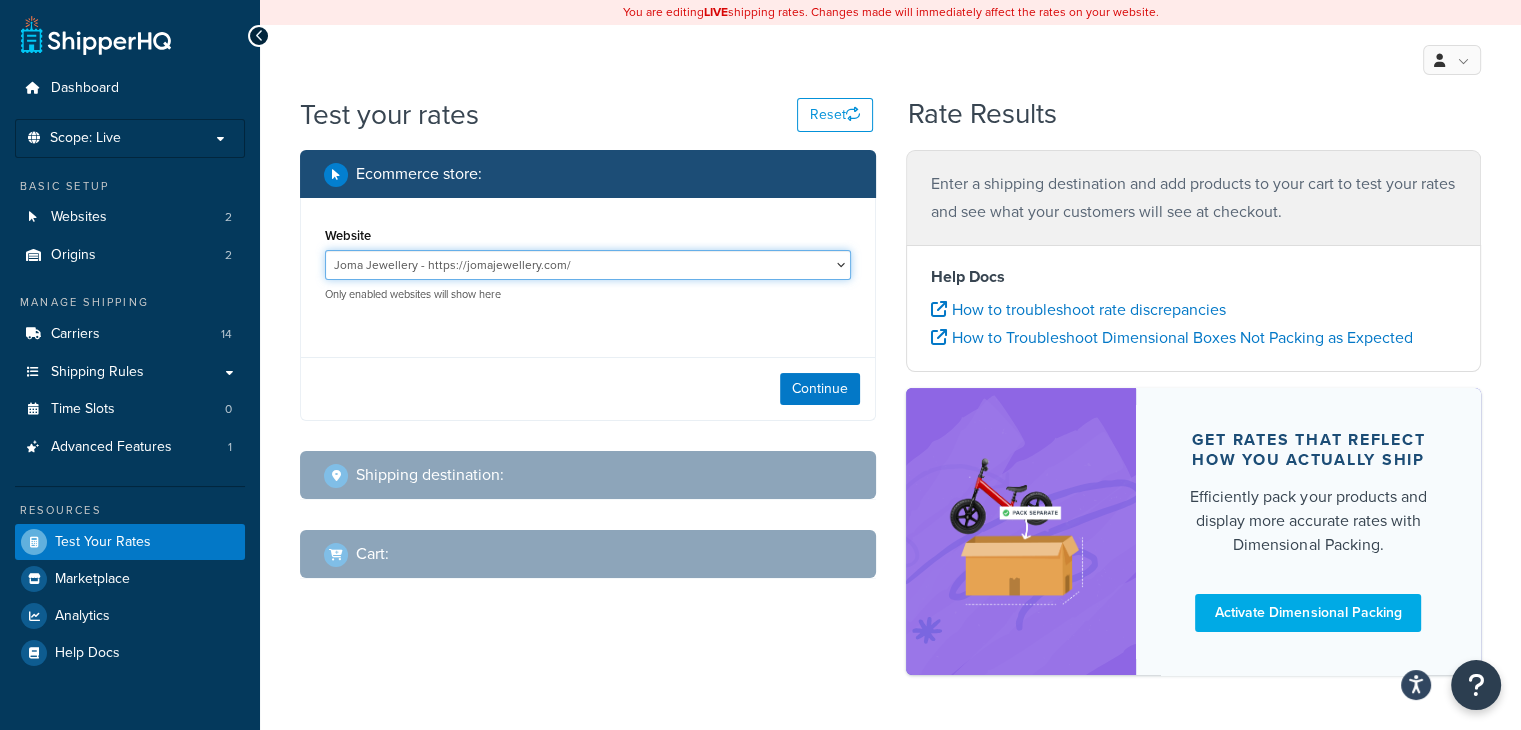 click on "Joma Jewellery - https://jomajewellery.com/ Katie Loxton - https://katieloxton.com/" at bounding box center (588, 265) 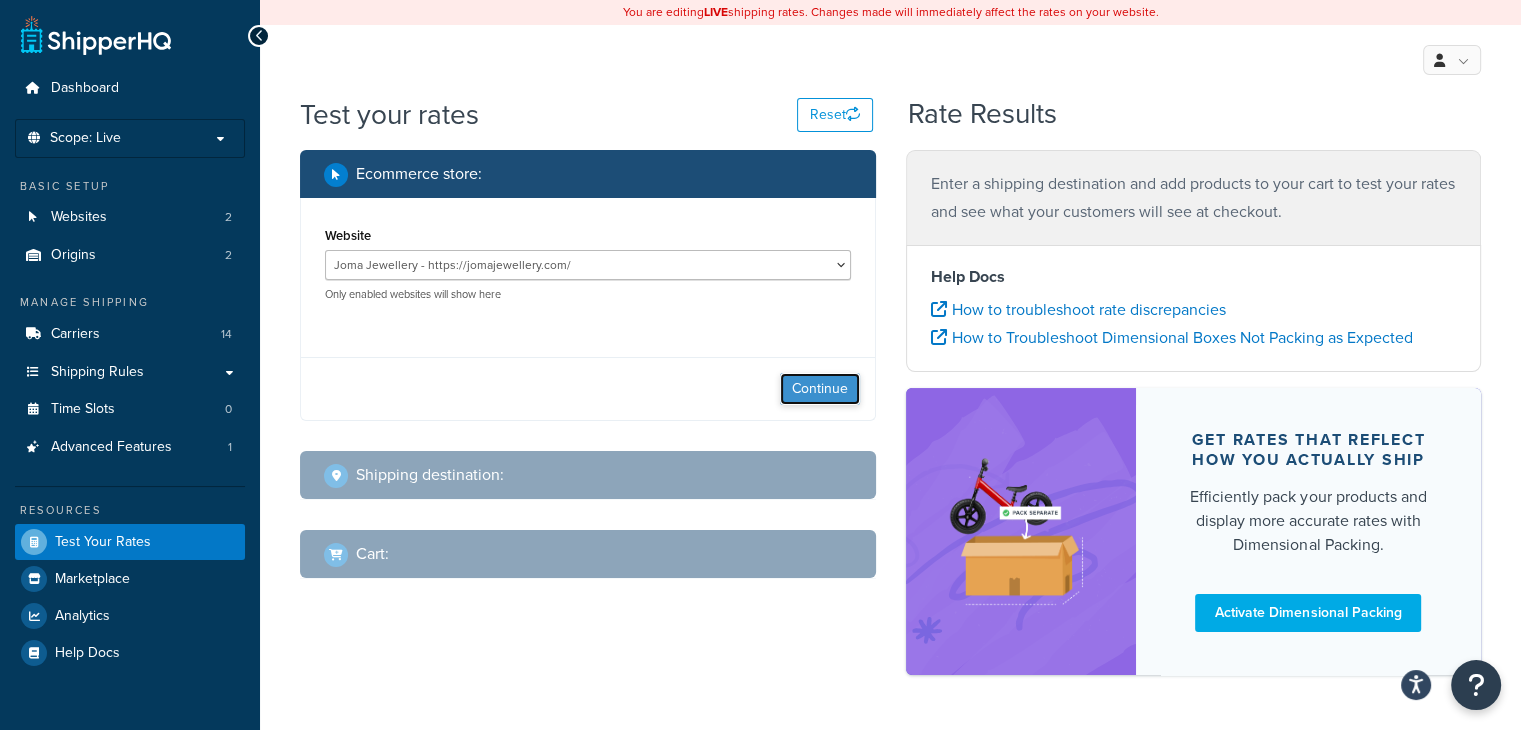 click on "Continue" at bounding box center (820, 389) 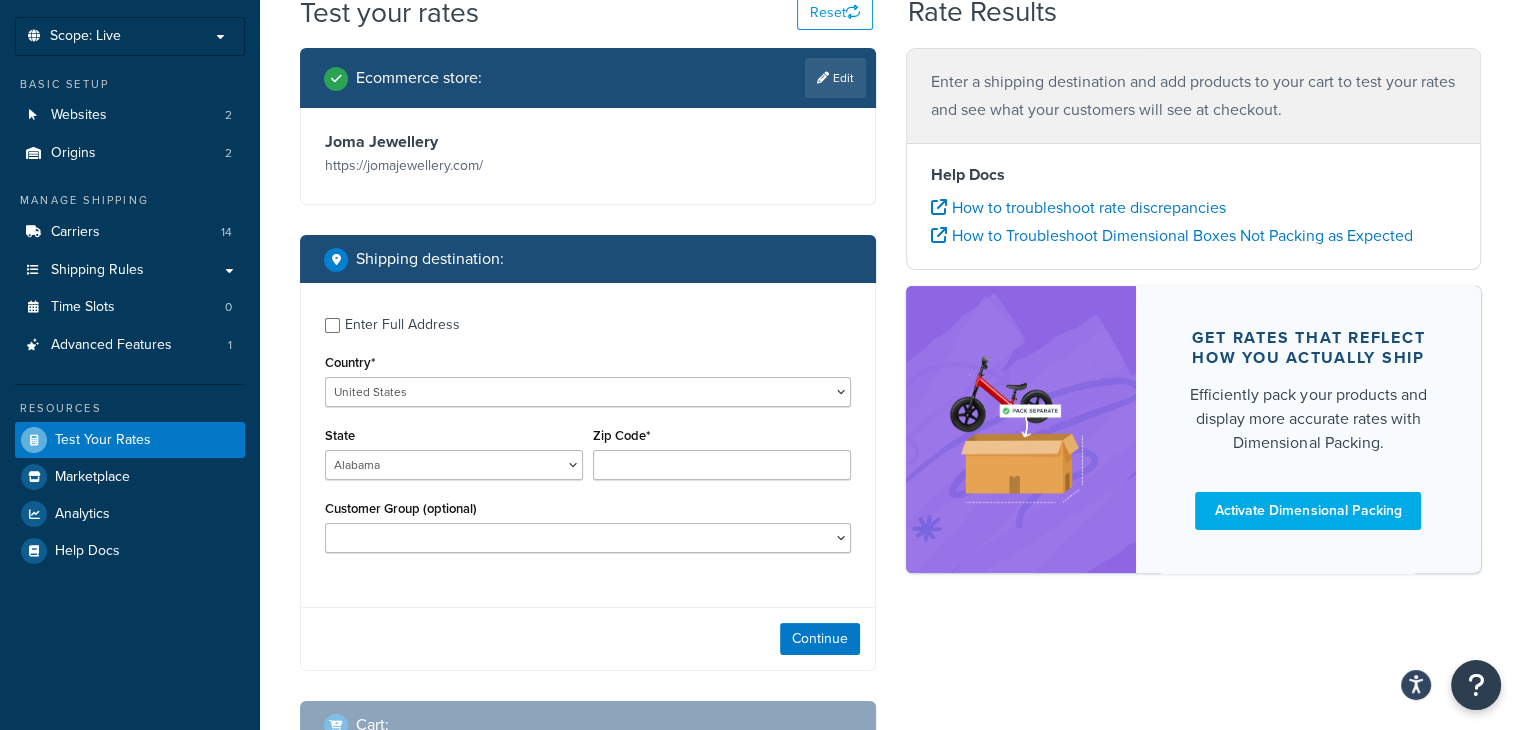 scroll, scrollTop: 136, scrollLeft: 0, axis: vertical 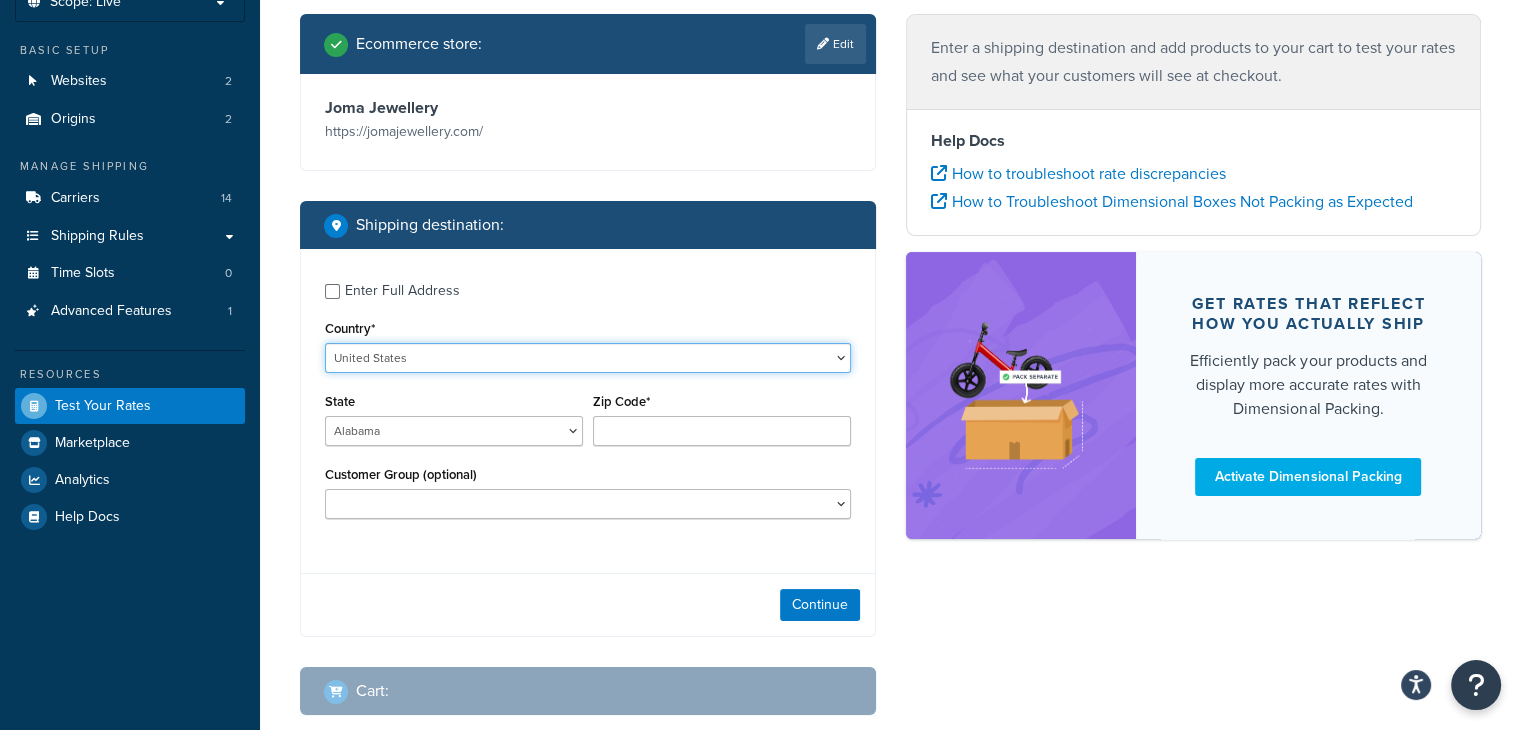 click on "United States  United Kingdom  Afghanistan  Åland Islands  Albania  Algeria  American Samoa  Andorra  Angola  Anguilla  Antarctica  Antigua and Barbuda  Argentina  Armenia  Aruba  Australia  Austria  Azerbaijan  Bahamas  Bahrain  Bangladesh  Barbados  Belarus  Belgium  Belize  Benin  Bermuda  Bhutan  Bolivia  Bonaire, Sint Eustatius and Saba  Bosnia and Herzegovina  Botswana  Bouvet Island  Brazil  British Indian Ocean Territory  Brunei Darussalam  Bulgaria  Burkina Faso  Burundi  Cambodia  Cameroon  Canada  Cape Verde  Cayman Islands  Central African Republic  Chad  Chile  China  Christmas Island  Cocos (Keeling) Islands  Colombia  Comoros  Congo  Congo, The Democratic Republic of the  Cook Islands  Costa Rica  Côte d'Ivoire  Croatia  Cuba  Curacao  Cyprus  Czech Republic  Denmark  Djibouti  Dominica  Dominican Republic  Ecuador  Egypt  El Salvador  Equatorial Guinea  Eritrea  Estonia  Ethiopia  Falkland Islands (Malvinas)  Faroe Islands  Fiji  Finland  France  French Guiana  French Polynesia  Gabon  Guam" at bounding box center [588, 358] 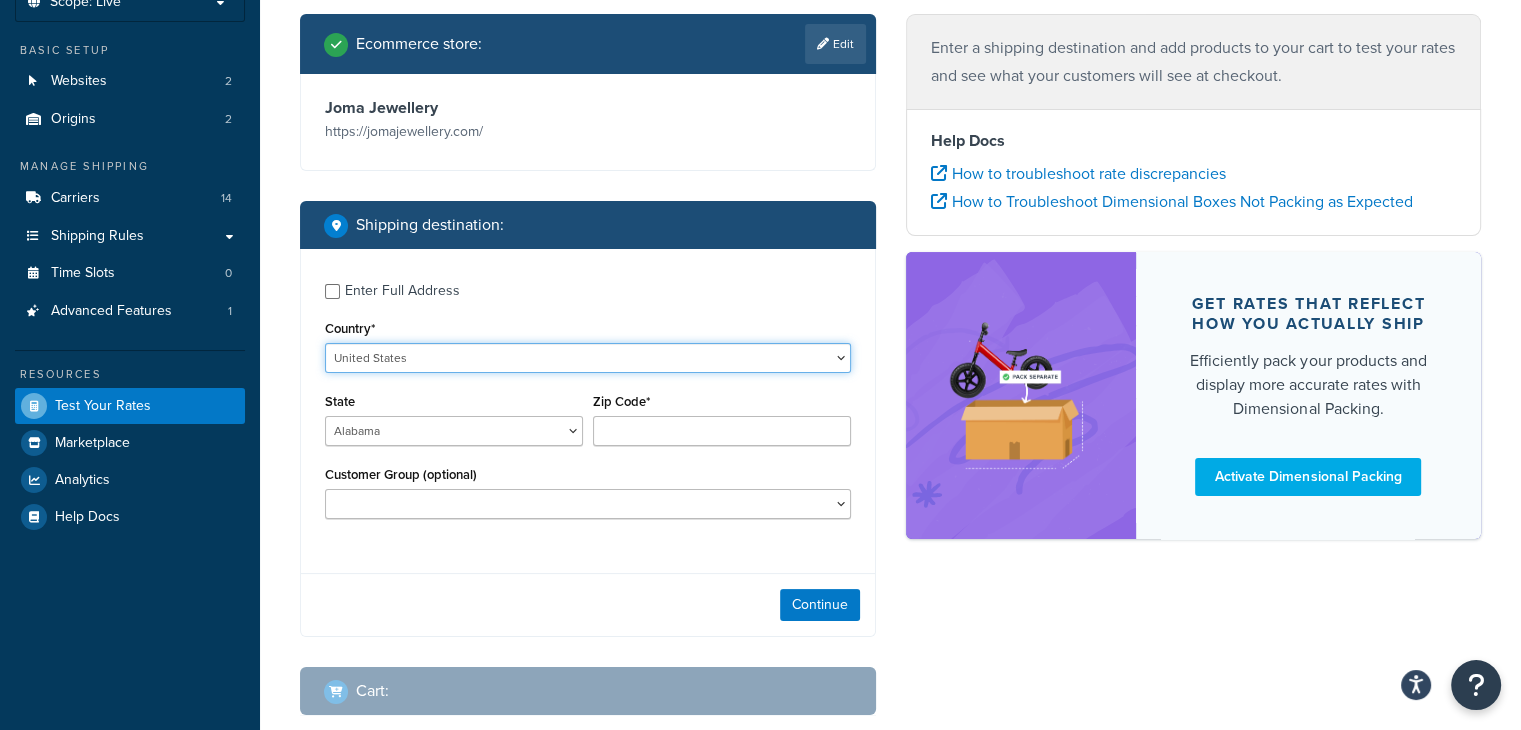 select on "GB" 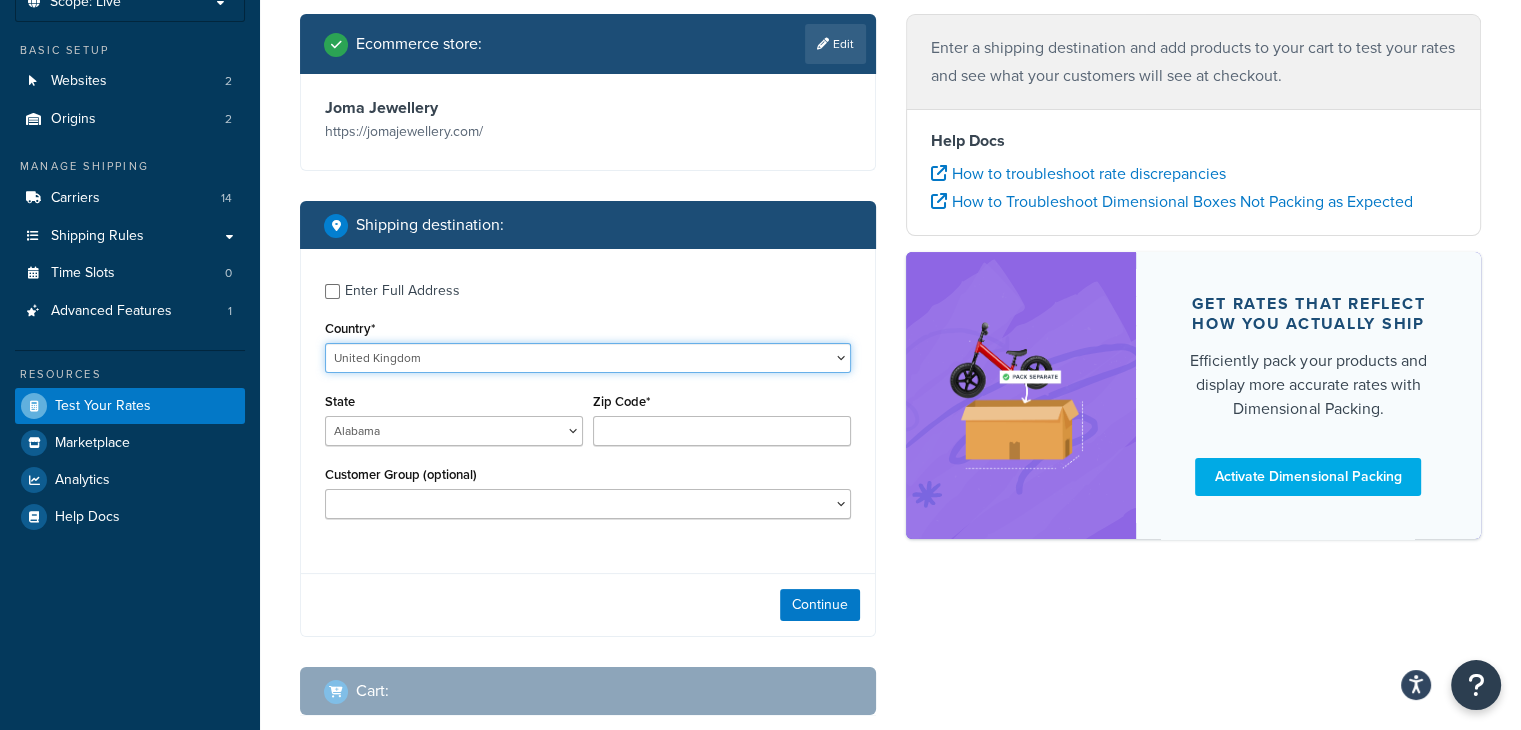 click on "United States  United Kingdom  Afghanistan  Åland Islands  Albania  Algeria  American Samoa  Andorra  Angola  Anguilla  Antarctica  Antigua and Barbuda  Argentina  Armenia  Aruba  Australia  Austria  Azerbaijan  Bahamas  Bahrain  Bangladesh  Barbados  Belarus  Belgium  Belize  Benin  Bermuda  Bhutan  Bolivia  Bonaire, Sint Eustatius and Saba  Bosnia and Herzegovina  Botswana  Bouvet Island  Brazil  British Indian Ocean Territory  Brunei Darussalam  Bulgaria  Burkina Faso  Burundi  Cambodia  Cameroon  Canada  Cape Verde  Cayman Islands  Central African Republic  Chad  Chile  China  Christmas Island  Cocos (Keeling) Islands  Colombia  Comoros  Congo  Congo, The Democratic Republic of the  Cook Islands  Costa Rica  Côte d'Ivoire  Croatia  Cuba  Curacao  Cyprus  Czech Republic  Denmark  Djibouti  Dominica  Dominican Republic  Ecuador  Egypt  El Salvador  Equatorial Guinea  Eritrea  Estonia  Ethiopia  Falkland Islands (Malvinas)  Faroe Islands  Fiji  Finland  France  French Guiana  French Polynesia  Gabon  Guam" at bounding box center [588, 358] 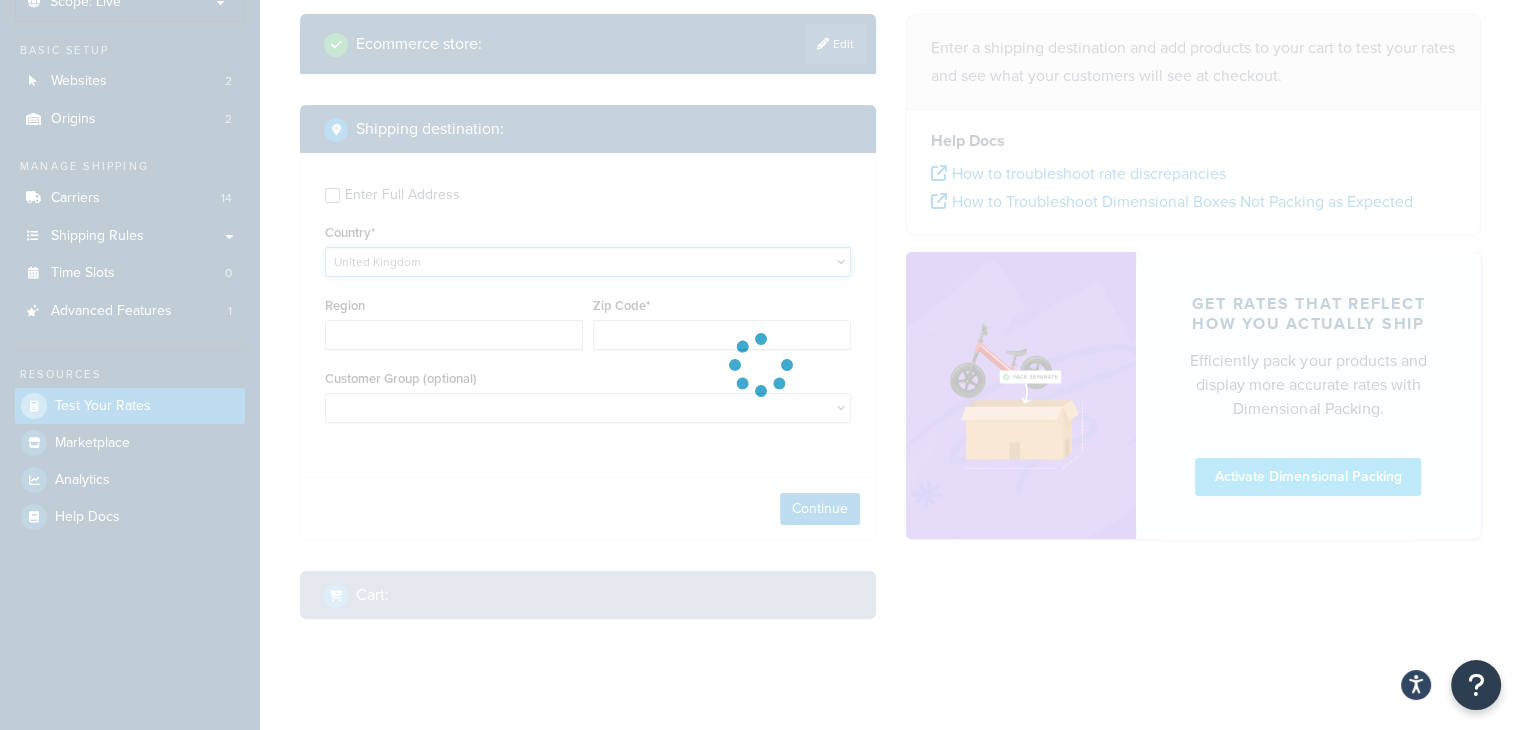 type on "AL" 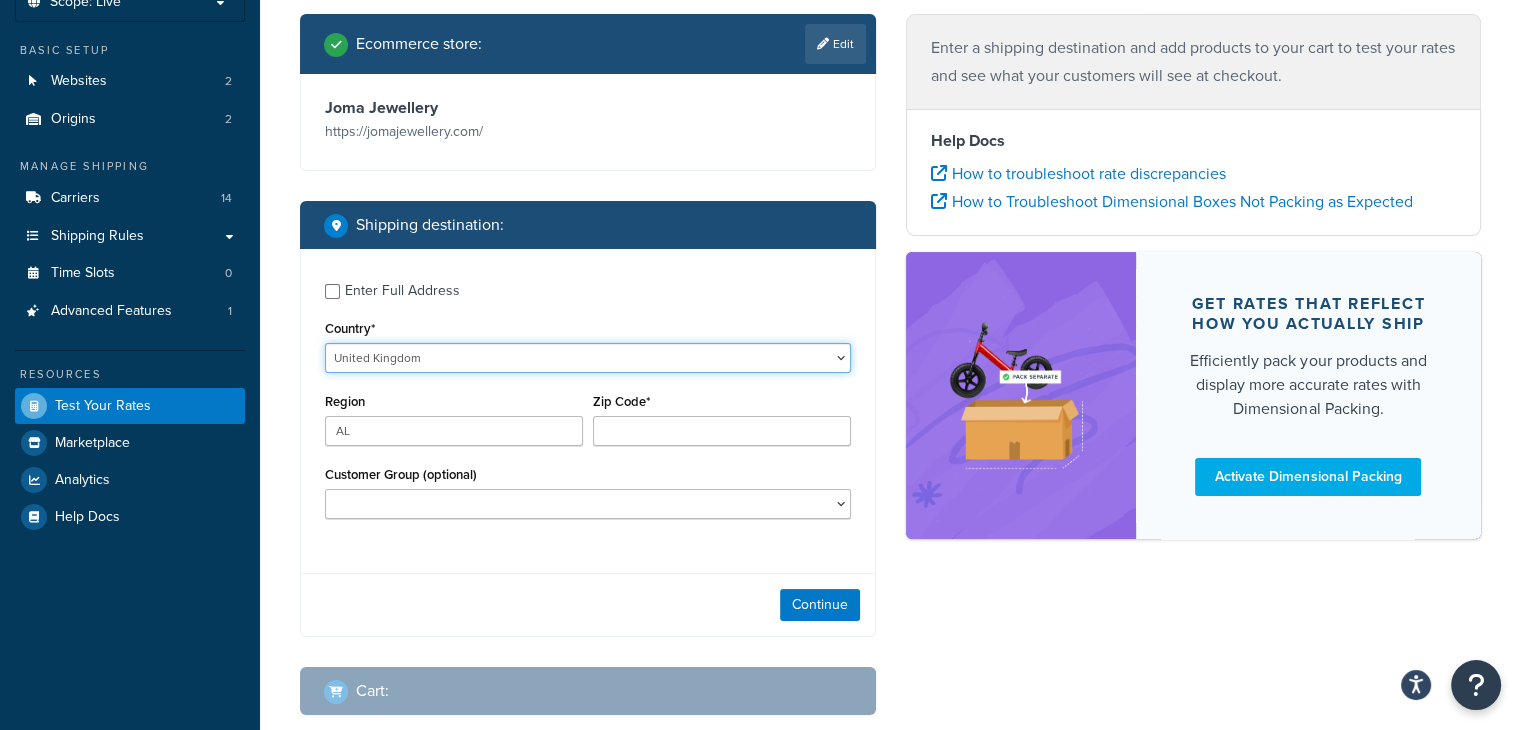 type 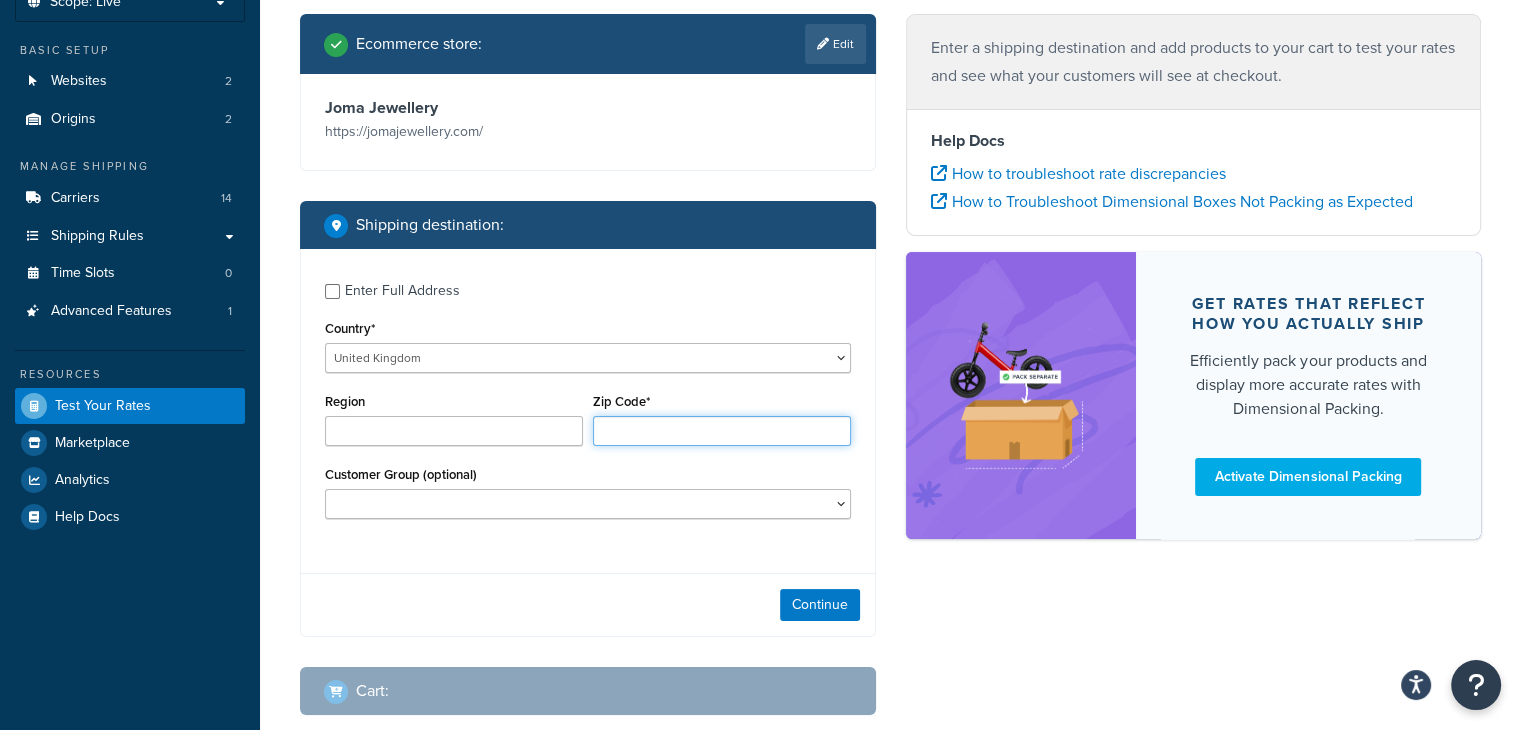 click on "Zip Code*" at bounding box center [722, 431] 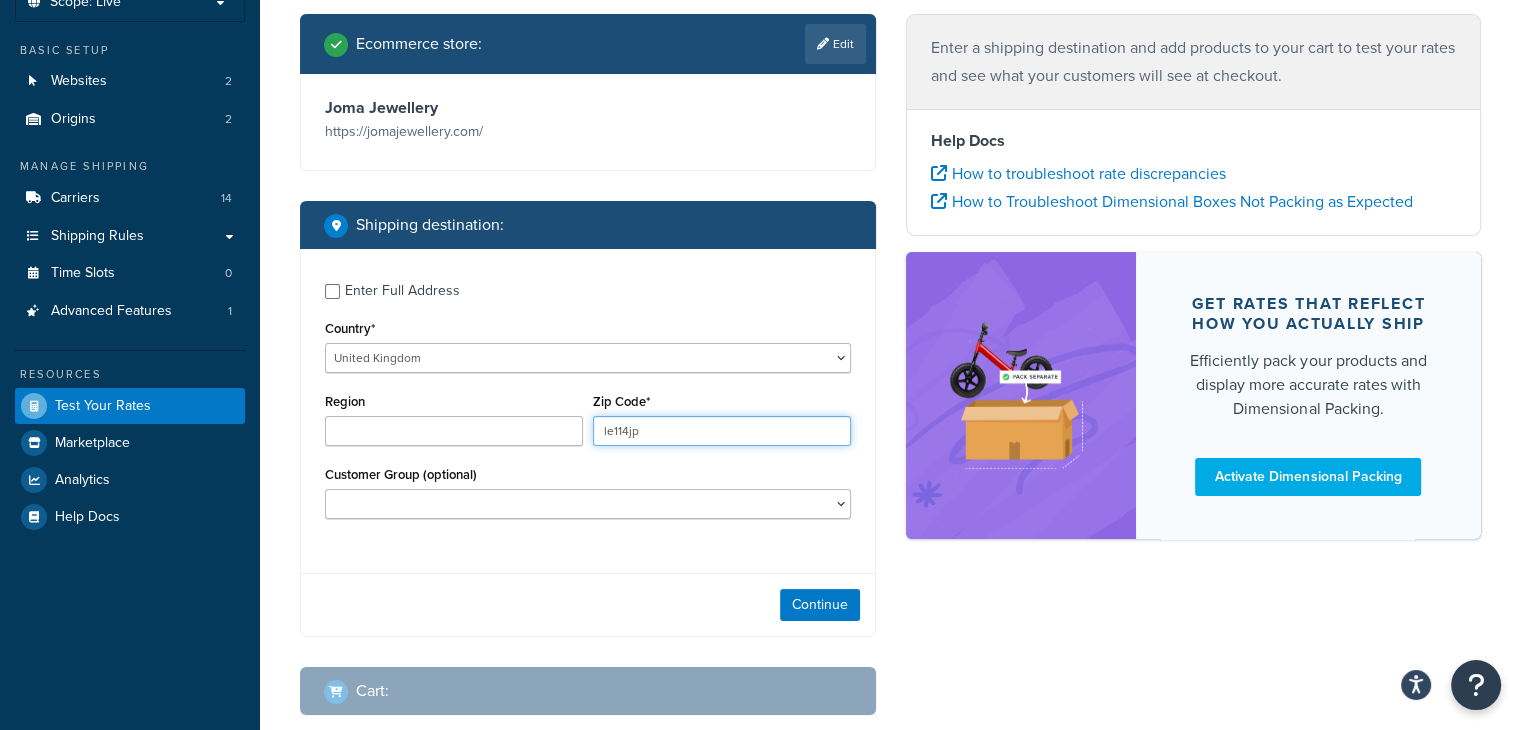 type on "le114jp" 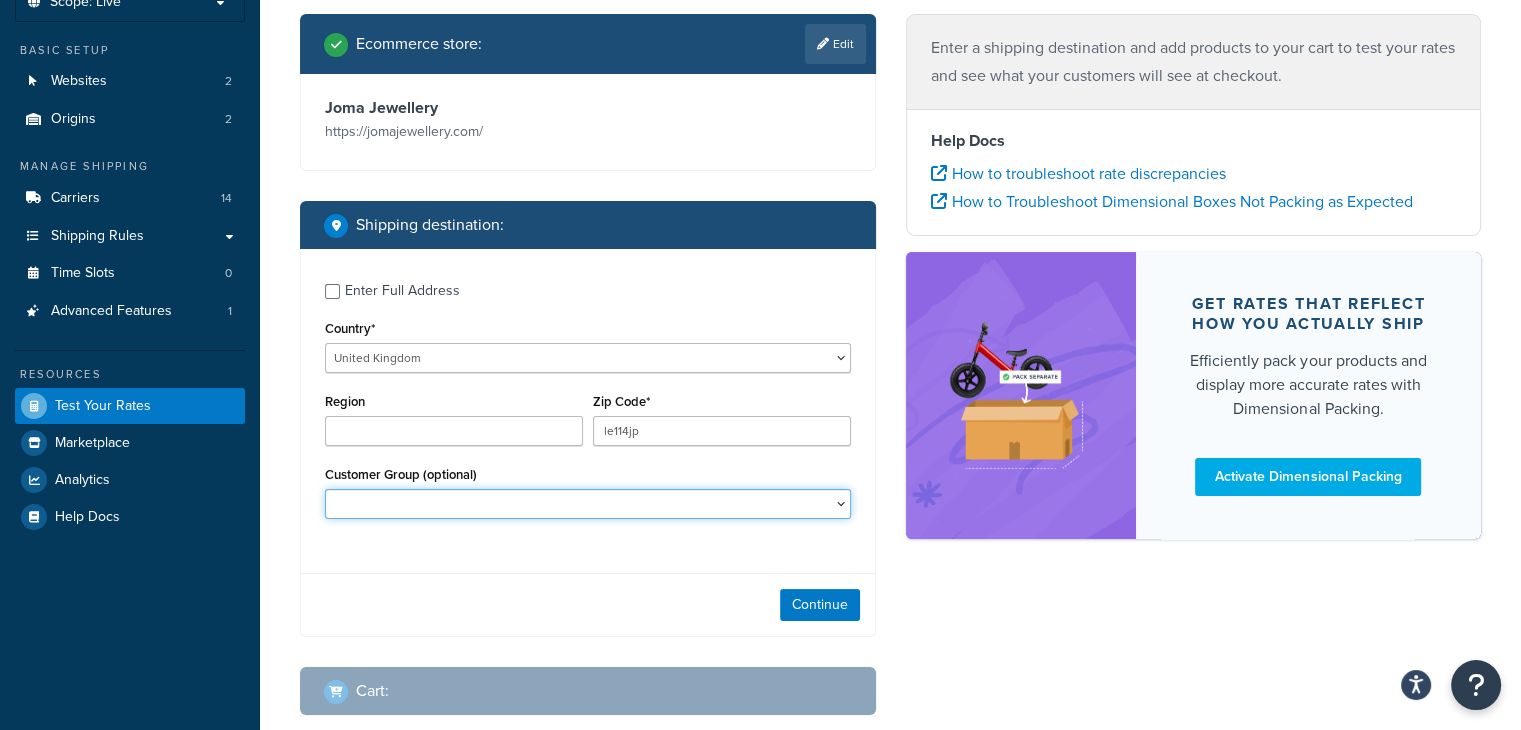 click on "BF Testing  BF24 - DD4  BF24 - DD5  CS Reorder  Drop Shipping  General  HR  Katie's Friend  Loxton  Loxton F&F  Marketing Gifting  NOT LOGGED IN  PR Agency - B - The Agency  Staff  Test  UK Agents  Vouchers" at bounding box center [588, 504] 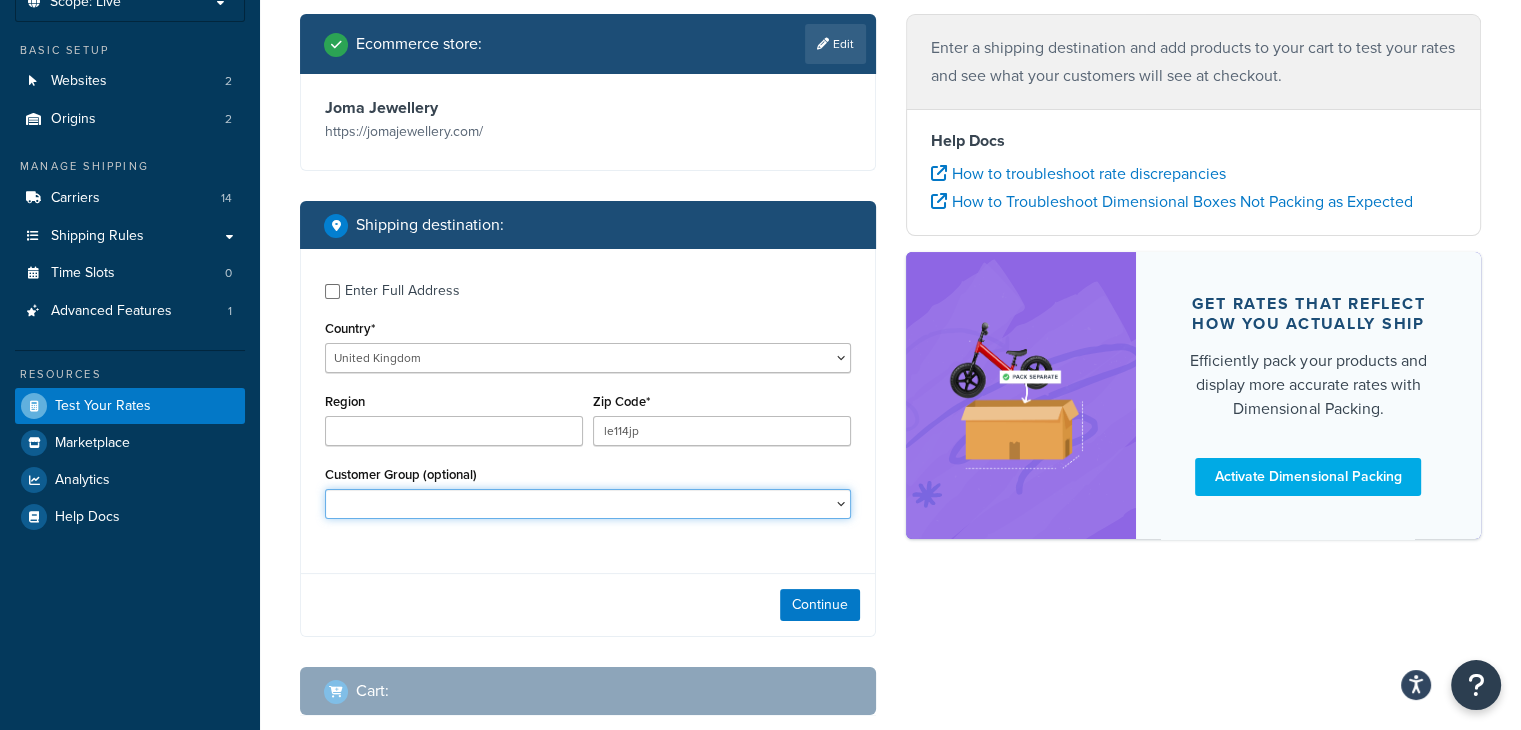 select on "NOT LOGGED IN" 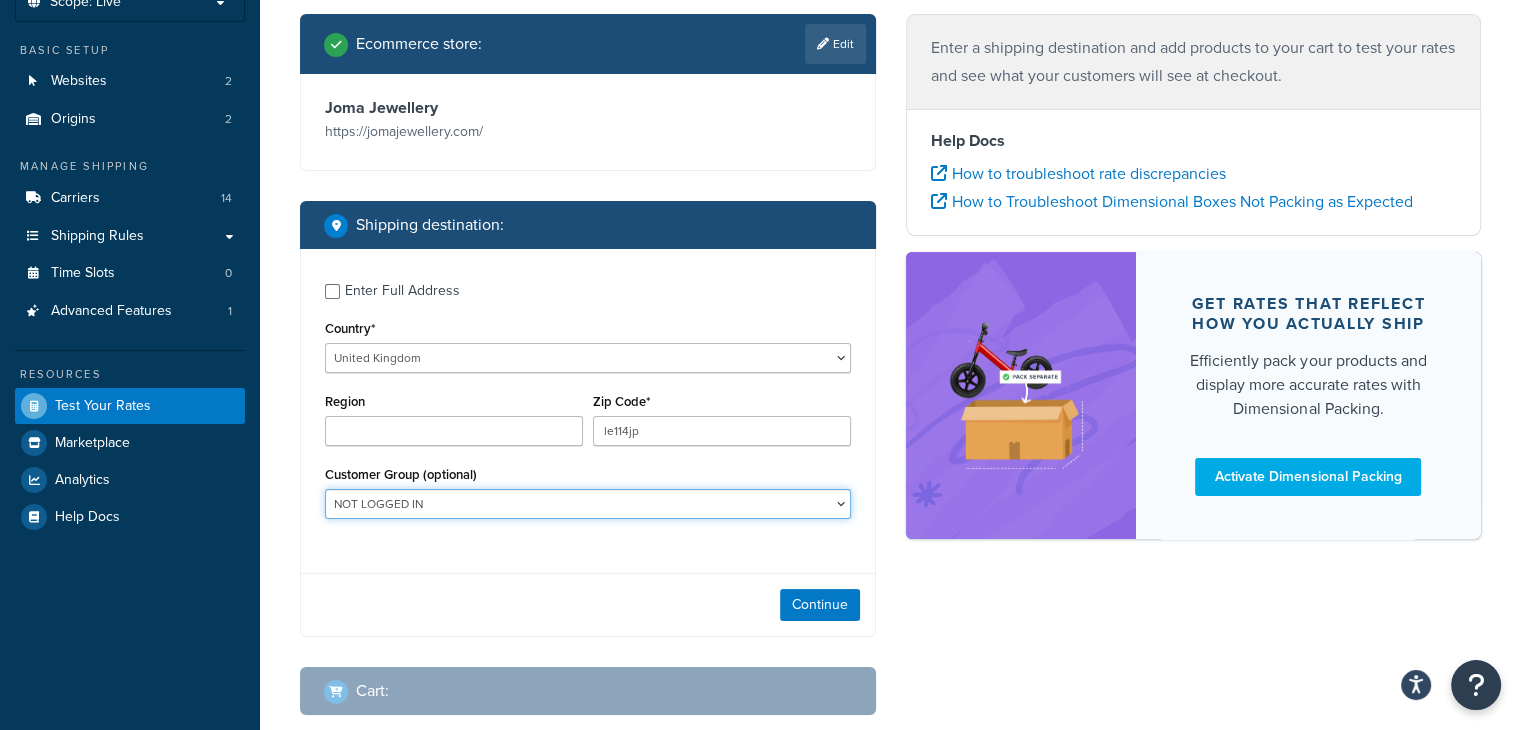 click on "BF Testing  BF24 - DD4  BF24 - DD5  CS Reorder  Drop Shipping  General  HR  Katie's Friend  Loxton  Loxton F&F  Marketing Gifting  NOT LOGGED IN  PR Agency - B - The Agency  Staff  Test  UK Agents  Vouchers" at bounding box center (588, 504) 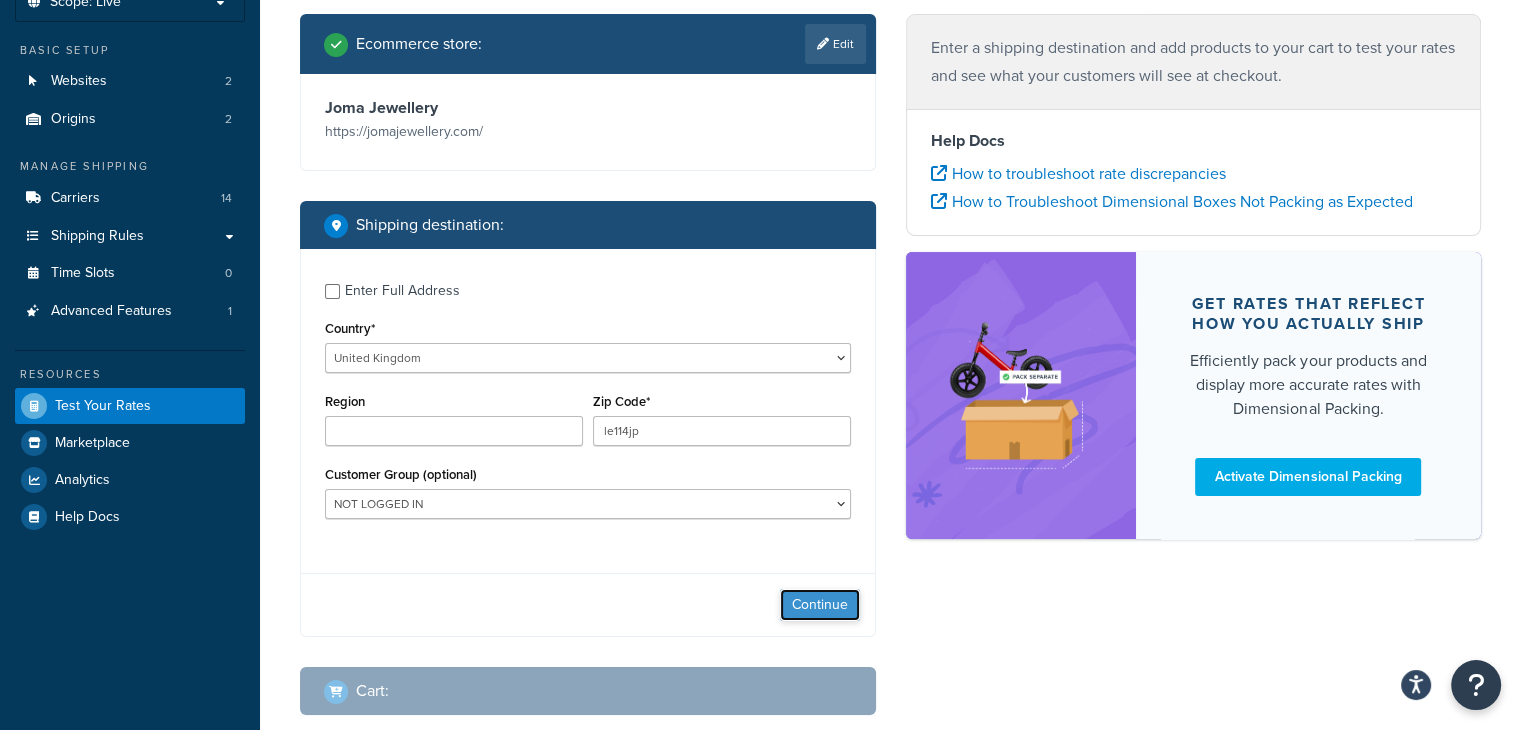 click on "Continue" at bounding box center [820, 605] 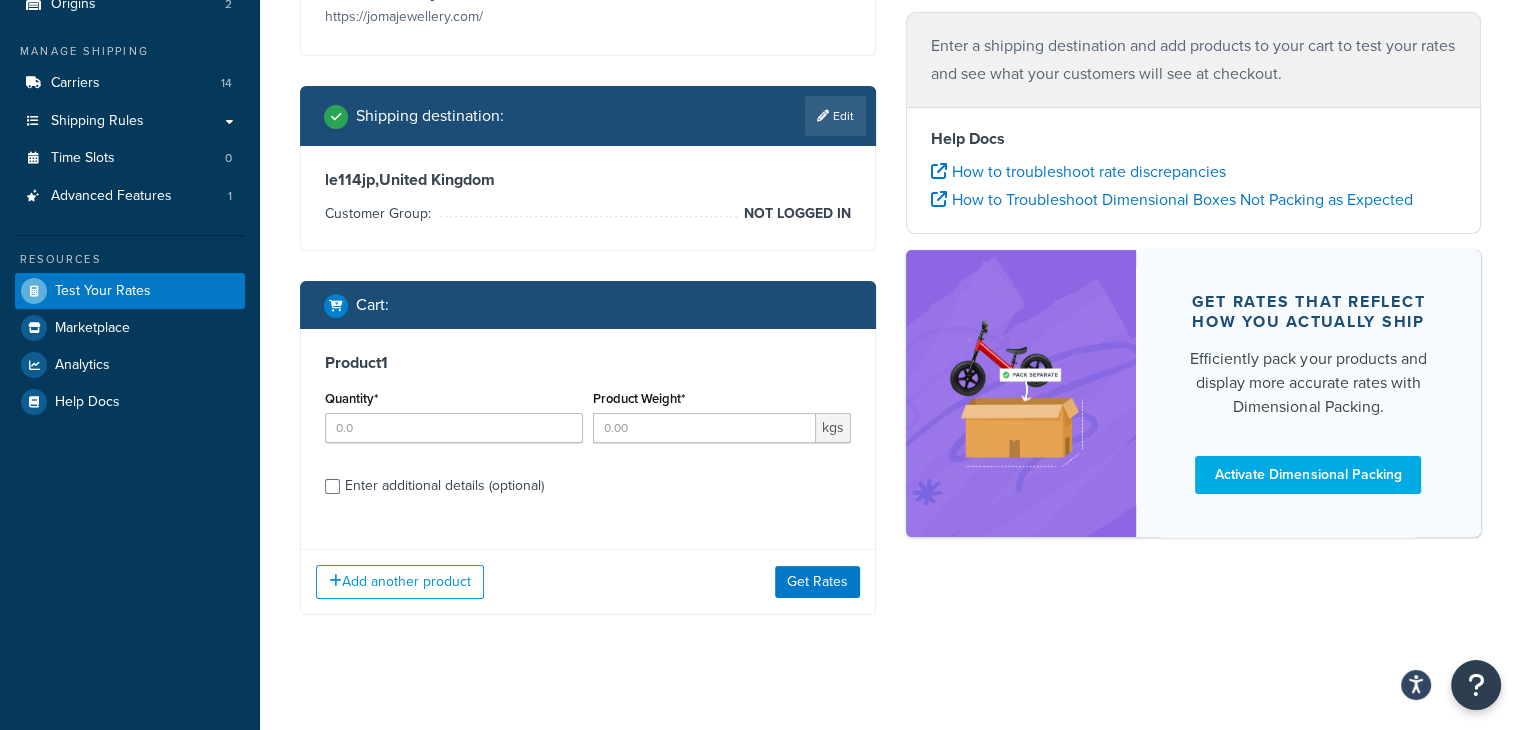 scroll, scrollTop: 266, scrollLeft: 0, axis: vertical 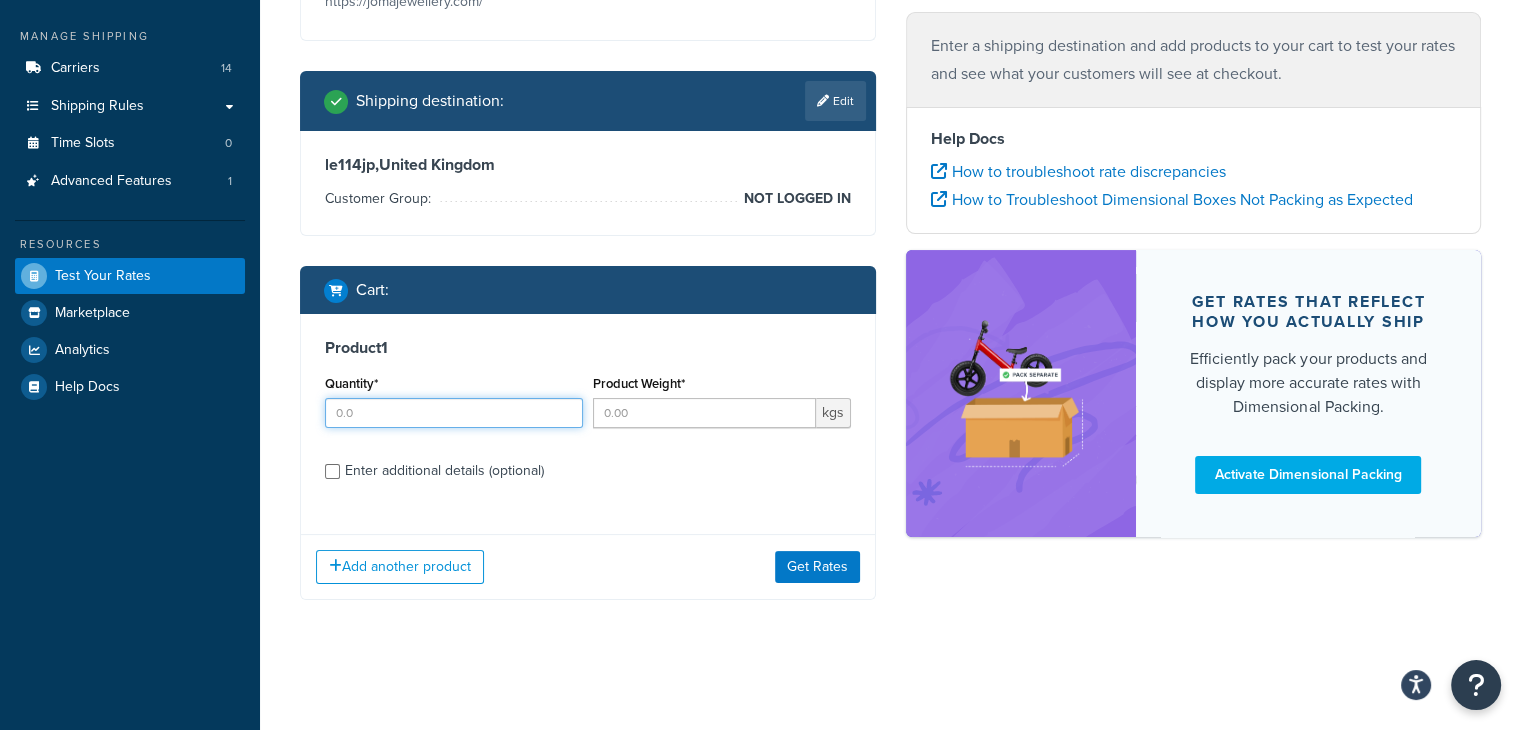 drag, startPoint x: 386, startPoint y: 411, endPoint x: 356, endPoint y: 411, distance: 30 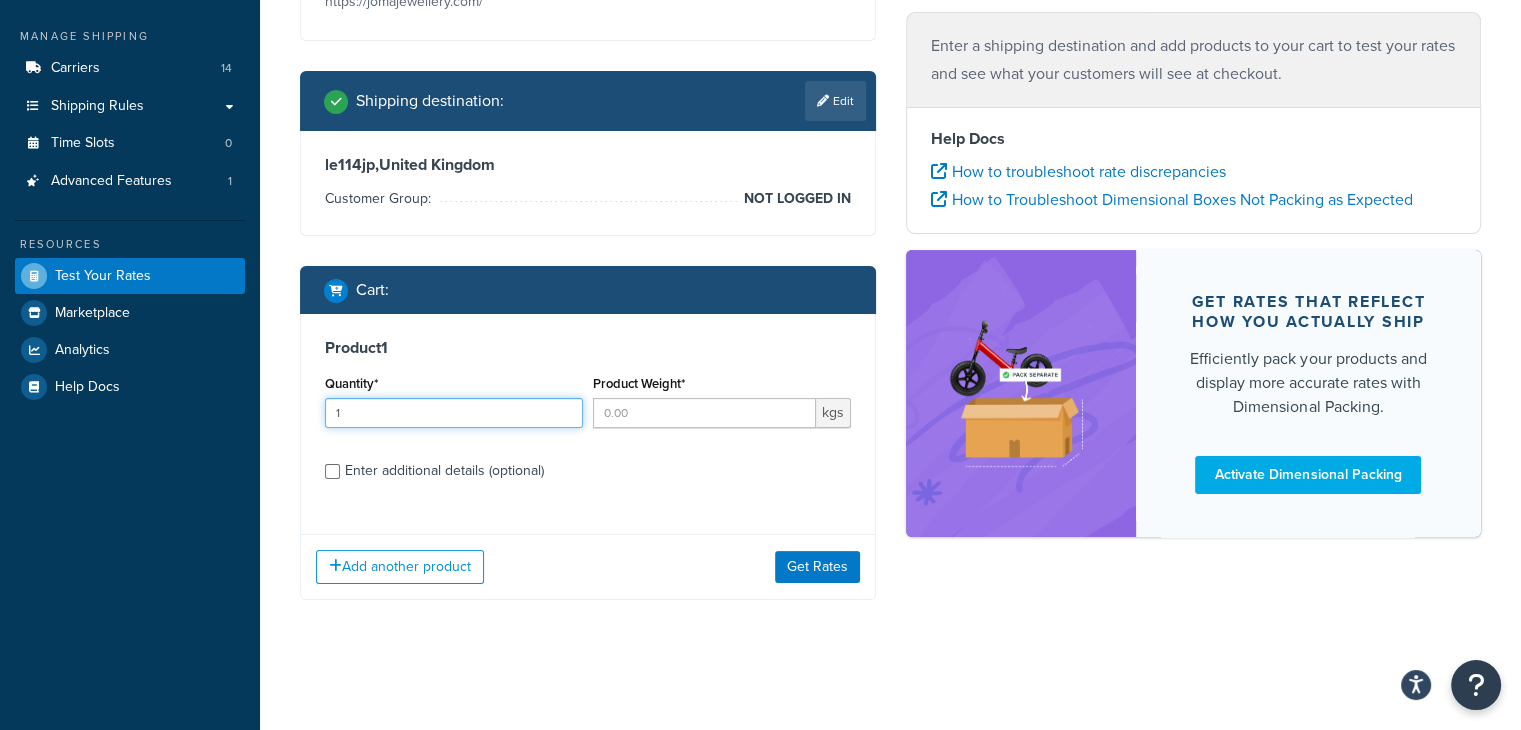 type on "1" 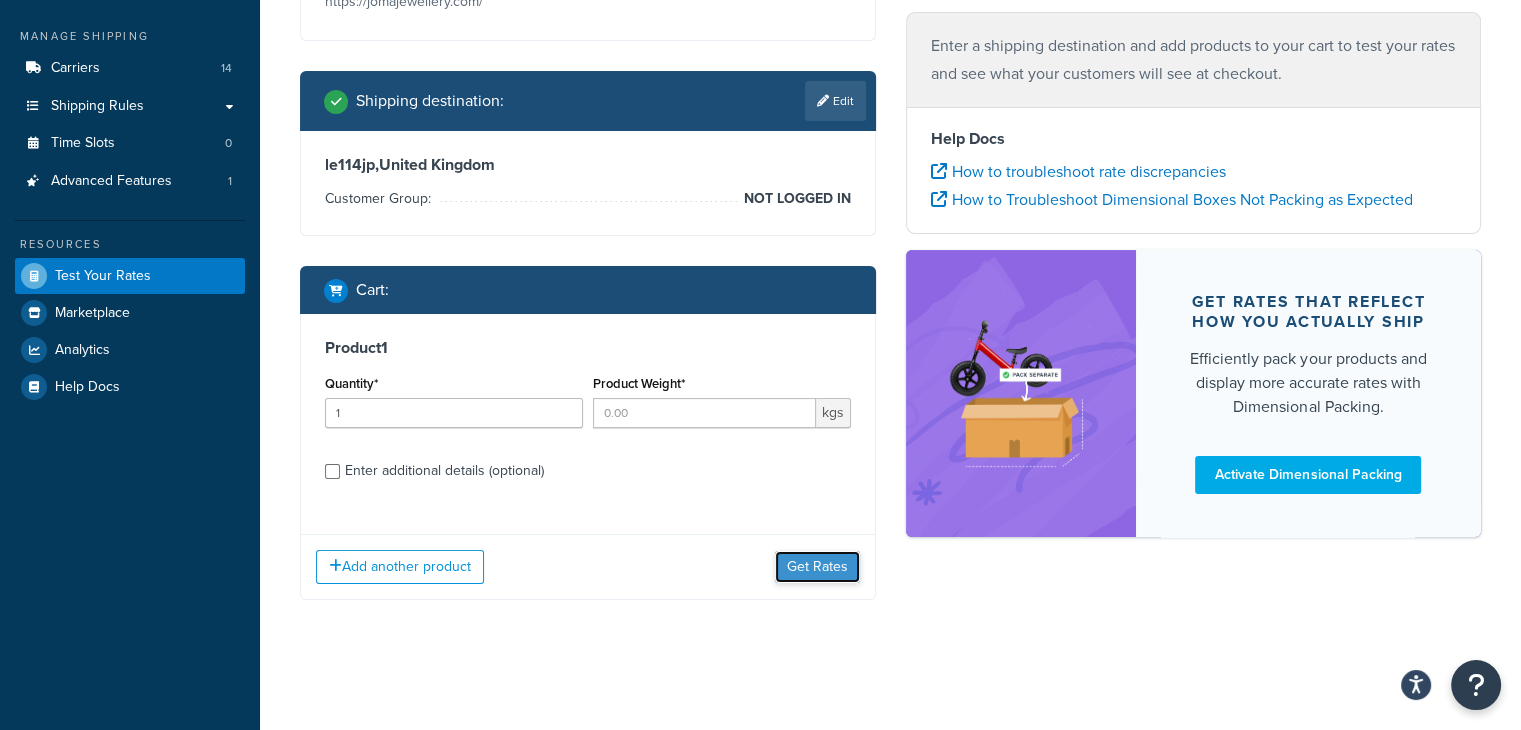 click on "Get Rates" at bounding box center (817, 567) 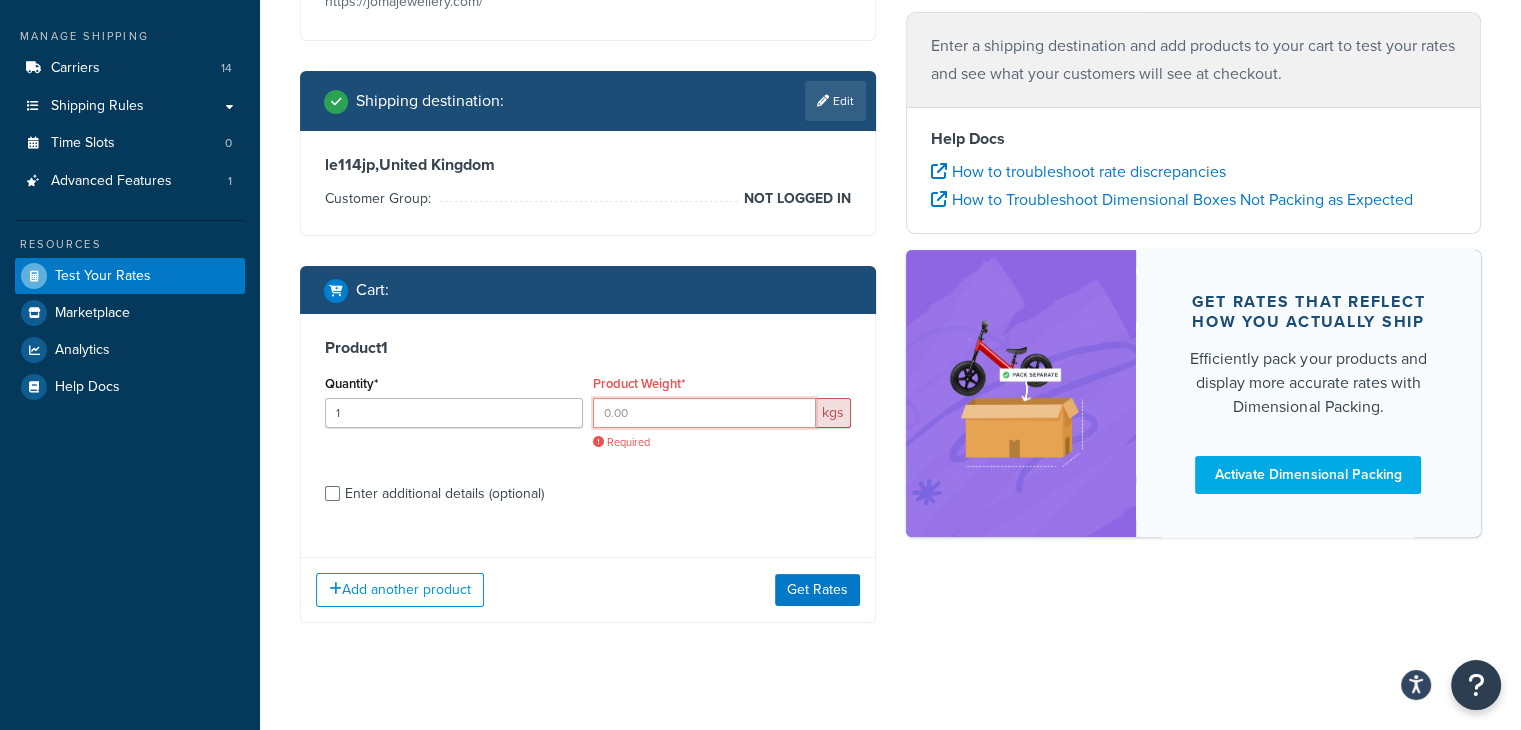 click on "Product Weight*" at bounding box center (704, 413) 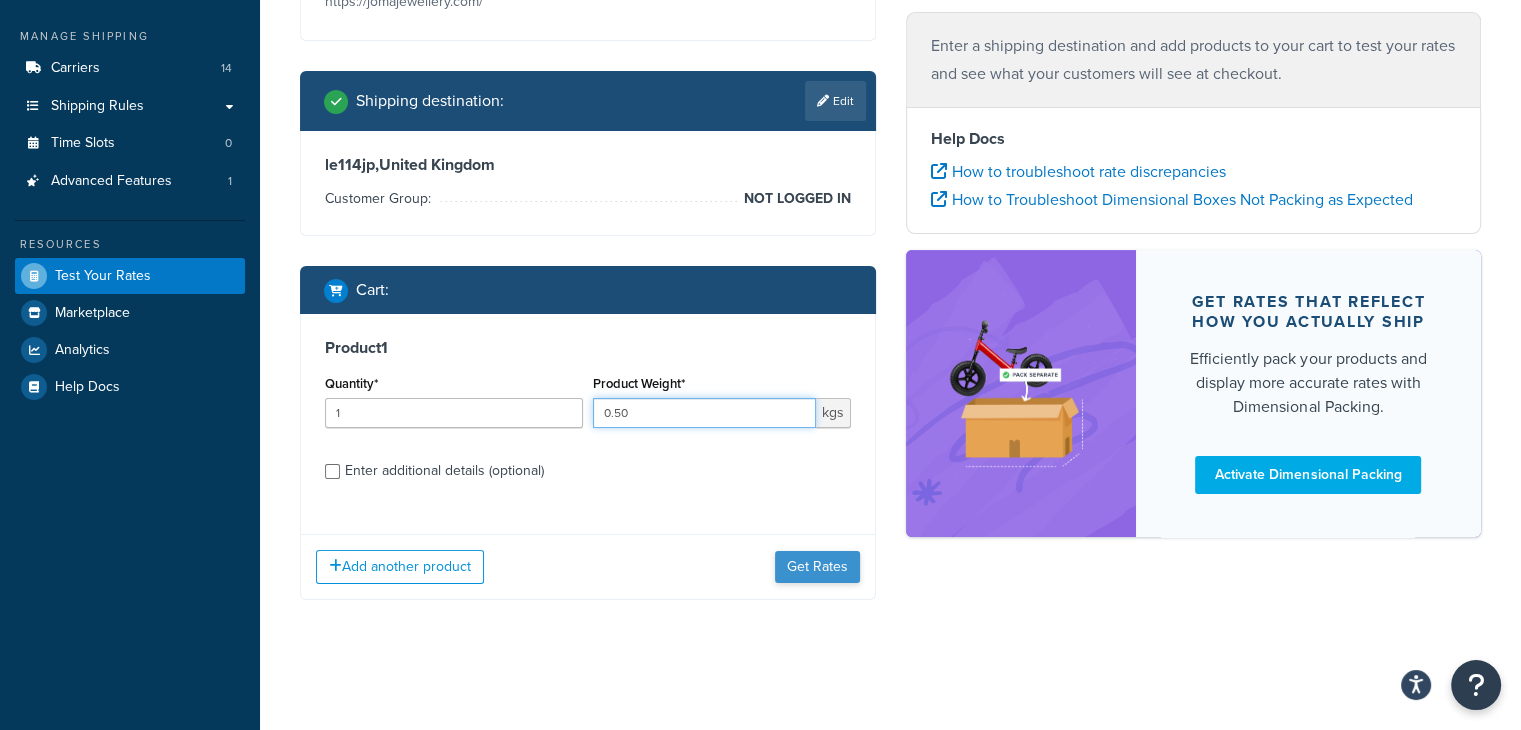 type on "0.50" 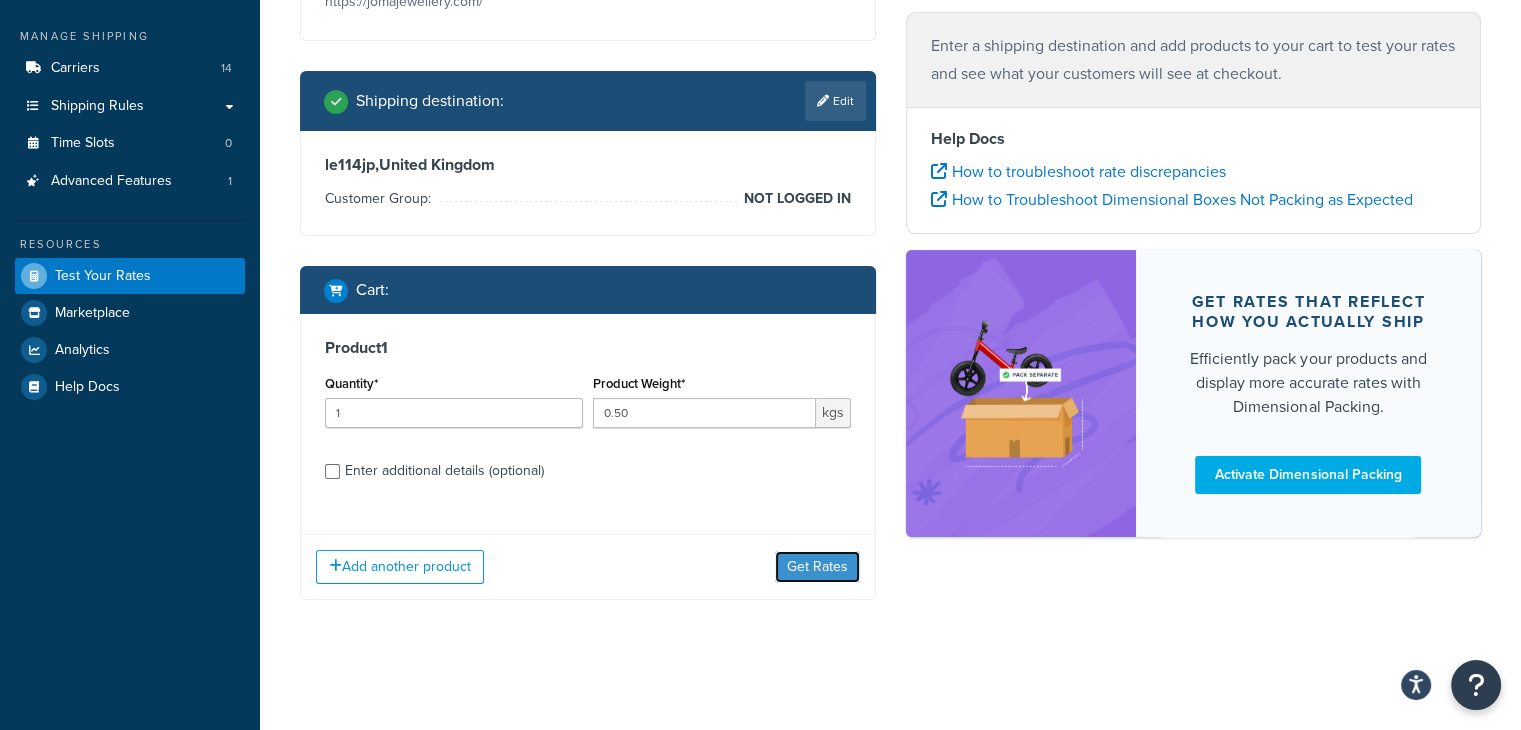 click on "Get Rates" at bounding box center (817, 567) 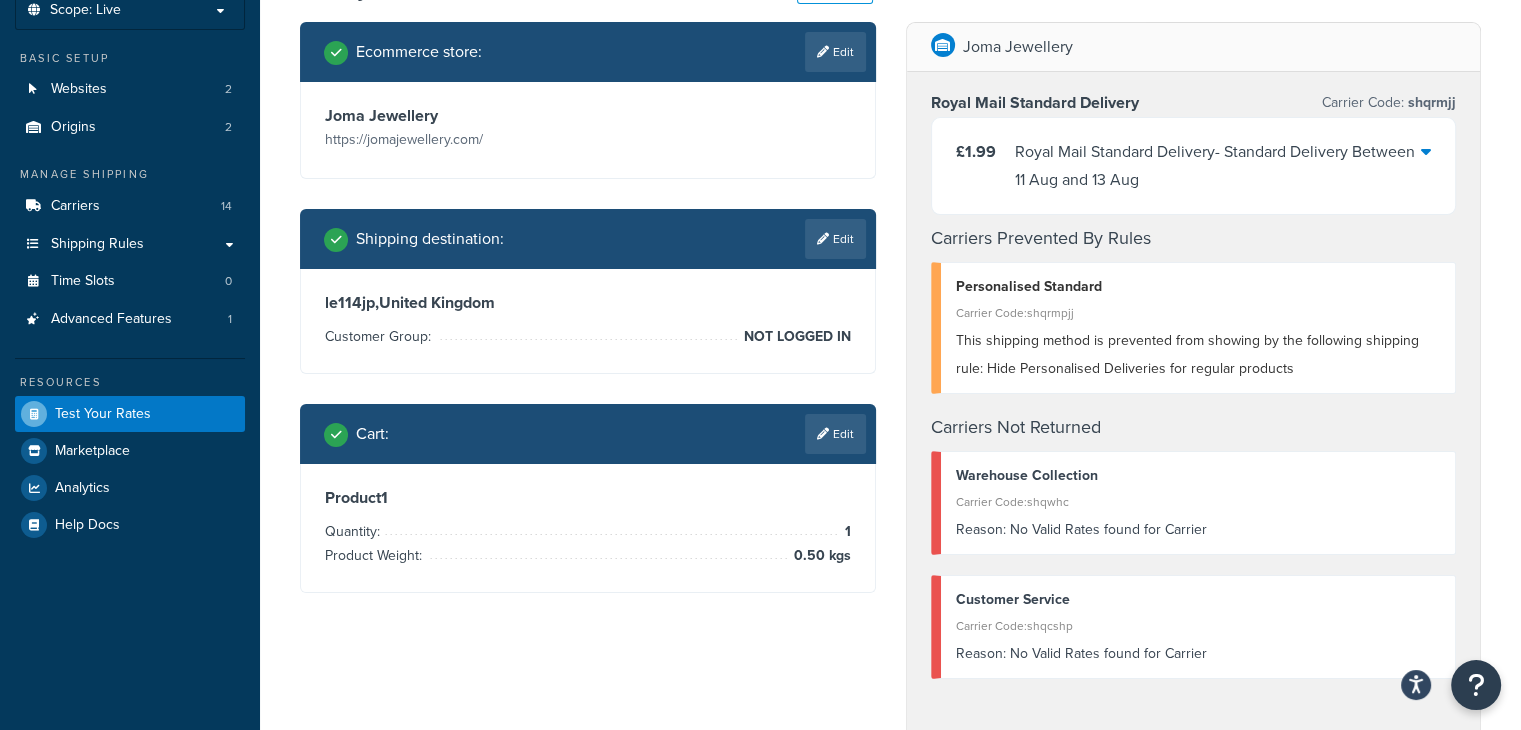 scroll, scrollTop: 127, scrollLeft: 0, axis: vertical 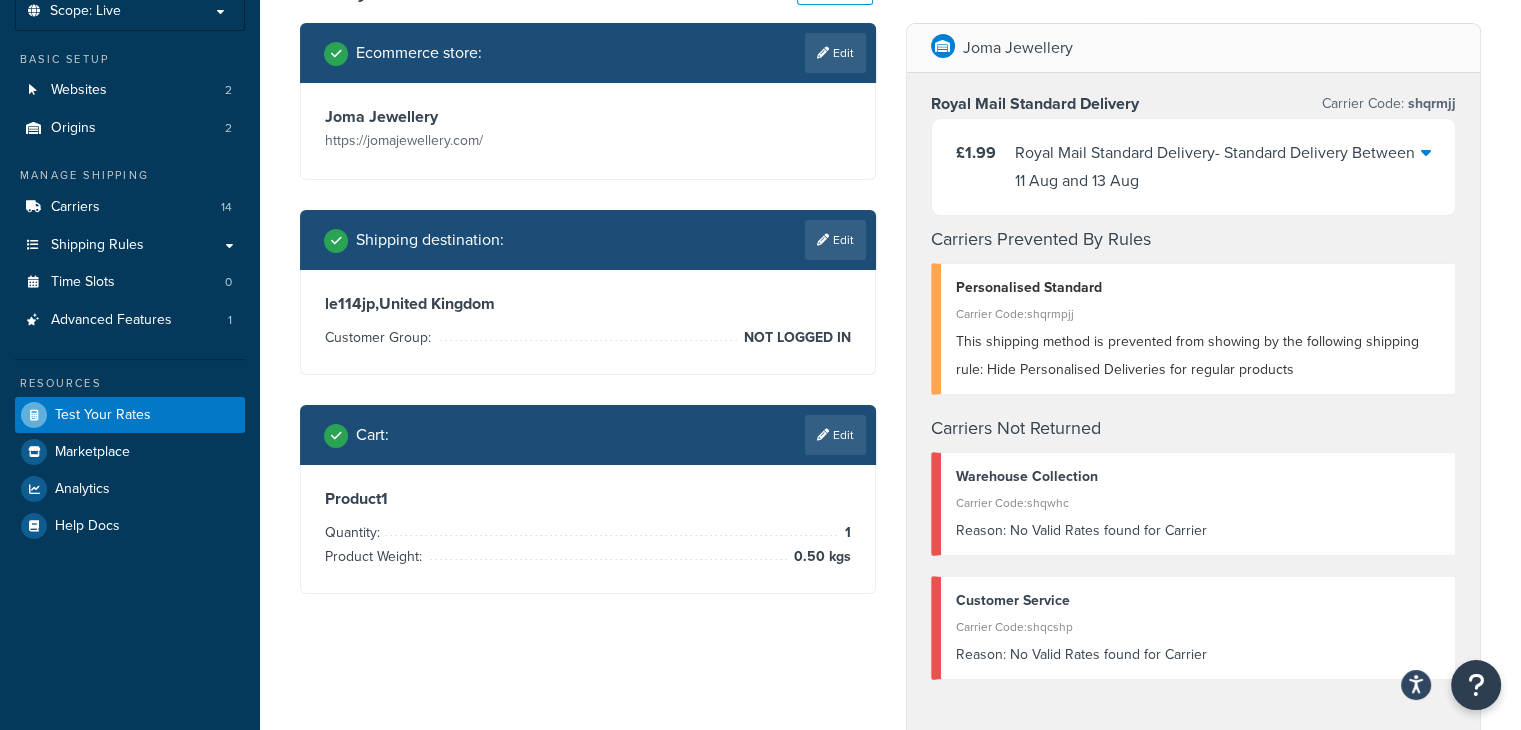 click at bounding box center (1426, 152) 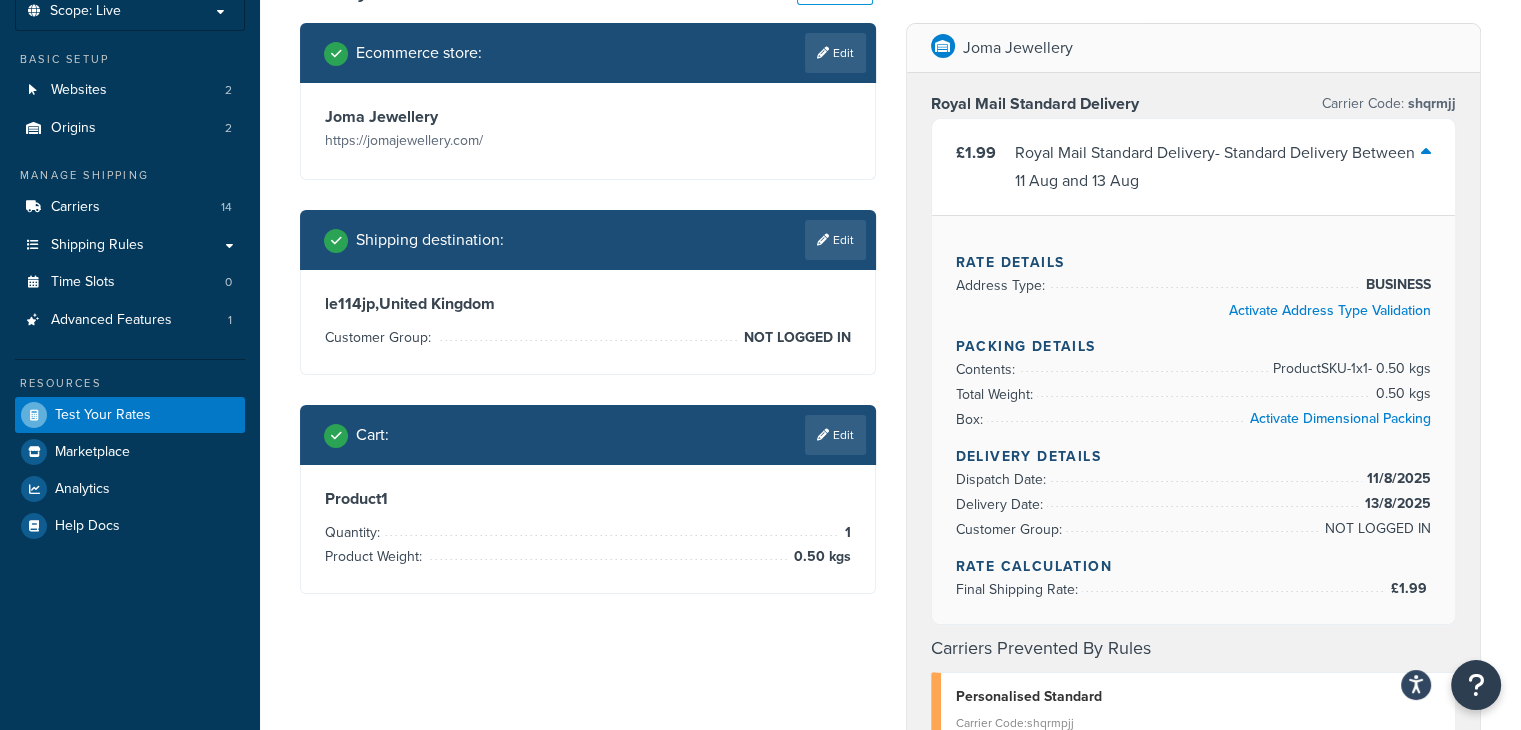 click on "Ecommerce store :  Edit Joma Jewellery https://jomajewellery.com/ Shipping destination :  Edit     le114jp ,  United Kingdom Customer Group: NOT LOGGED IN Cart :  Edit Product  1 Quantity: 1 Product Weight: 0.50   kgs Joma Jewellery Royal Mail Standard Delivery Carrier Code:   shqrmjj £1.99 Royal Mail Standard Delivery  -   Standard Delivery Between 11 Aug and 13 Aug Rate Details Address Type: BUSINESS Activate Address Type Validation Packing Details Contents: Product  SKU-1  x  1  -   0.50 kgs Total Weight: 0.50 kgs Box: Activate Dimensional Packing Delivery Details Dispatch Date: 11/8/2025 Delivery Date: 13/8/2025 Customer Group: NOT LOGGED IN Rate Calculation Final Shipping Rate: £1.99 Carriers Prevented By Rules Personalised Standard Carrier Code:  shqrmpjj This shipping method is prevented from showing by the following
shipping rule: Hide Personalised Deliveries for regular products Carriers Not Returned Warehouse Collection Carrier Code:  shqwhc Reason:   No Valid Rates found for Carrier" at bounding box center [890, 845] 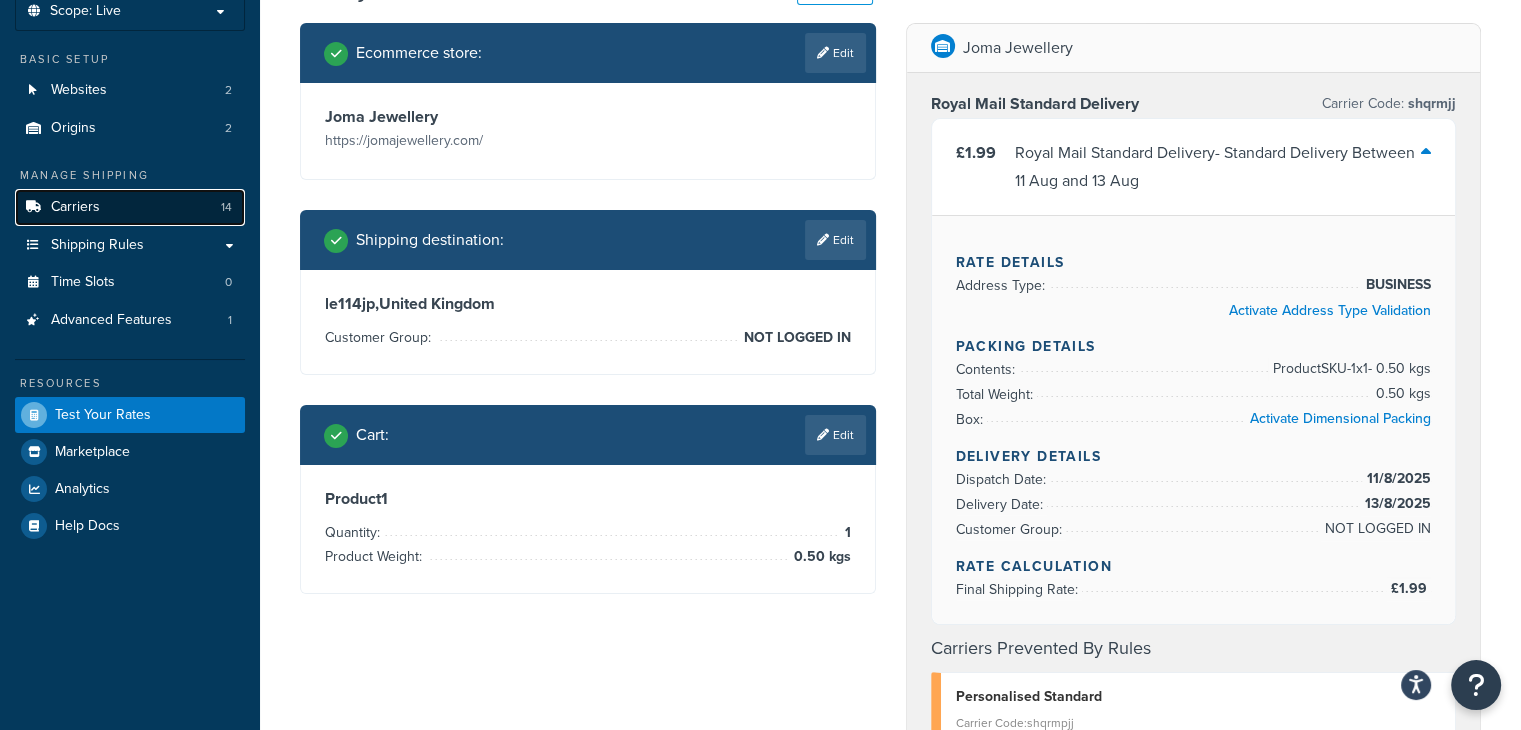 click on "Carriers" at bounding box center (75, 207) 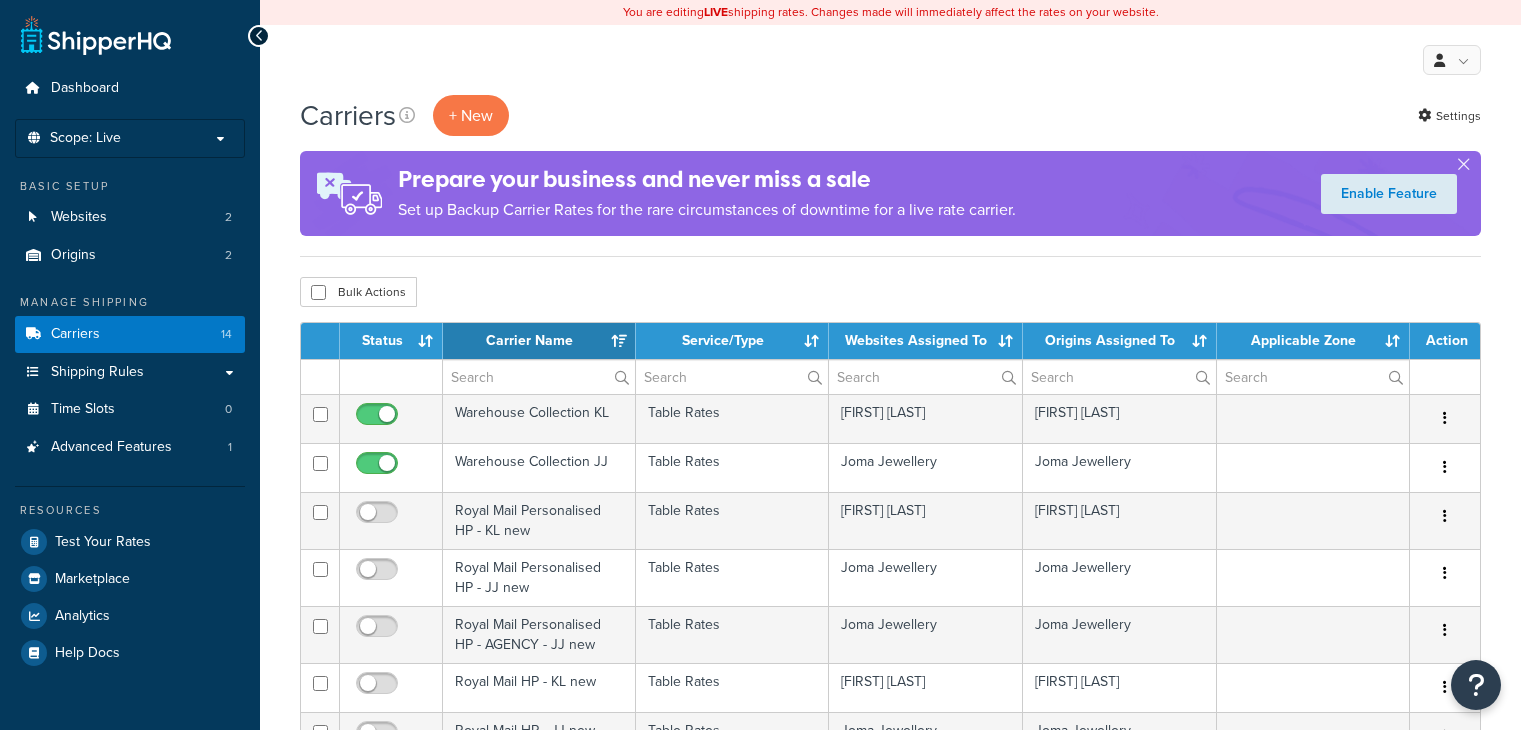 select on "15" 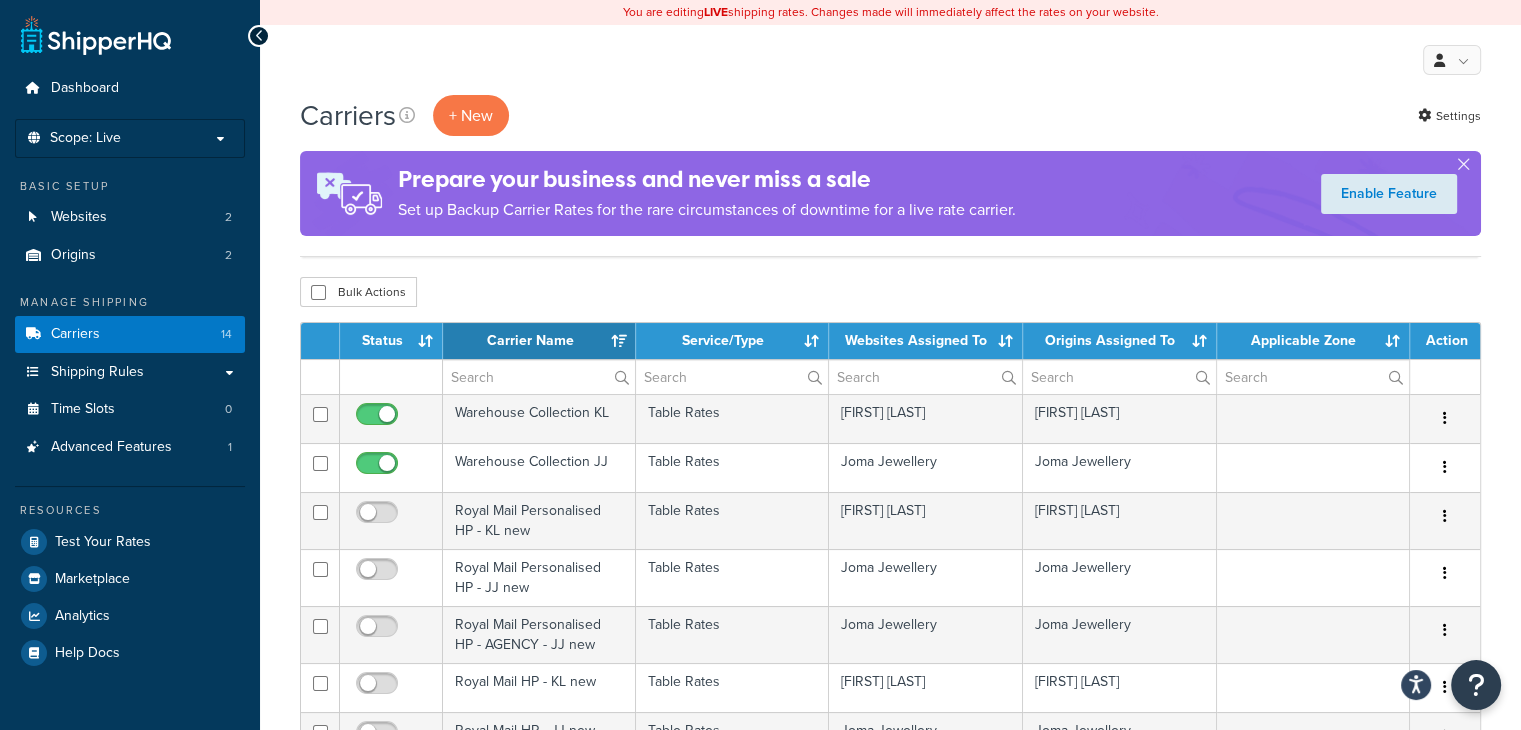 scroll, scrollTop: 0, scrollLeft: 0, axis: both 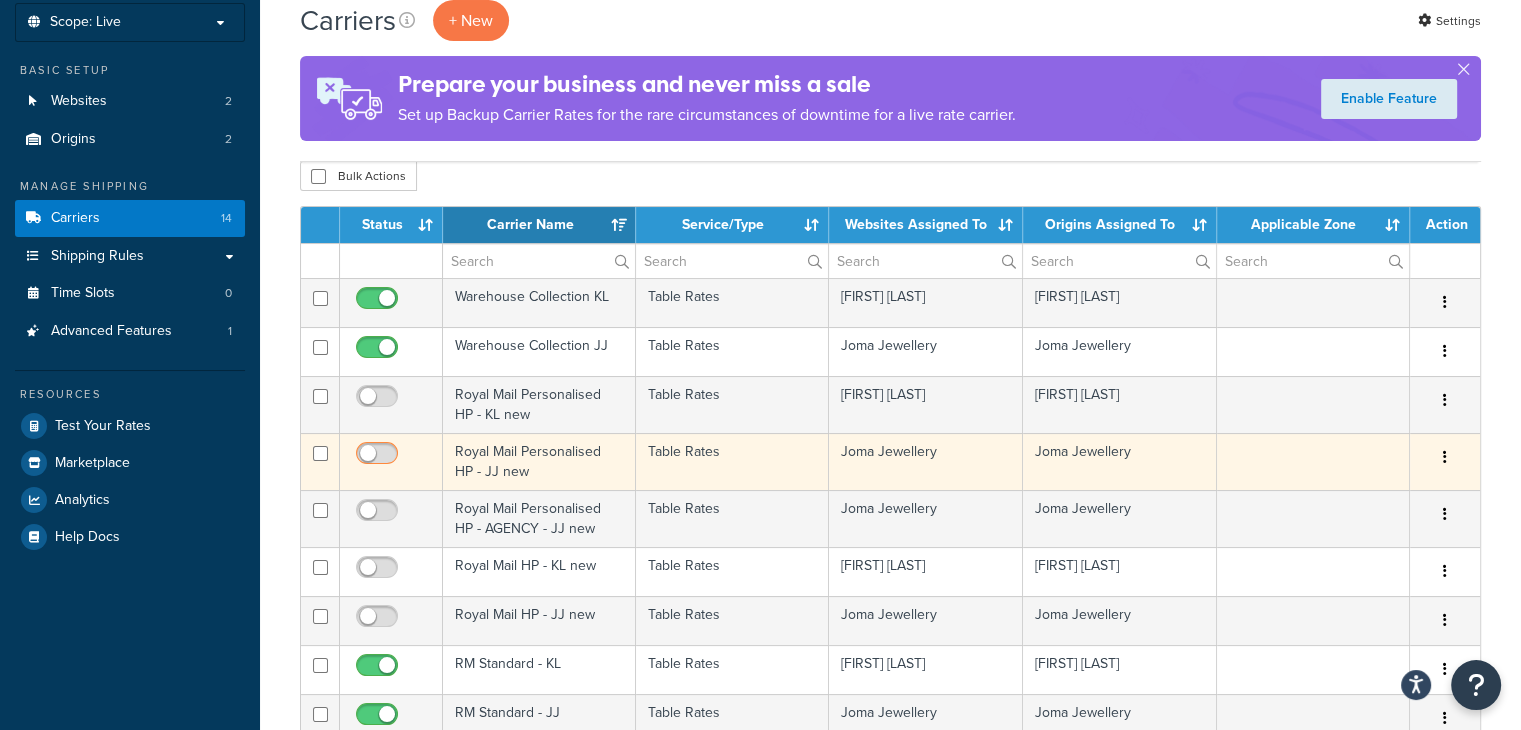 click at bounding box center [379, 458] 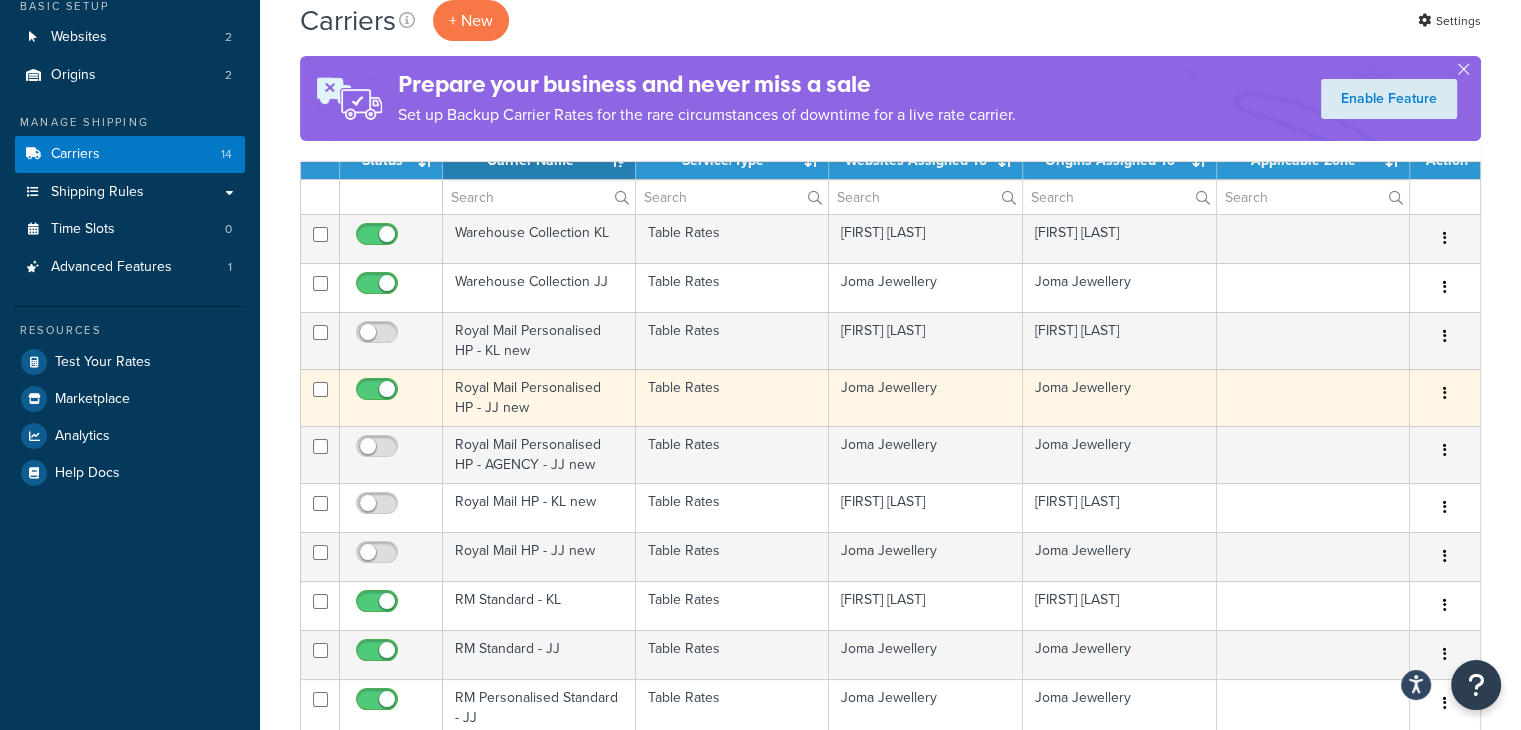 scroll, scrollTop: 264, scrollLeft: 0, axis: vertical 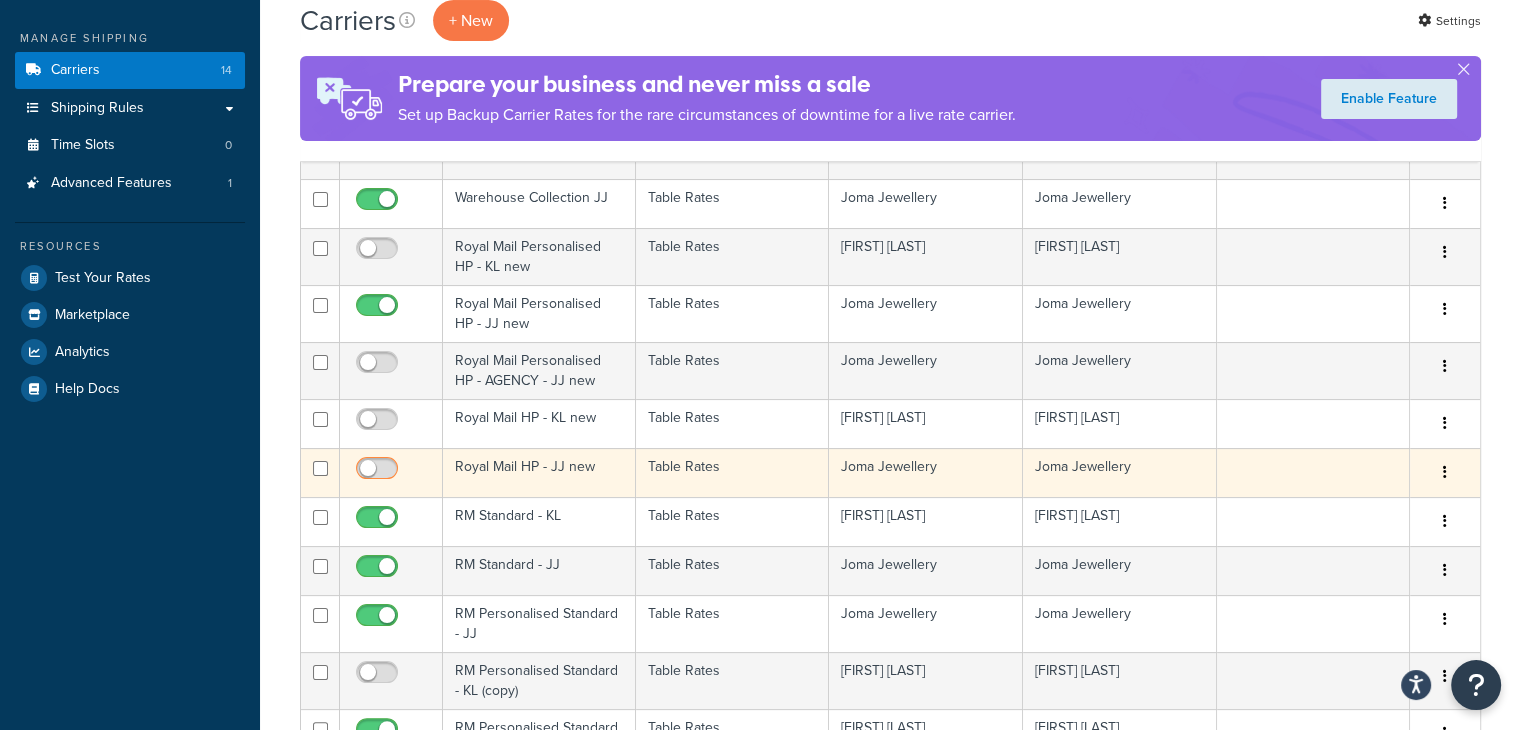 click at bounding box center (379, 473) 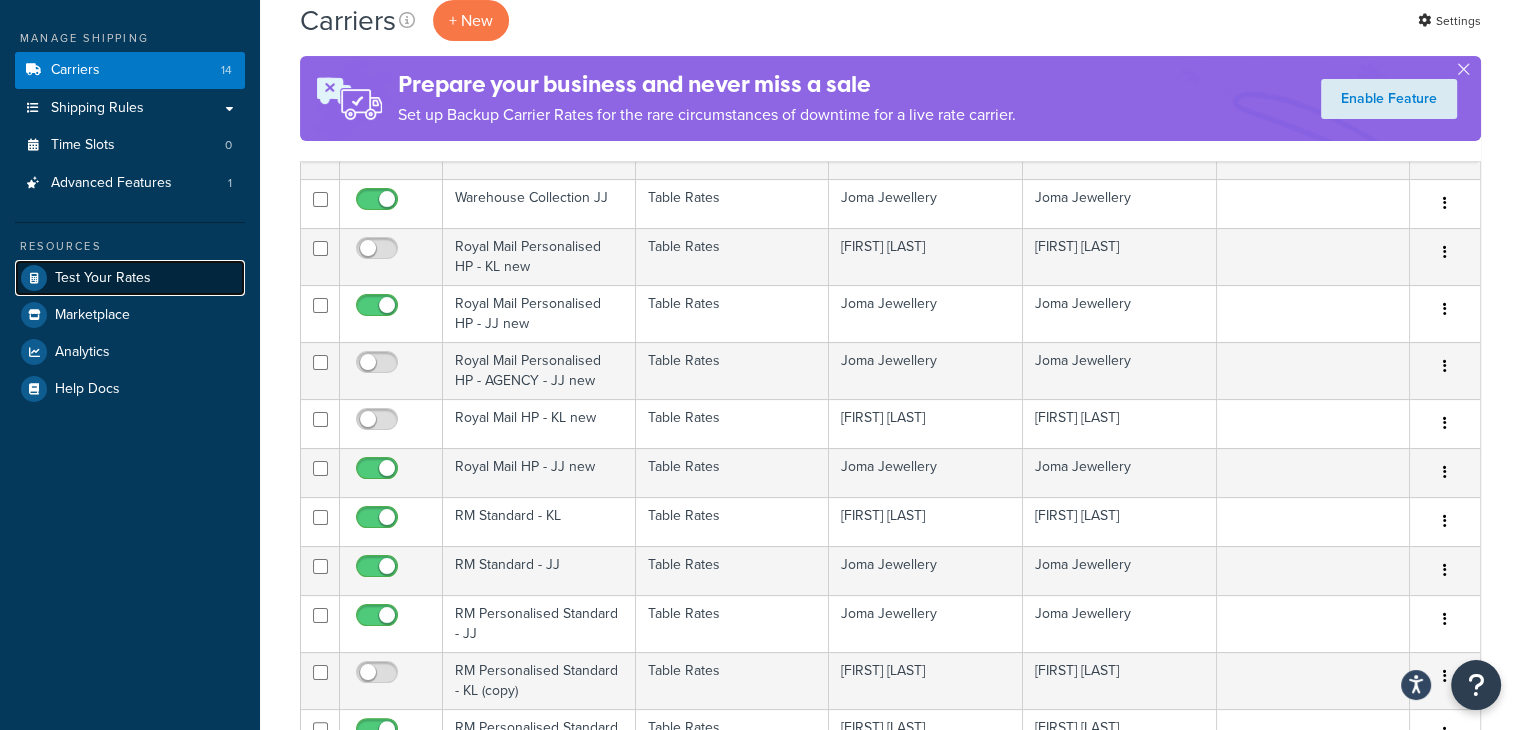 click on "Test Your Rates" at bounding box center [103, 278] 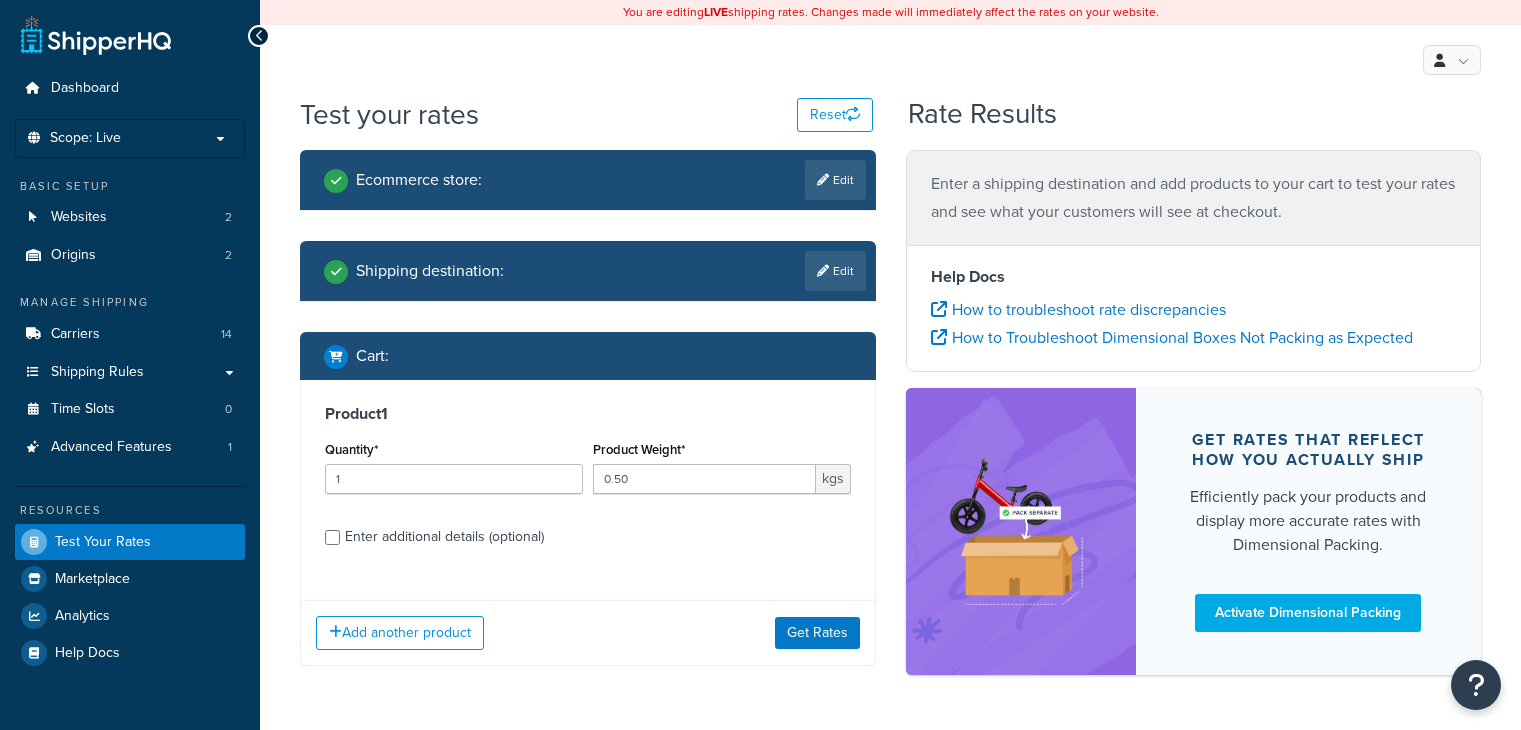 scroll, scrollTop: 0, scrollLeft: 0, axis: both 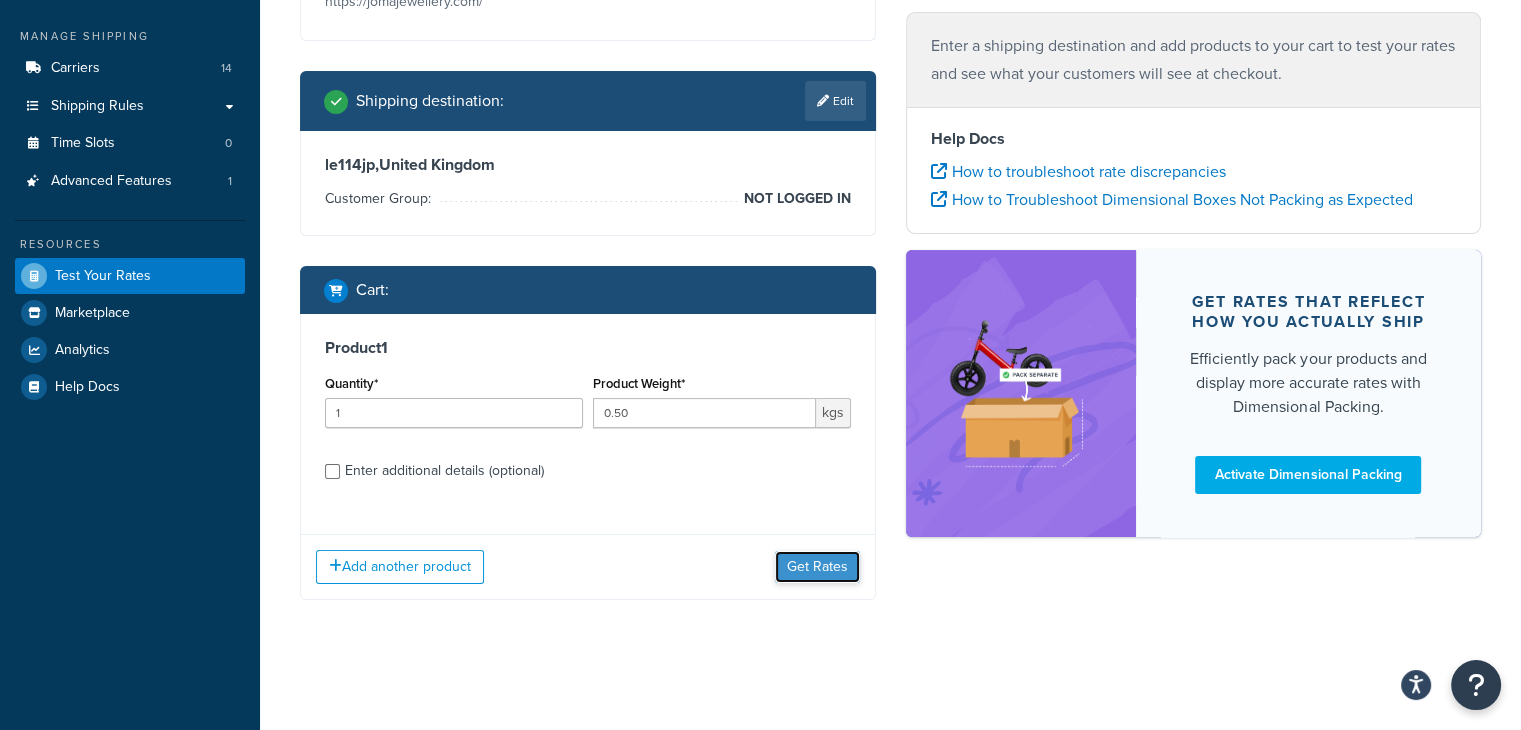 click on "Get Rates" at bounding box center (817, 567) 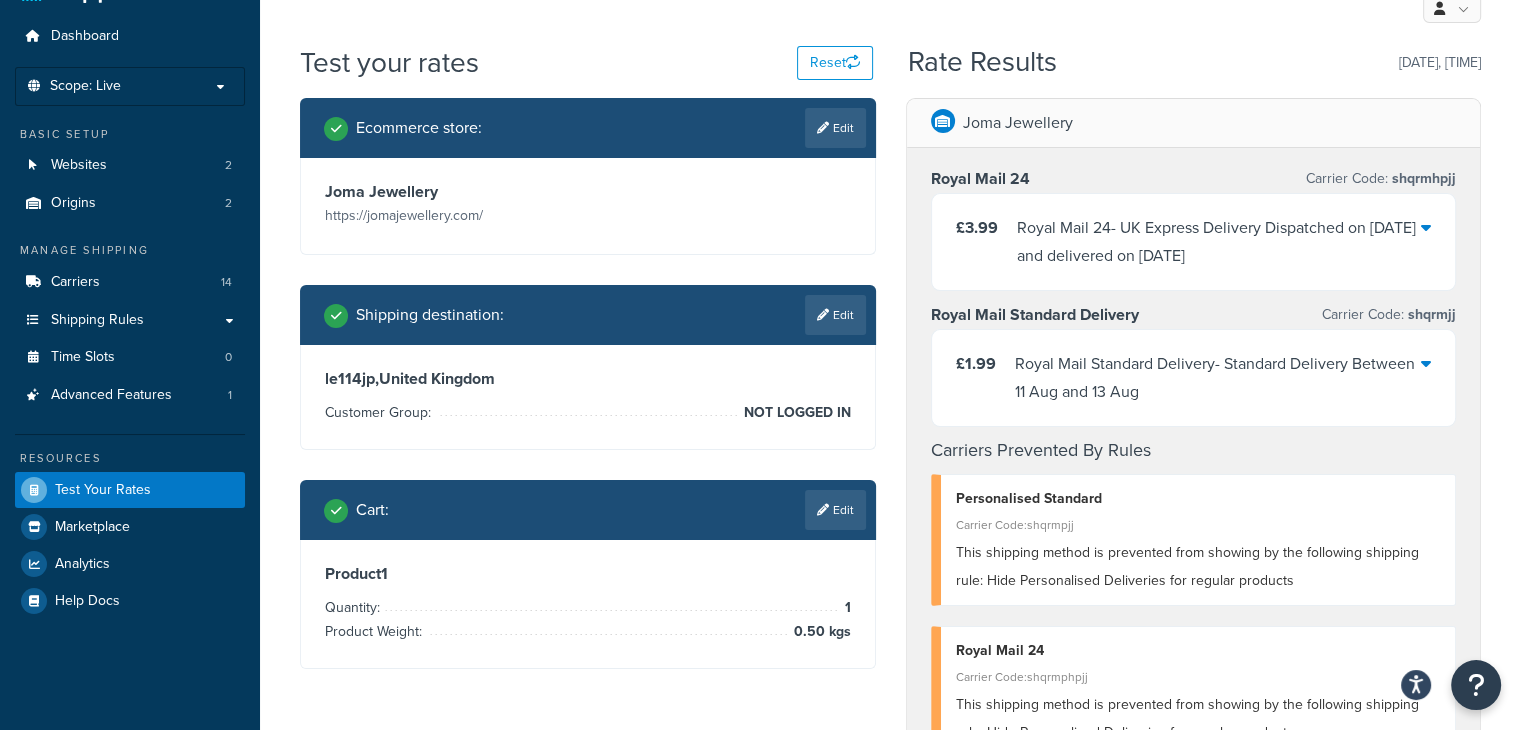 scroll, scrollTop: 46, scrollLeft: 0, axis: vertical 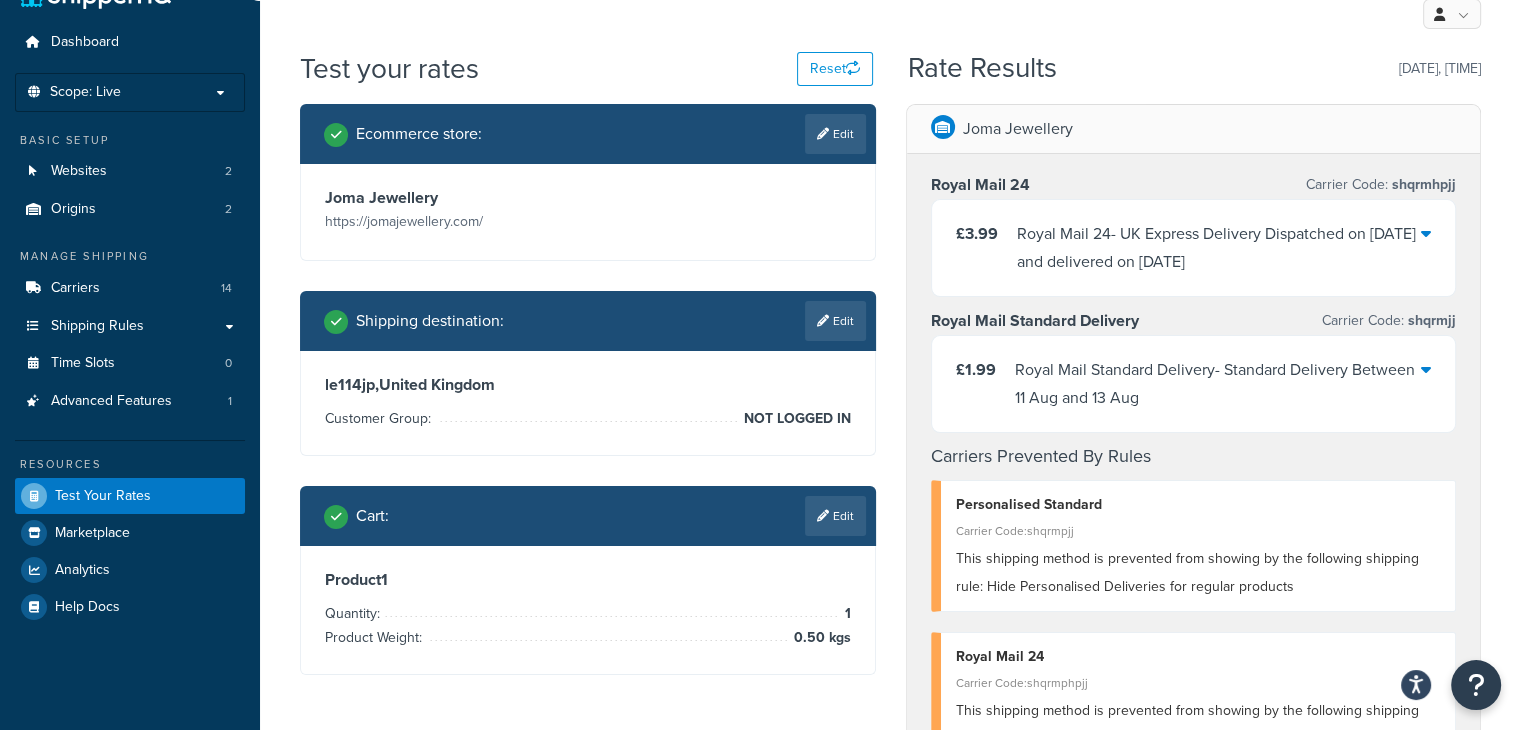 click on "£3.99 Royal Mail 24  -   UK Express Delivery Dispatched on [DATE] and delivered on [DATE]" at bounding box center [1194, 248] 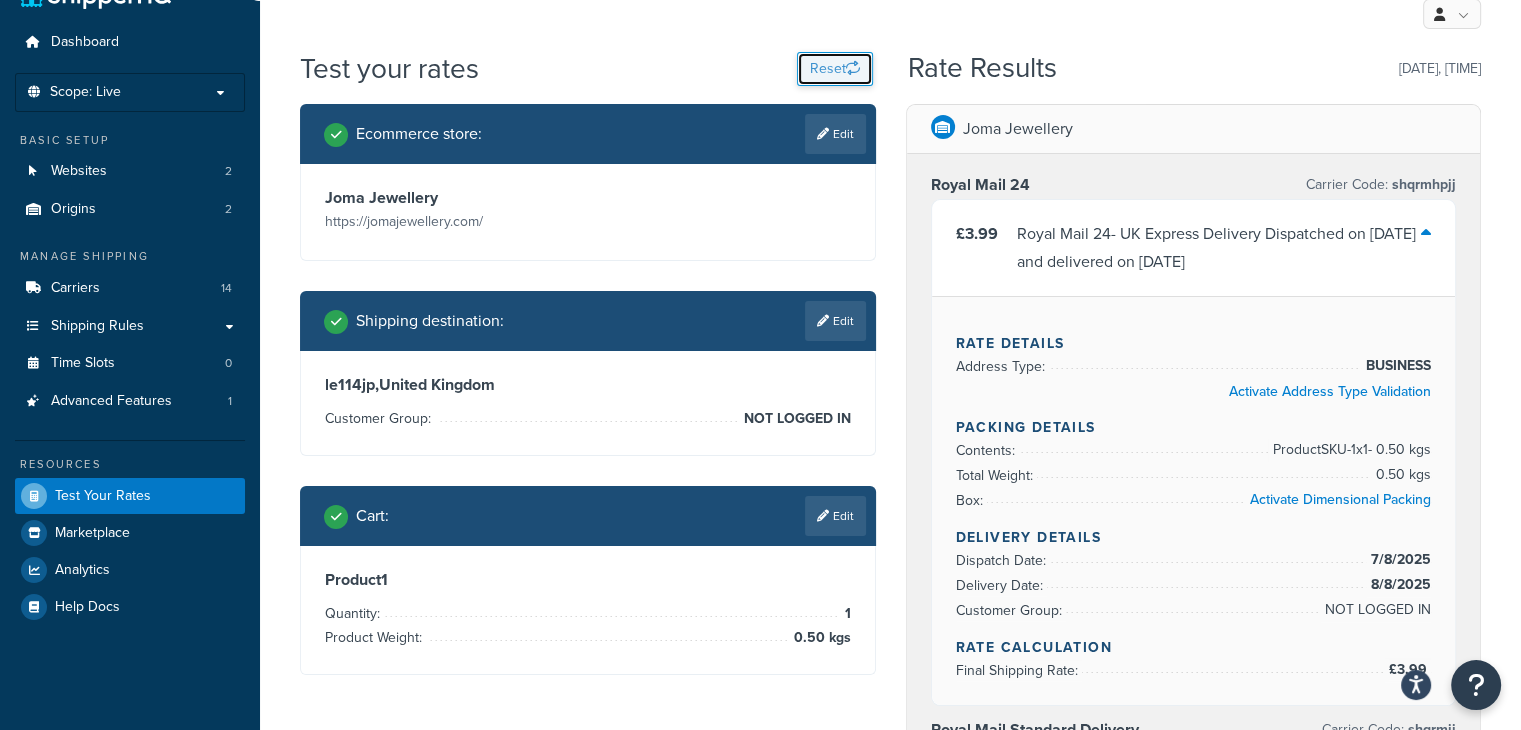 click on "Reset" at bounding box center (835, 69) 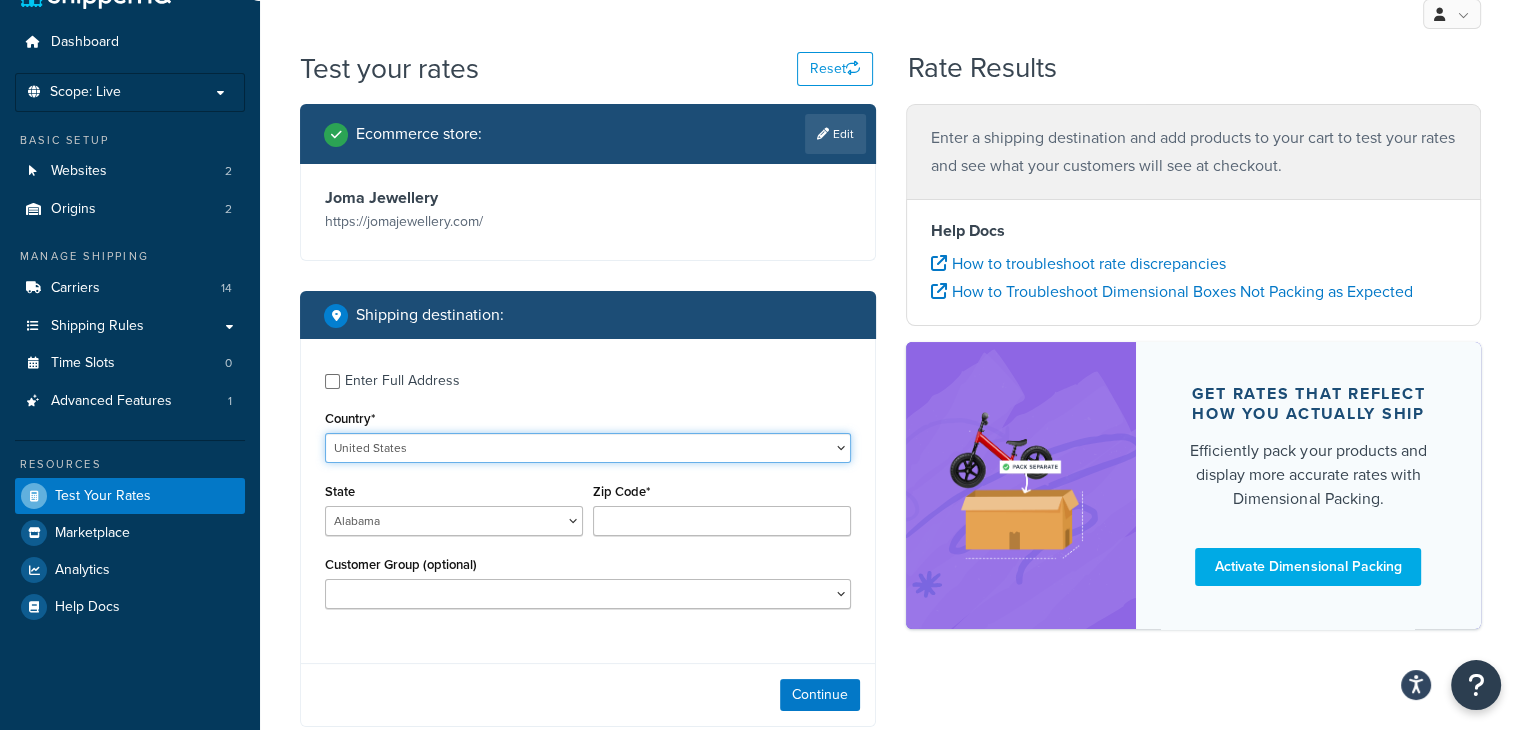 click on "United States  United Kingdom  Afghanistan  Åland Islands  Albania  Algeria  American Samoa  Andorra  Angola  Anguilla  Antarctica  Antigua and Barbuda  Argentina  Armenia  Aruba  Australia  Austria  Azerbaijan  Bahamas  Bahrain  Bangladesh  Barbados  Belarus  Belgium  Belize  Benin  Bermuda  Bhutan  Bolivia  Bonaire, Sint Eustatius and Saba  Bosnia and Herzegovina  Botswana  Bouvet Island  Brazil  British Indian Ocean Territory  Brunei Darussalam  Bulgaria  Burkina Faso  Burundi  Cambodia  Cameroon  Canada  Cape Verde  Cayman Islands  Central African Republic  Chad  Chile  China  Christmas Island  Cocos (Keeling) Islands  Colombia  Comoros  Congo  Congo, The Democratic Republic of the  Cook Islands  Costa Rica  Côte d'Ivoire  Croatia  Cuba  Curacao  Cyprus  Czech Republic  Denmark  Djibouti  Dominica  Dominican Republic  Ecuador  Egypt  El Salvador  Equatorial Guinea  Eritrea  Estonia  Ethiopia  Falkland Islands (Malvinas)  Faroe Islands  Fiji  Finland  France  French Guiana  French Polynesia  Gabon  Guam" at bounding box center (588, 448) 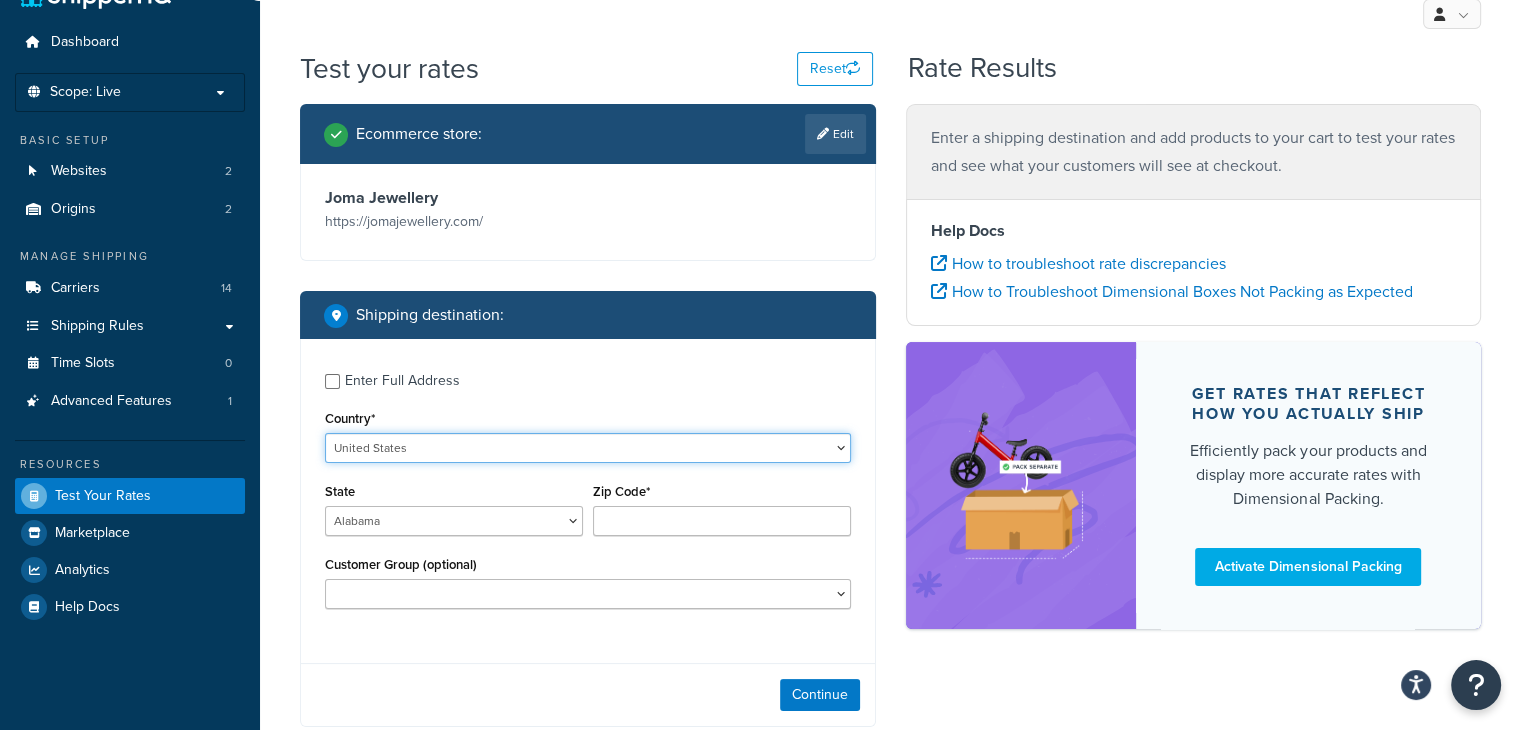 select on "GB" 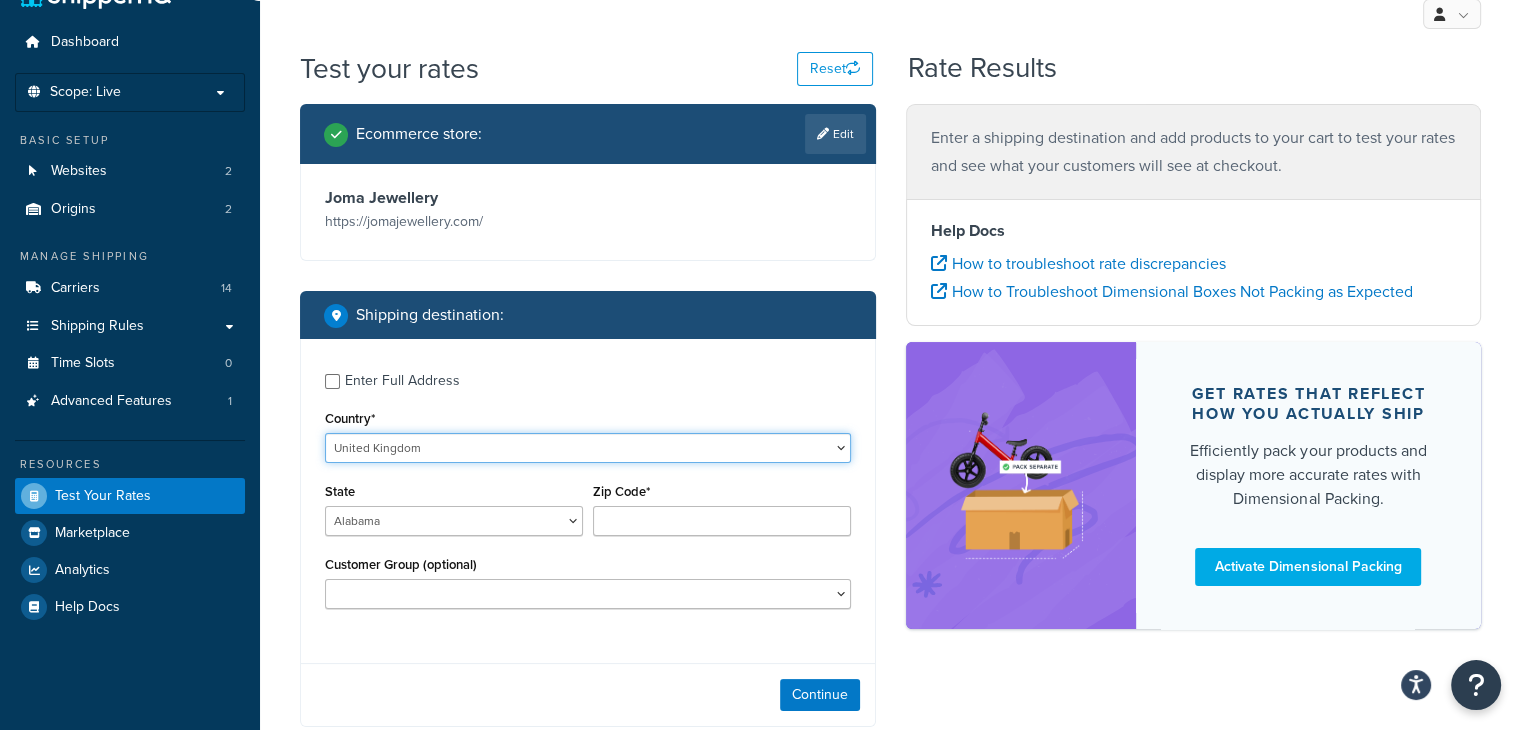 click on "United States  United Kingdom  Afghanistan  Åland Islands  Albania  Algeria  American Samoa  Andorra  Angola  Anguilla  Antarctica  Antigua and Barbuda  Argentina  Armenia  Aruba  Australia  Austria  Azerbaijan  Bahamas  Bahrain  Bangladesh  Barbados  Belarus  Belgium  Belize  Benin  Bermuda  Bhutan  Bolivia  Bonaire, Sint Eustatius and Saba  Bosnia and Herzegovina  Botswana  Bouvet Island  Brazil  British Indian Ocean Territory  Brunei Darussalam  Bulgaria  Burkina Faso  Burundi  Cambodia  Cameroon  Canada  Cape Verde  Cayman Islands  Central African Republic  Chad  Chile  China  Christmas Island  Cocos (Keeling) Islands  Colombia  Comoros  Congo  Congo, The Democratic Republic of the  Cook Islands  Costa Rica  Côte d'Ivoire  Croatia  Cuba  Curacao  Cyprus  Czech Republic  Denmark  Djibouti  Dominica  Dominican Republic  Ecuador  Egypt  El Salvador  Equatorial Guinea  Eritrea  Estonia  Ethiopia  Falkland Islands (Malvinas)  Faroe Islands  Fiji  Finland  France  French Guiana  French Polynesia  Gabon  Guam" at bounding box center [588, 448] 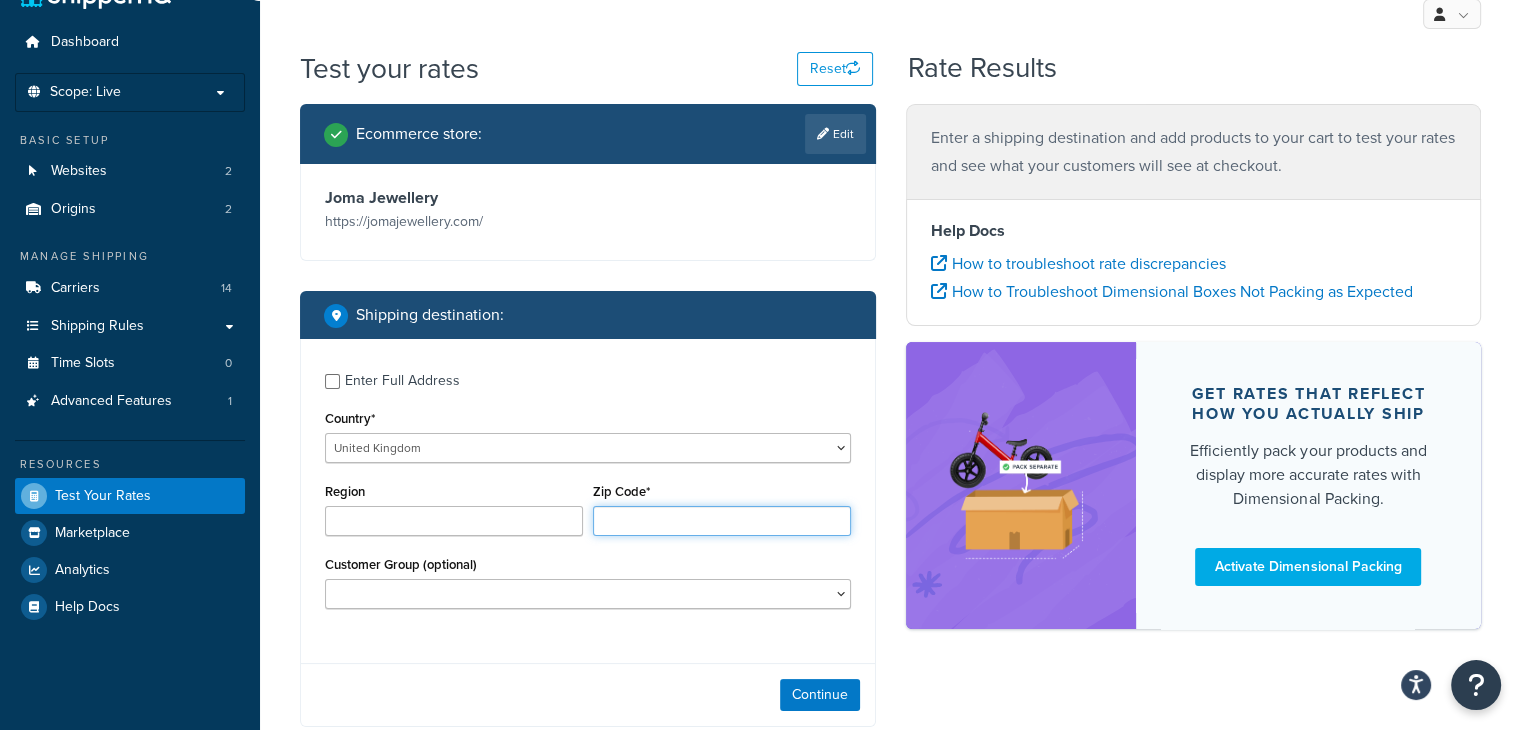 click on "Zip Code*" at bounding box center [722, 521] 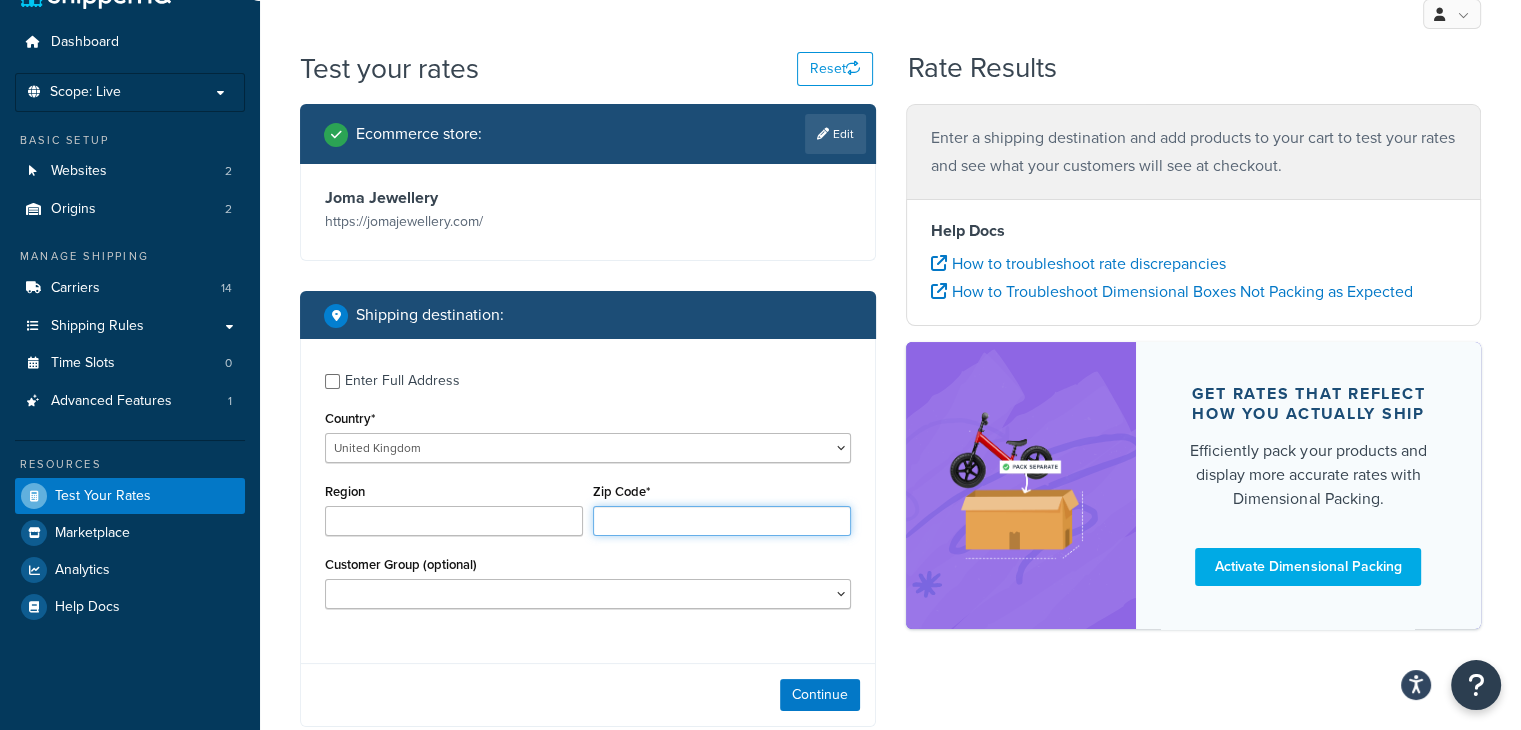 type on "le114jp" 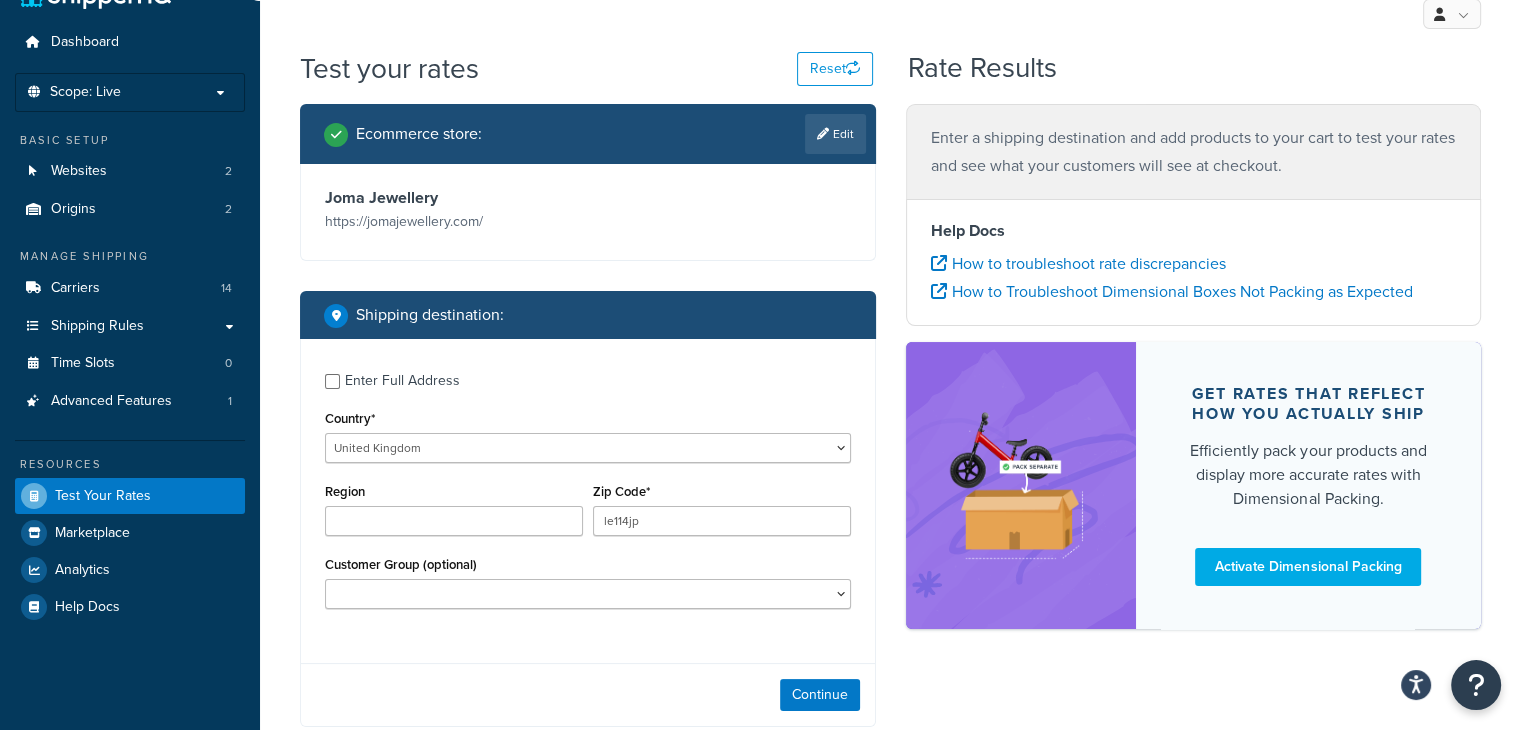 click on "Customer Group (optional) BF Testing BF24 - DD4 BF24 - DD5 CS Reorder Drop Shipping General HR [PERSON] [LAST_NAME] Loxton Loxton F&F Marketing Gifting NOT LOGGED IN PR Agency - B - The Agency Staff Test UK Agents Vouchers" at bounding box center (588, 580) 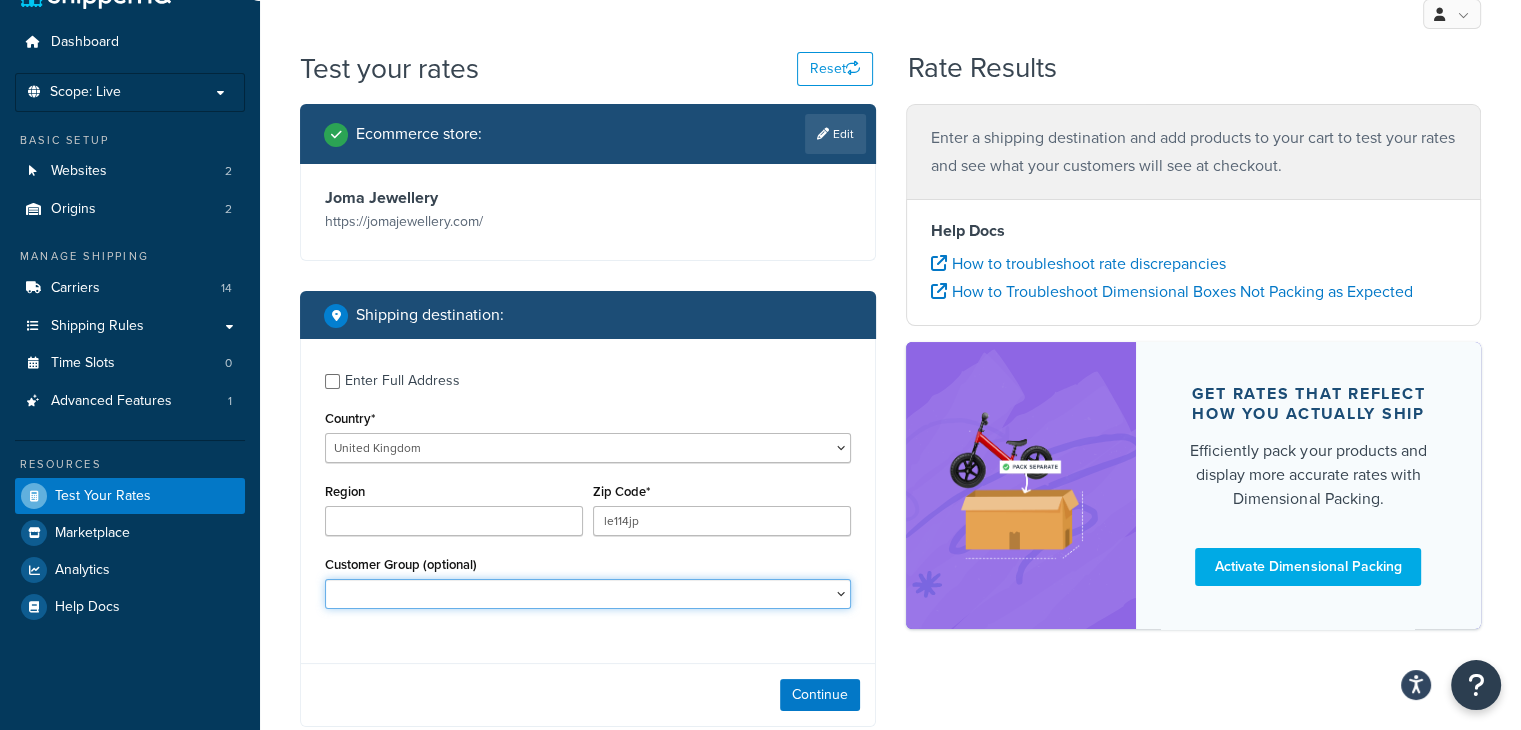 click on "BF Testing BF24 - DD4 BF24 - DD5 CS Reorder Drop Shipping General HR [PERSON] [LAST_NAME] Loxton Loxton F&F Marketing Gifting NOT LOGGED IN PR Agency - B - The Agency Staff Test UK Agents Vouchers" at bounding box center [588, 594] 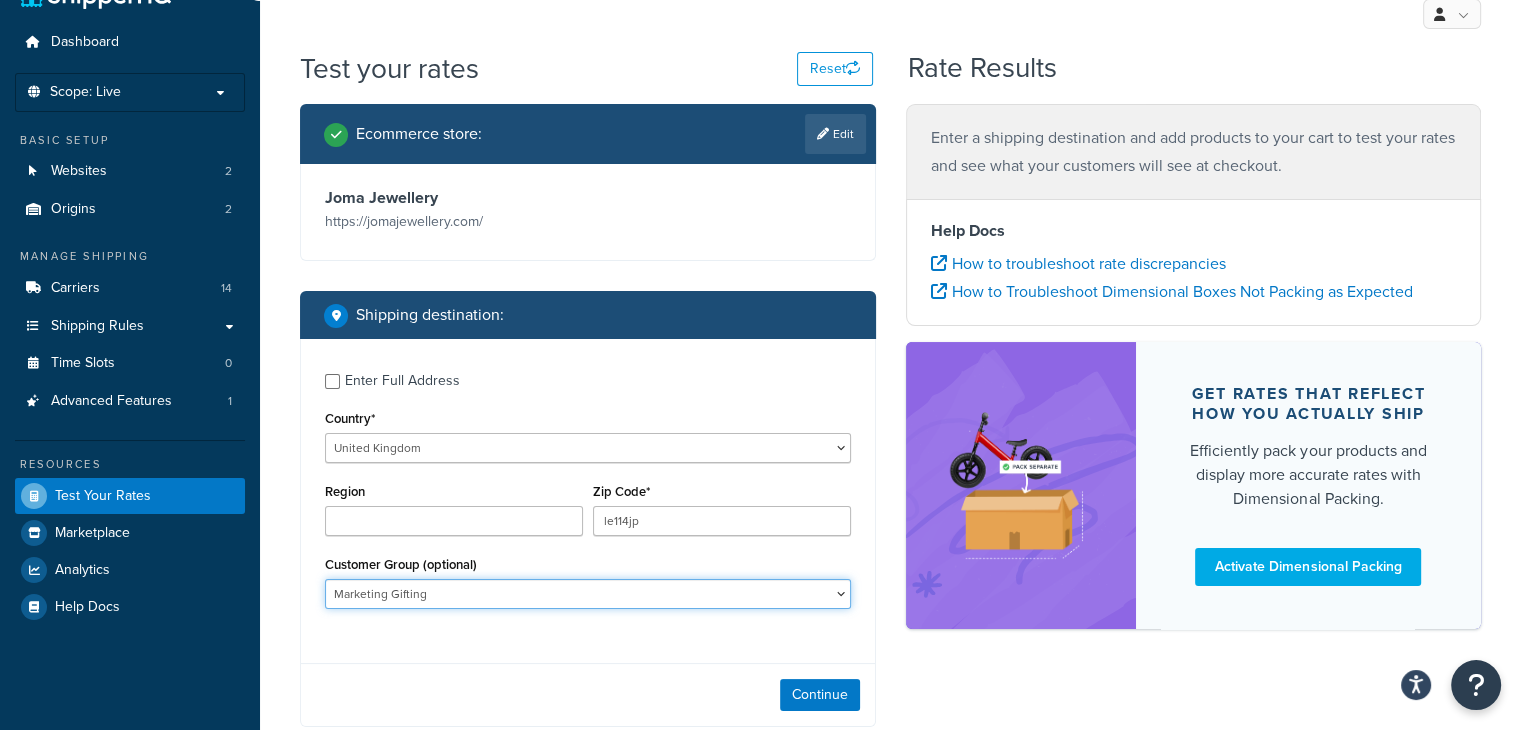 click on "BF Testing BF24 - DD4 BF24 - DD5 CS Reorder Drop Shipping General HR [PERSON] [LAST_NAME] Loxton Loxton F&F Marketing Gifting NOT LOGGED IN PR Agency - B - The Agency Staff Test UK Agents Vouchers" at bounding box center [588, 594] 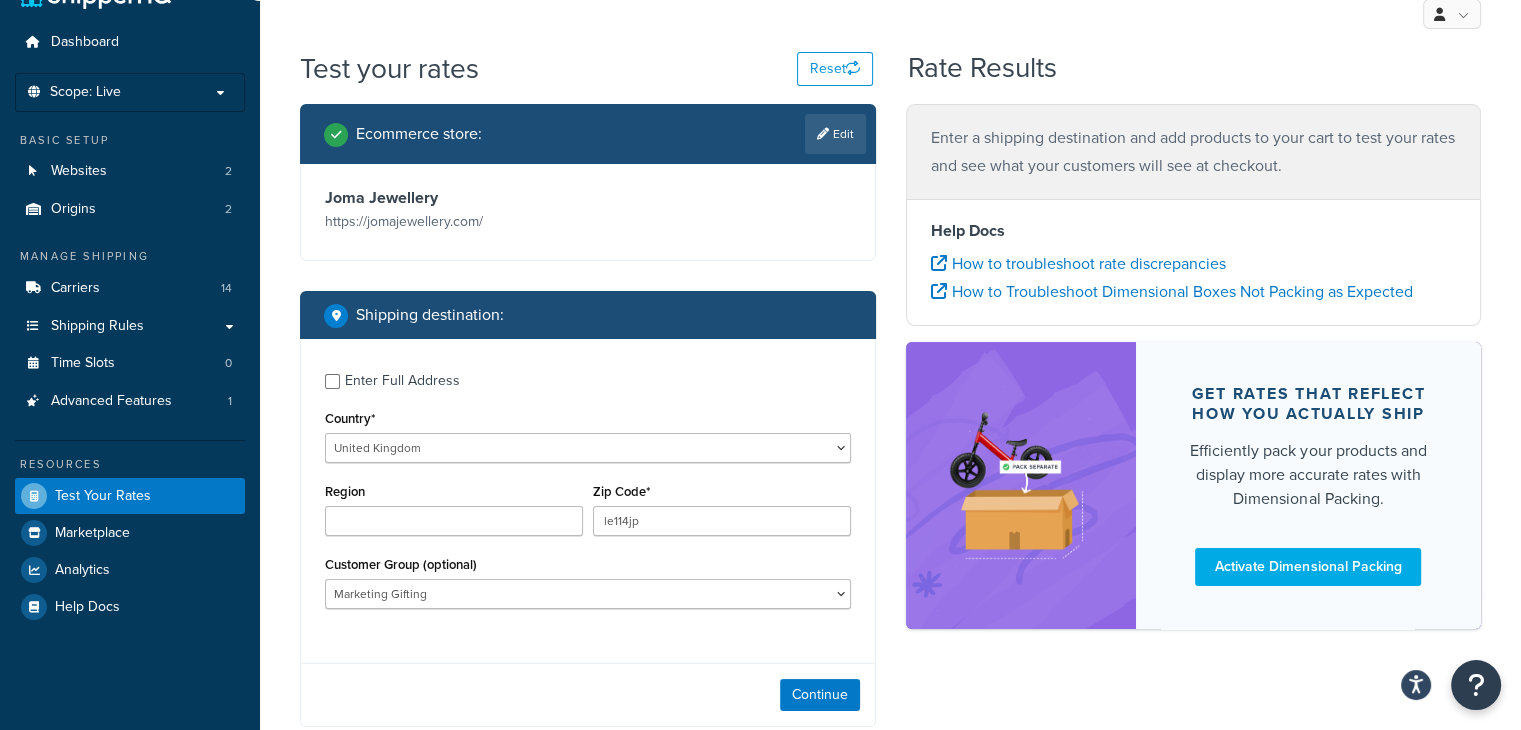 click on "Customer Group (optional) BF Testing BF24 - DD4 BF24 - DD5 CS Reorder Drop Shipping General HR [PERSON] [LAST_NAME] Loxton Loxton F&F Marketing Gifting NOT LOGGED IN PR Agency - B - The Agency Staff Test UK Agents Vouchers" at bounding box center [588, 580] 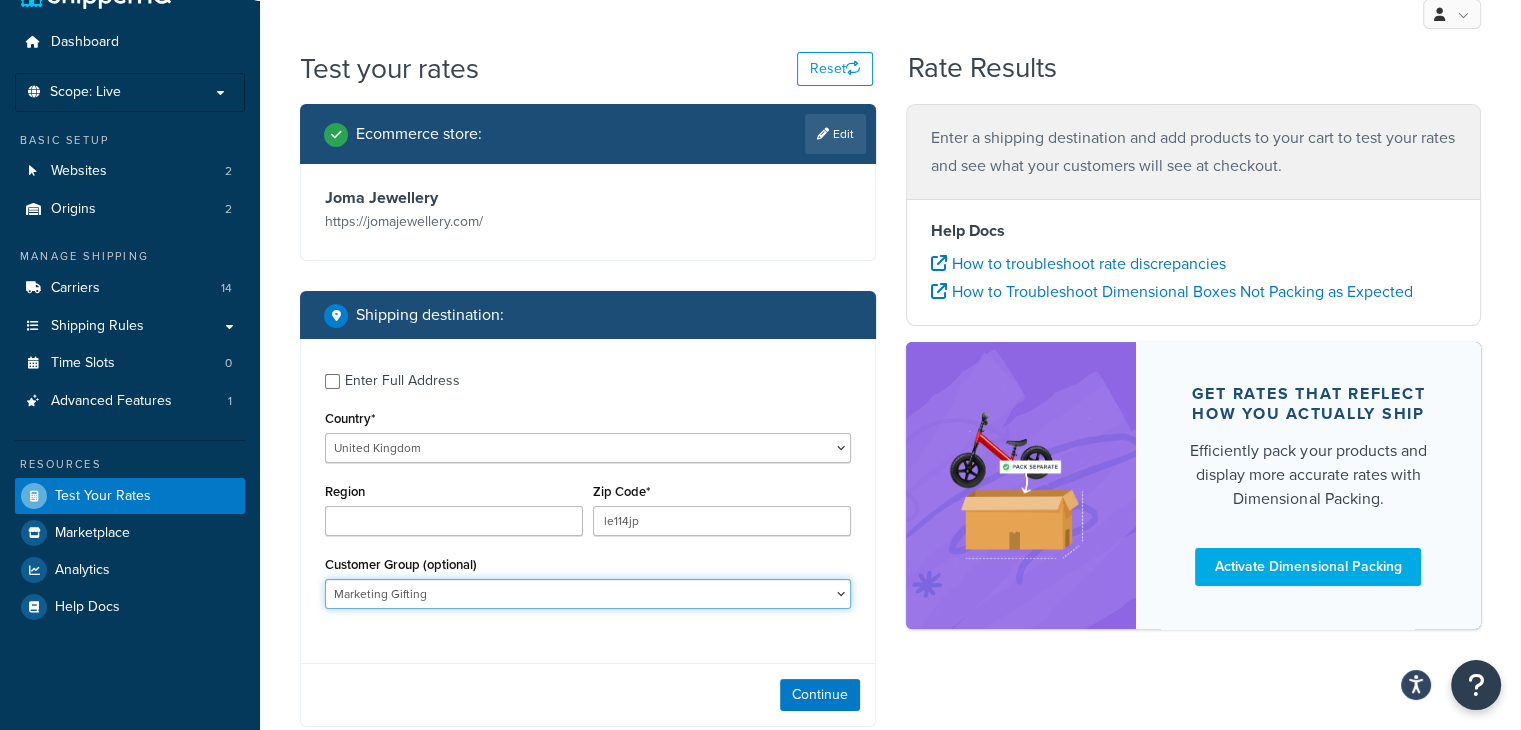 click on "BF Testing BF24 - DD4 BF24 - DD5 CS Reorder Drop Shipping General HR [PERSON] [LAST_NAME] Loxton Loxton F&F Marketing Gifting NOT LOGGED IN PR Agency - B - The Agency Staff Test UK Agents Vouchers" at bounding box center [588, 594] 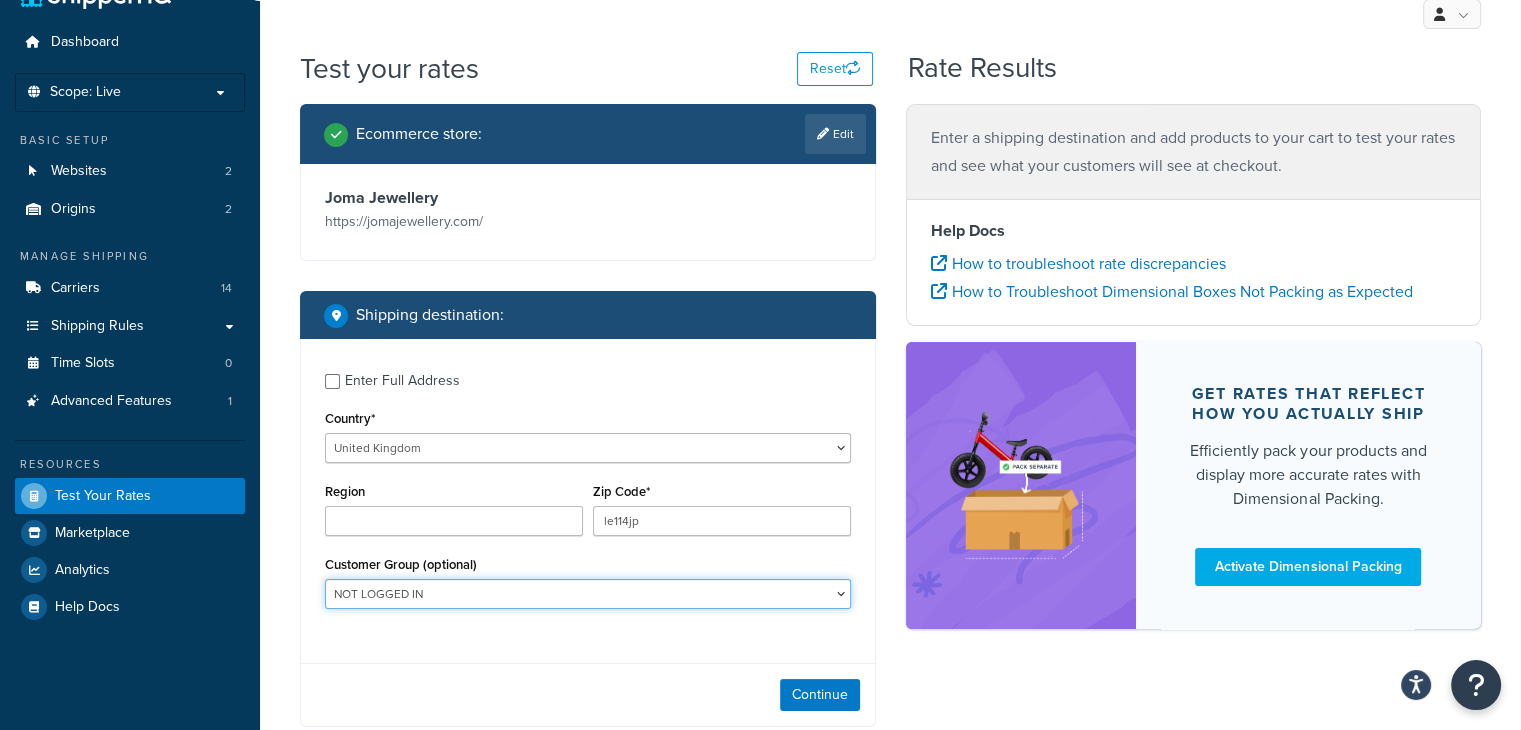 click on "BF Testing BF24 - DD4 BF24 - DD5 CS Reorder Drop Shipping General HR [PERSON] [LAST_NAME] Loxton Loxton F&F Marketing Gifting NOT LOGGED IN PR Agency - B - The Agency Staff Test UK Agents Vouchers" at bounding box center [588, 594] 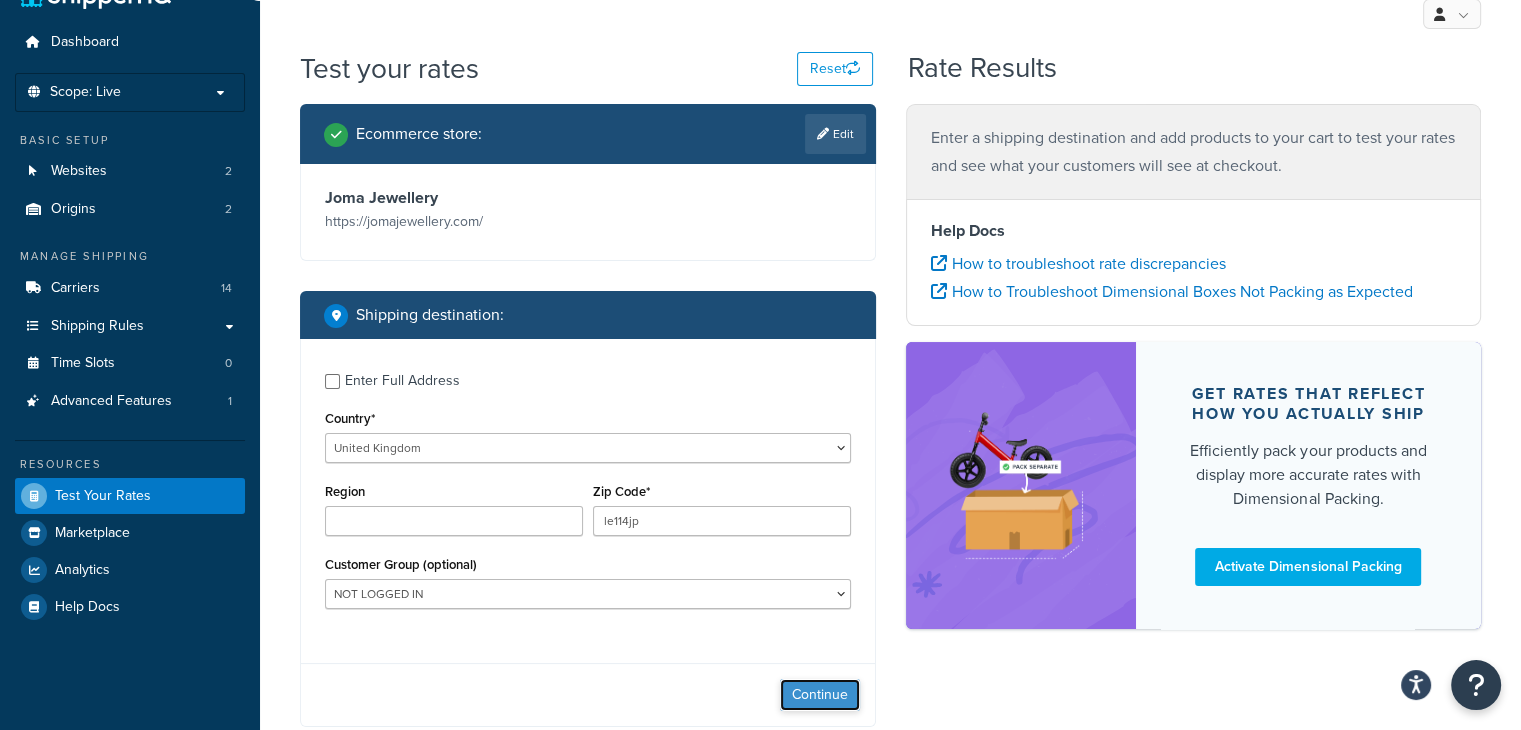 click on "Continue" at bounding box center (820, 695) 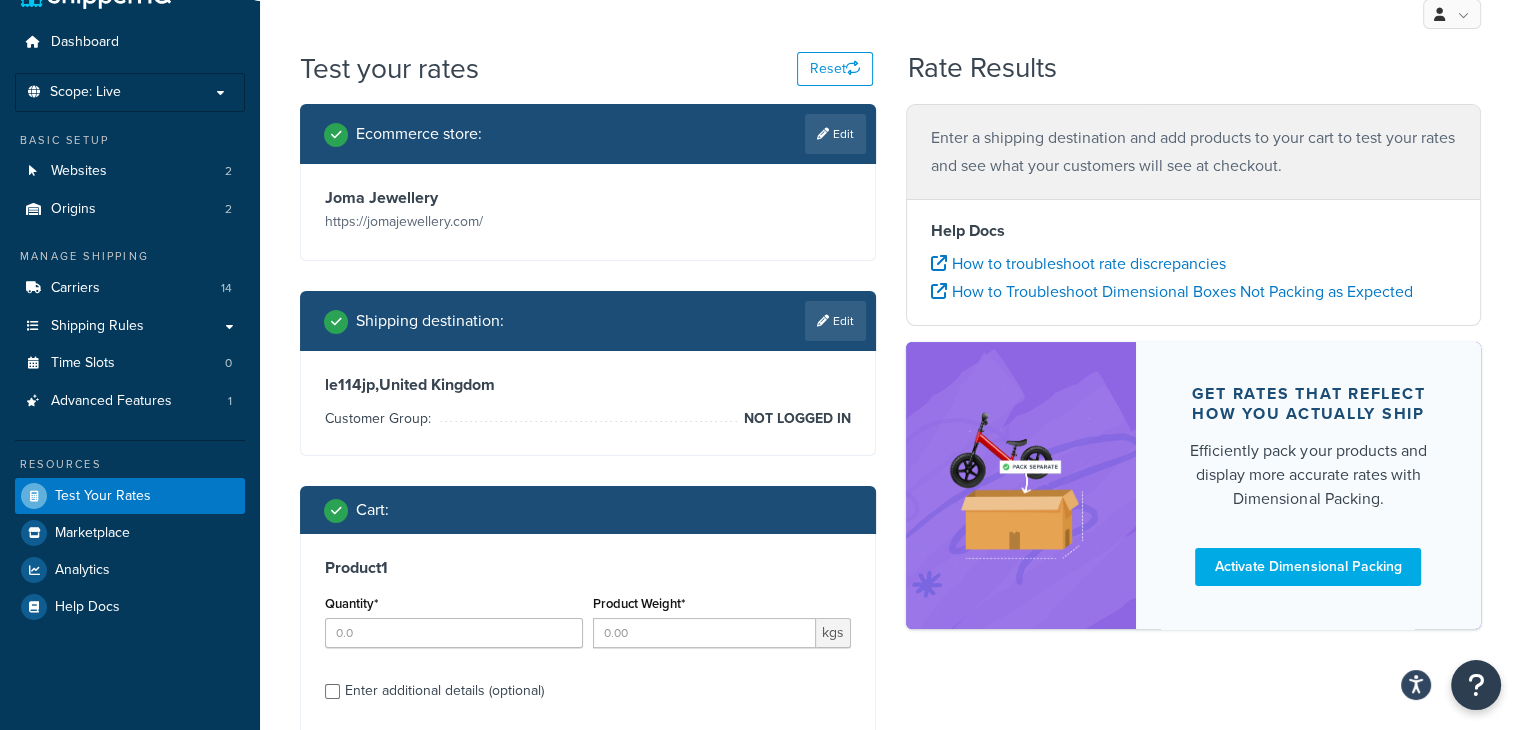 scroll, scrollTop: 251, scrollLeft: 0, axis: vertical 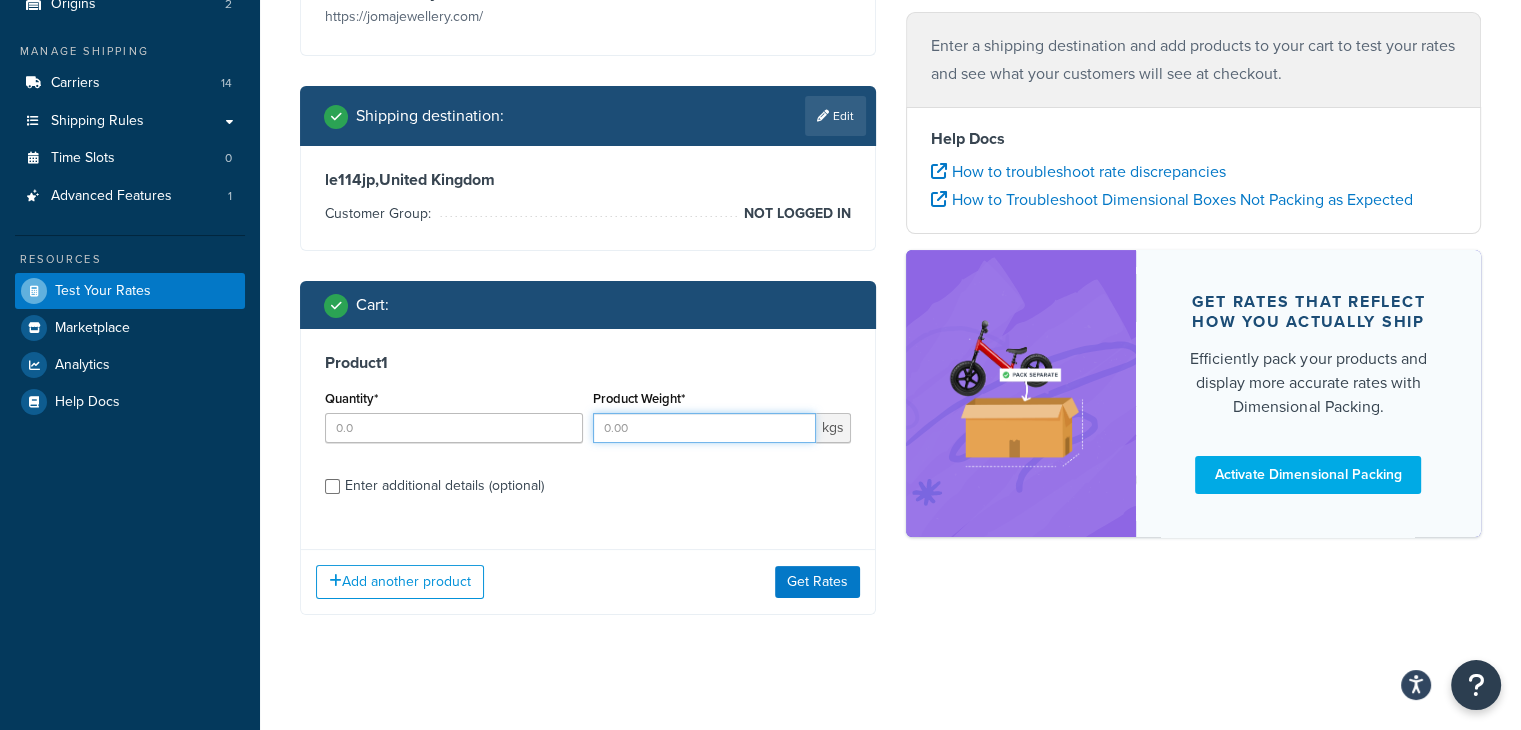 click on "Product Weight*" at bounding box center (704, 428) 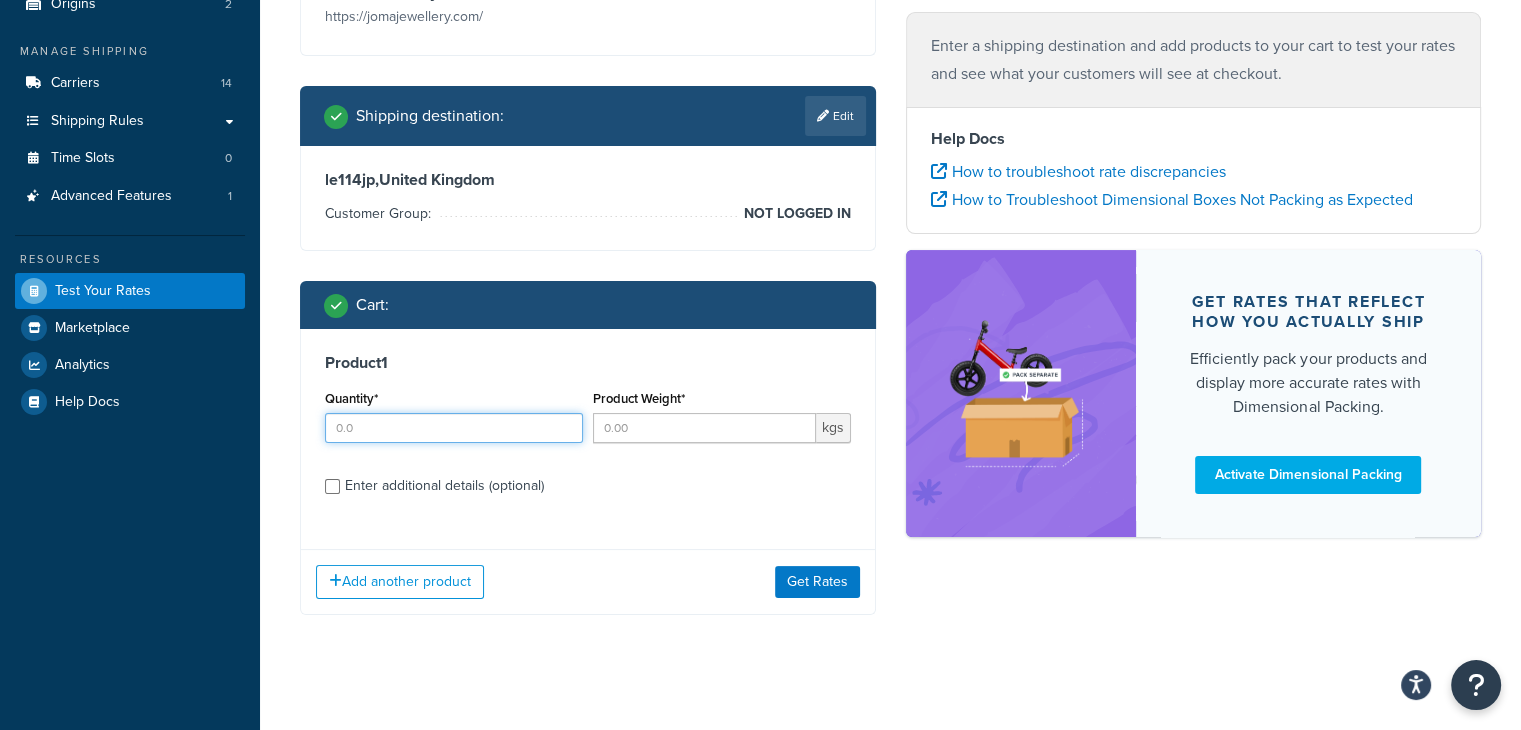 click on "Quantity*" at bounding box center [454, 428] 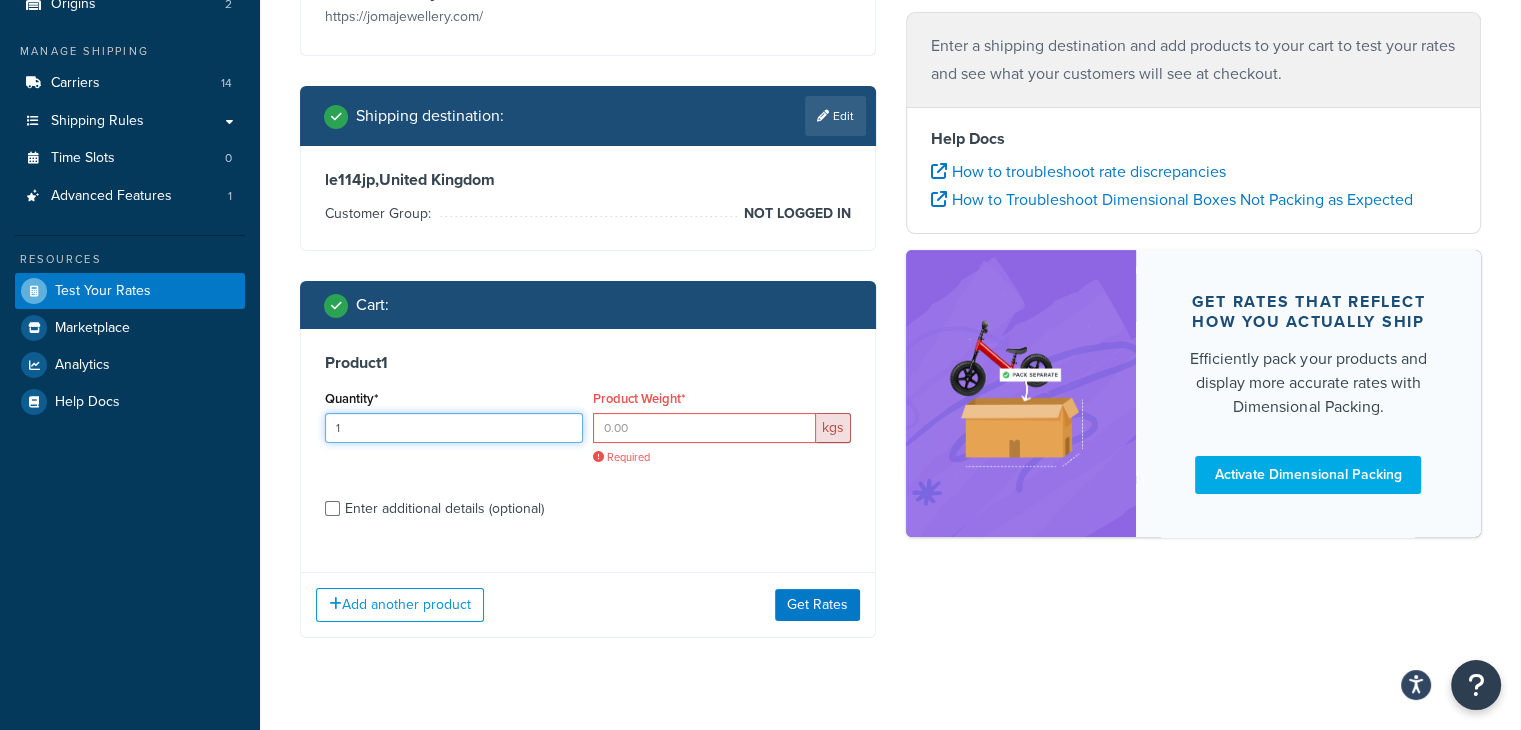 type on "1" 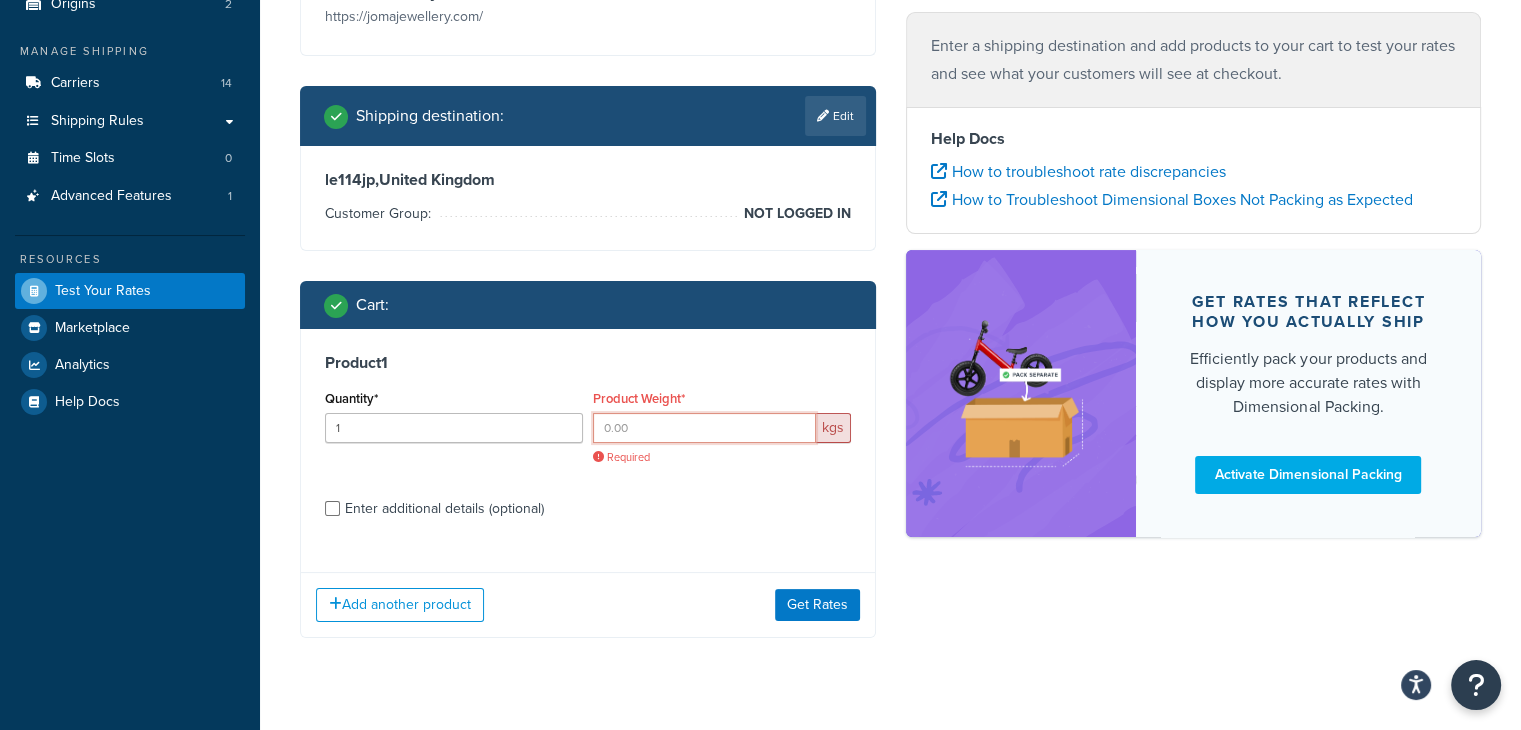 click on "Product Weight*" at bounding box center (704, 428) 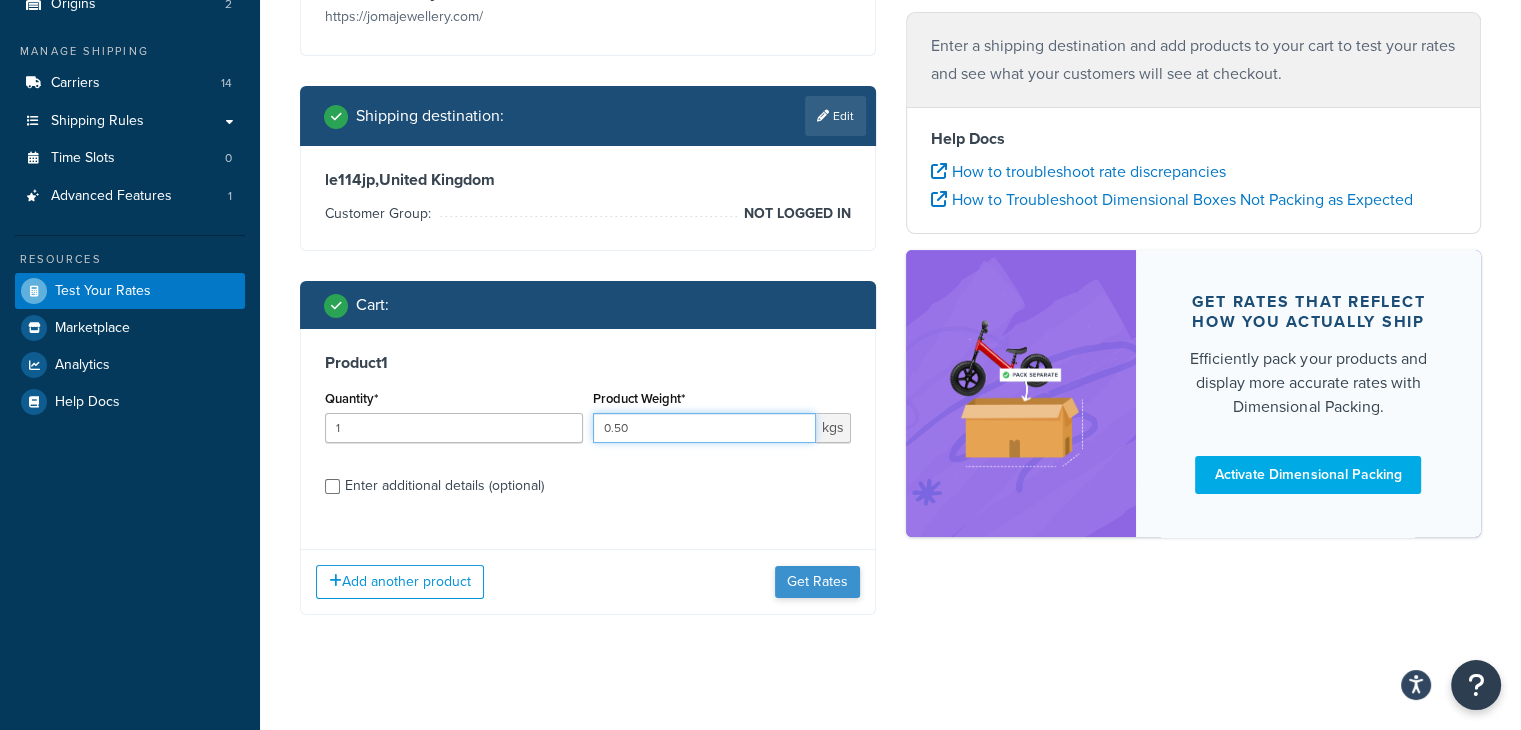 type on "0.50" 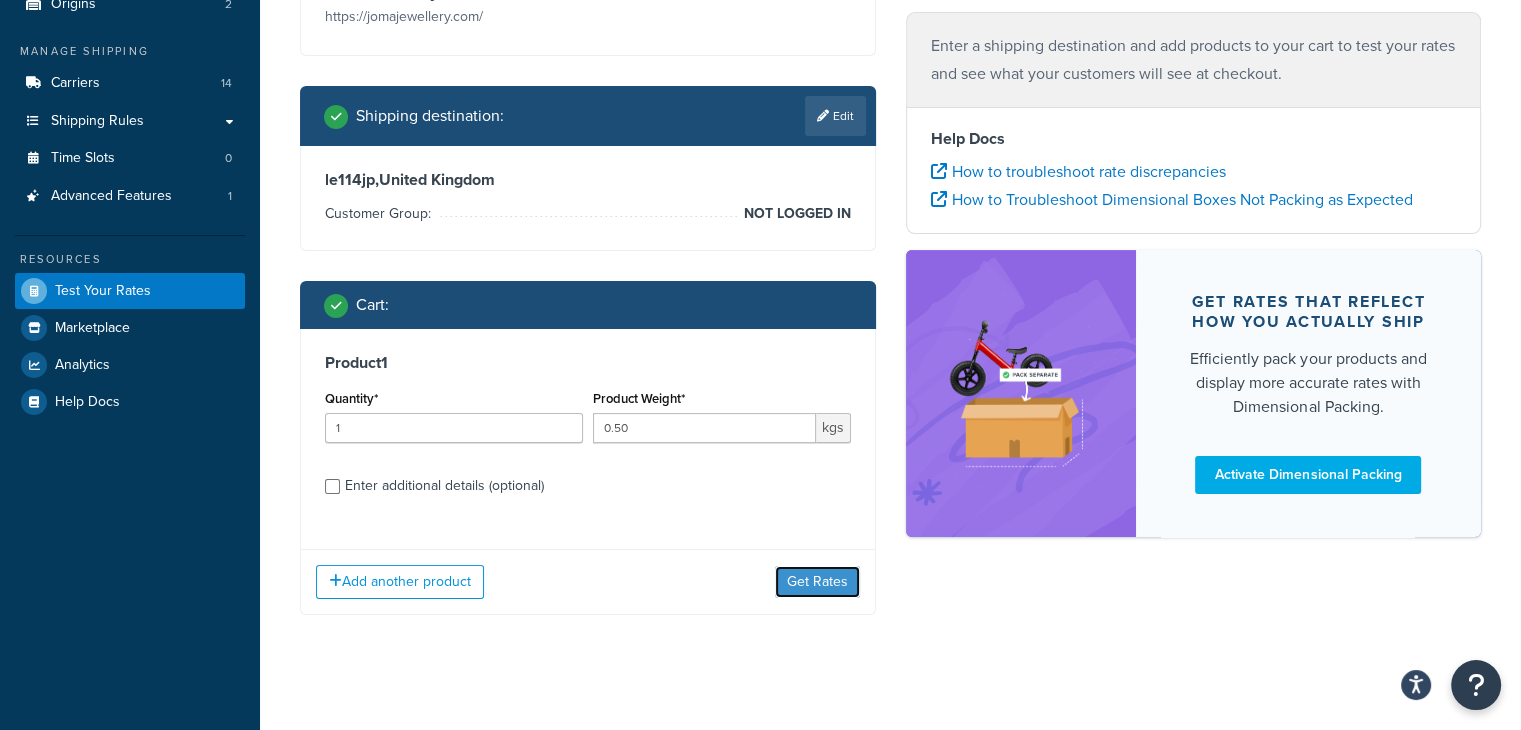 click on "Get Rates" at bounding box center (817, 582) 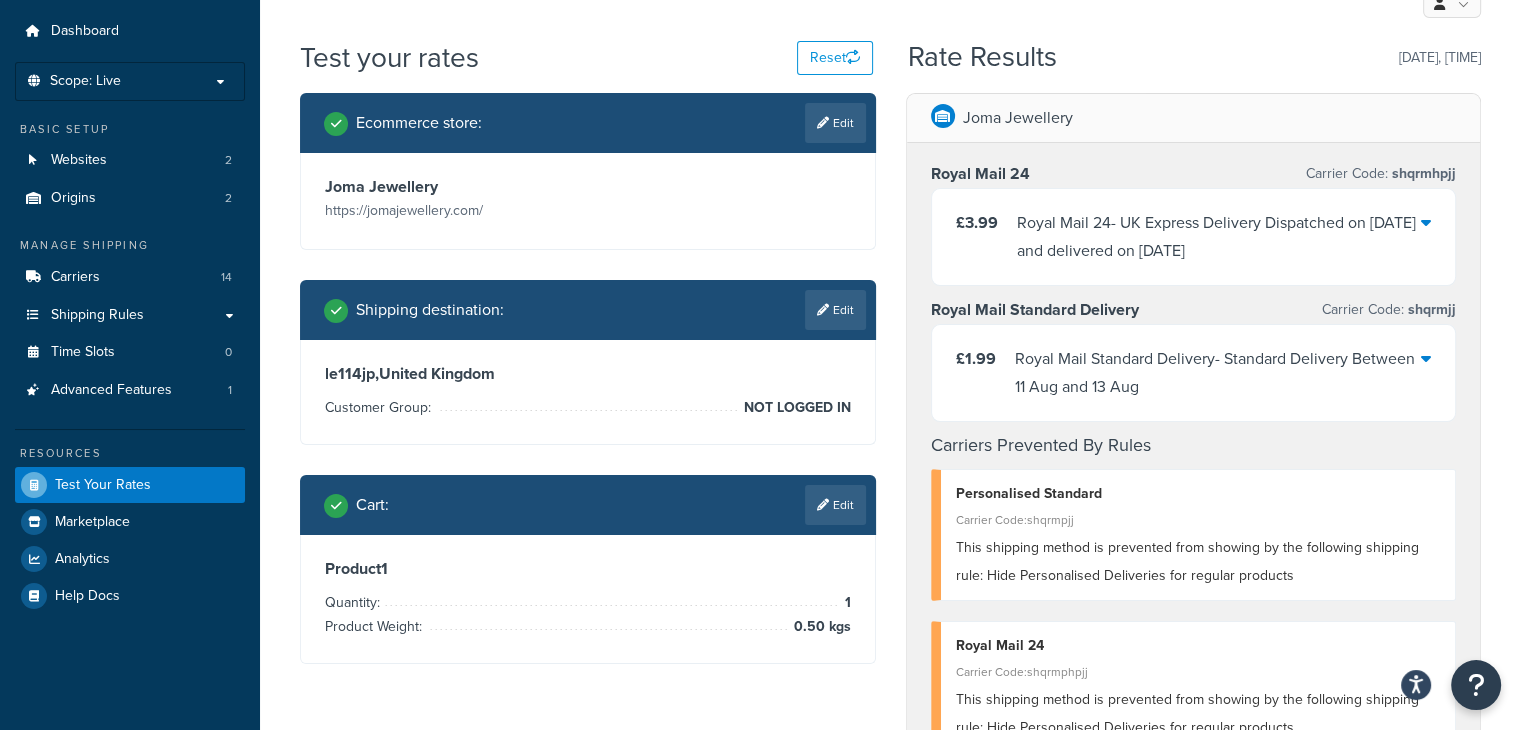 scroll, scrollTop: 17, scrollLeft: 0, axis: vertical 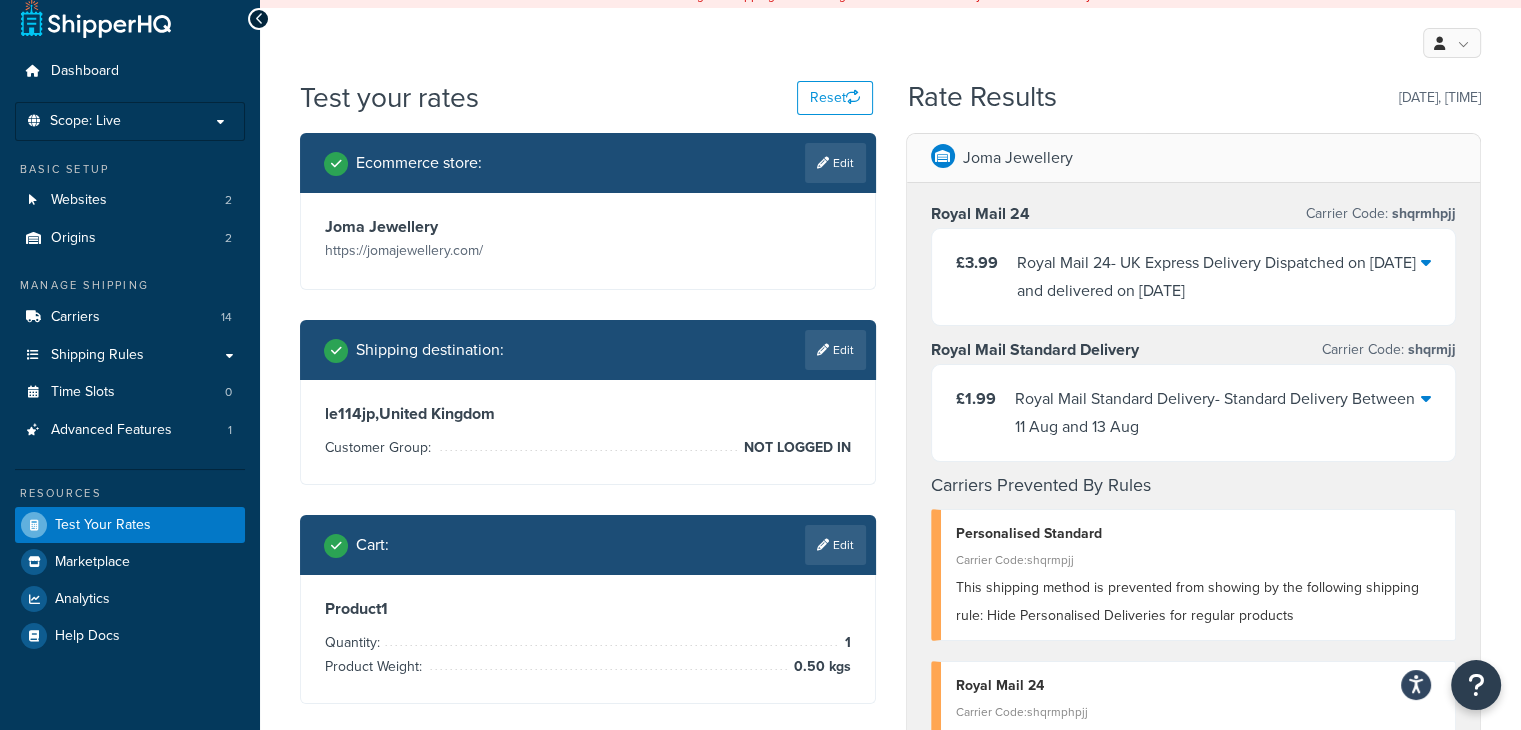 click at bounding box center [1426, 262] 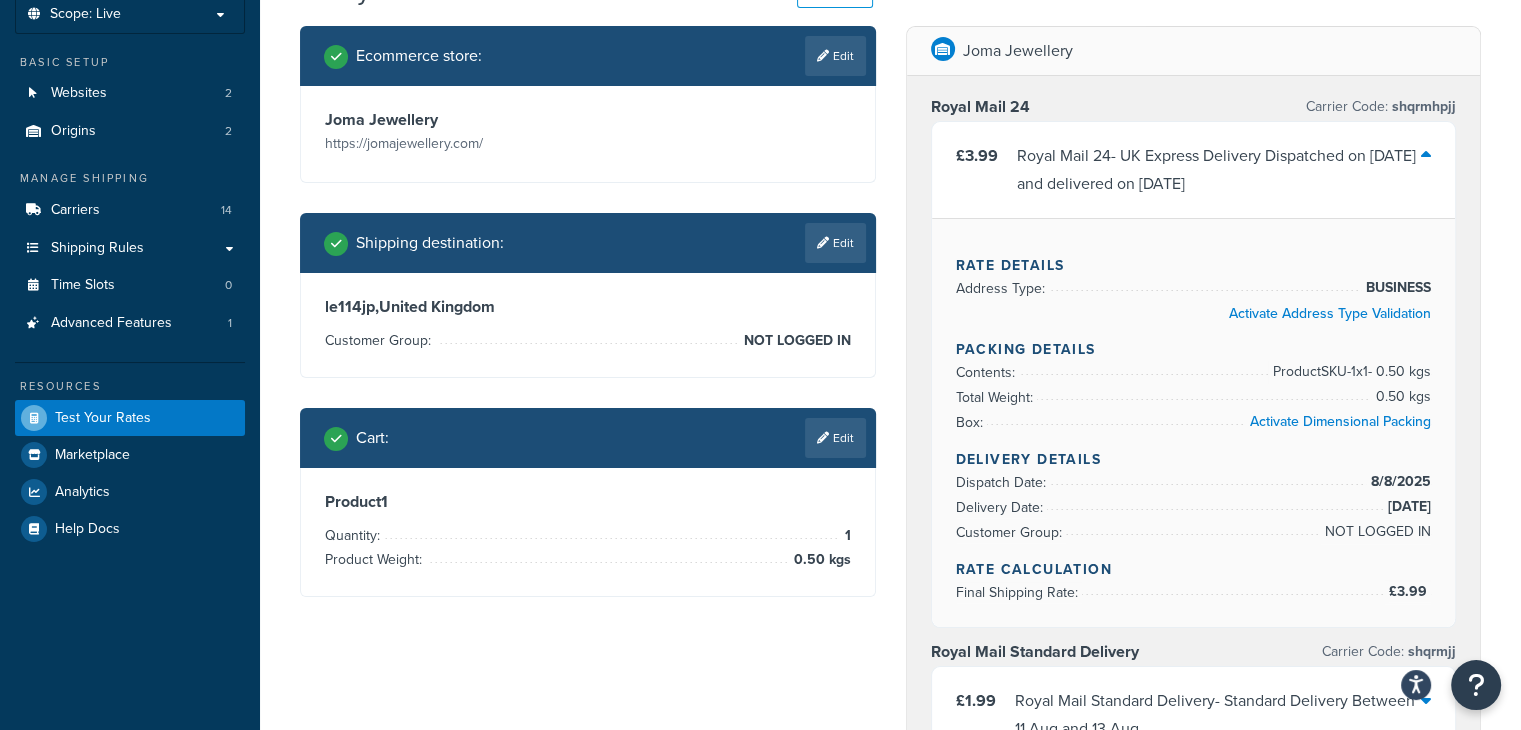 scroll, scrollTop: 118, scrollLeft: 0, axis: vertical 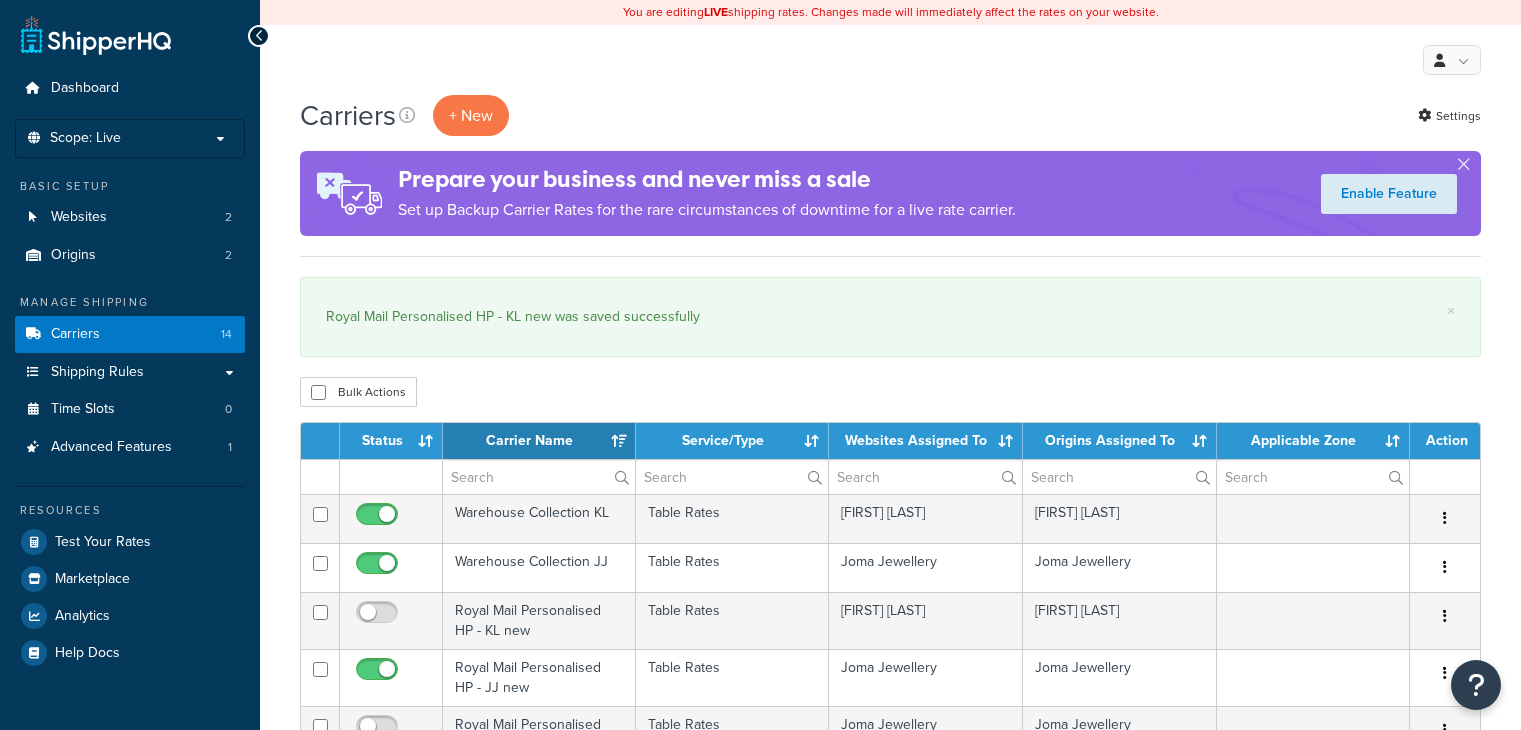 select on "15" 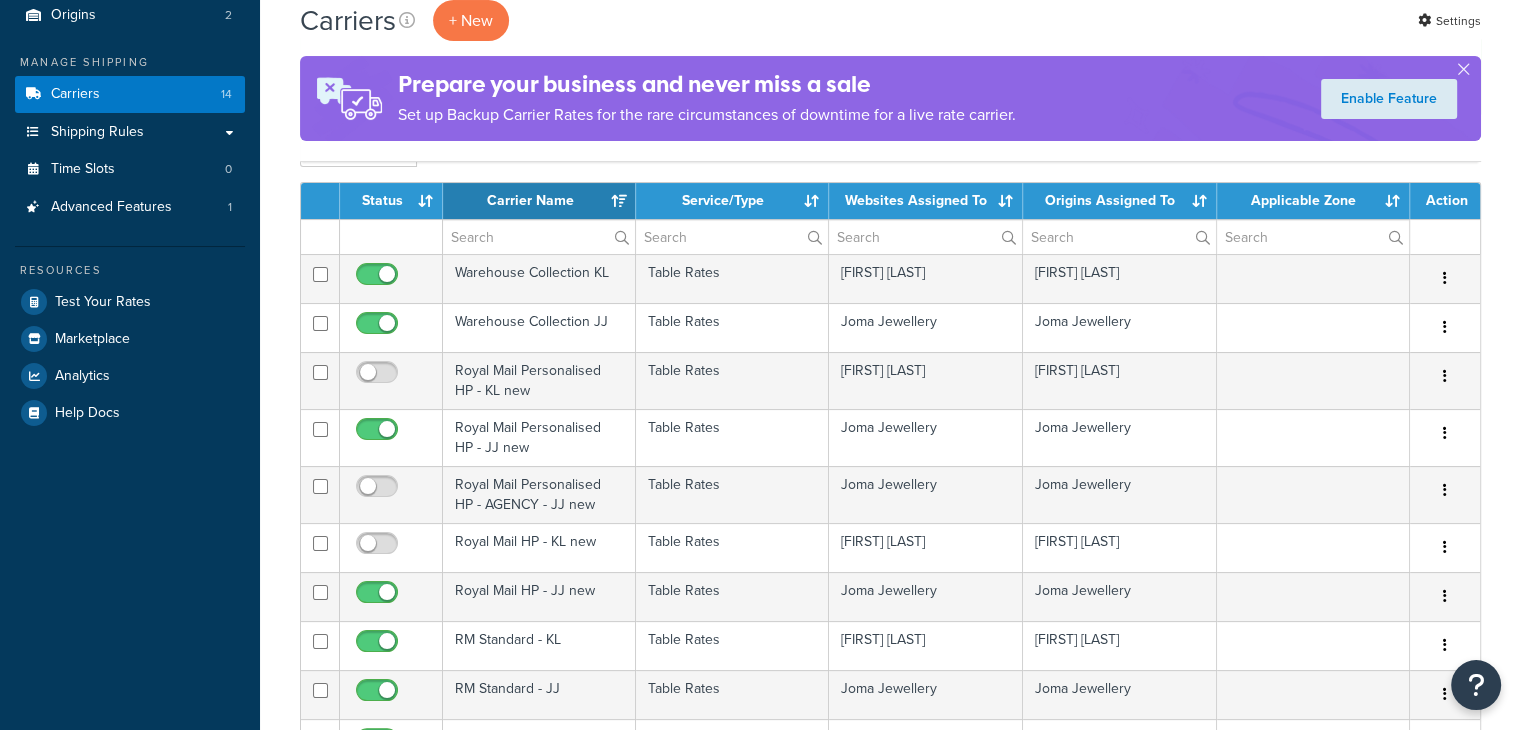 scroll, scrollTop: 240, scrollLeft: 0, axis: vertical 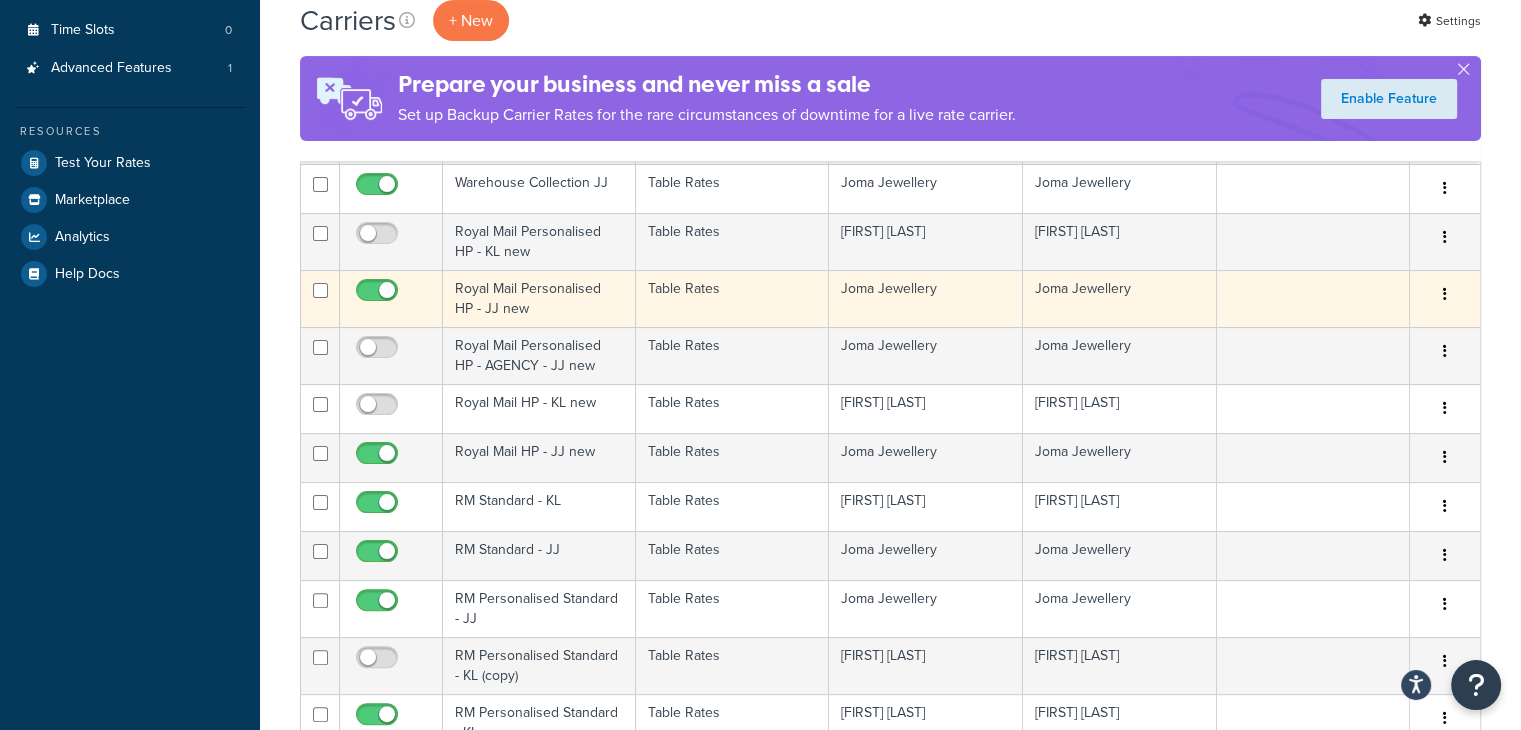 click on "Royal Mail Personalised HP - JJ new" at bounding box center (539, 298) 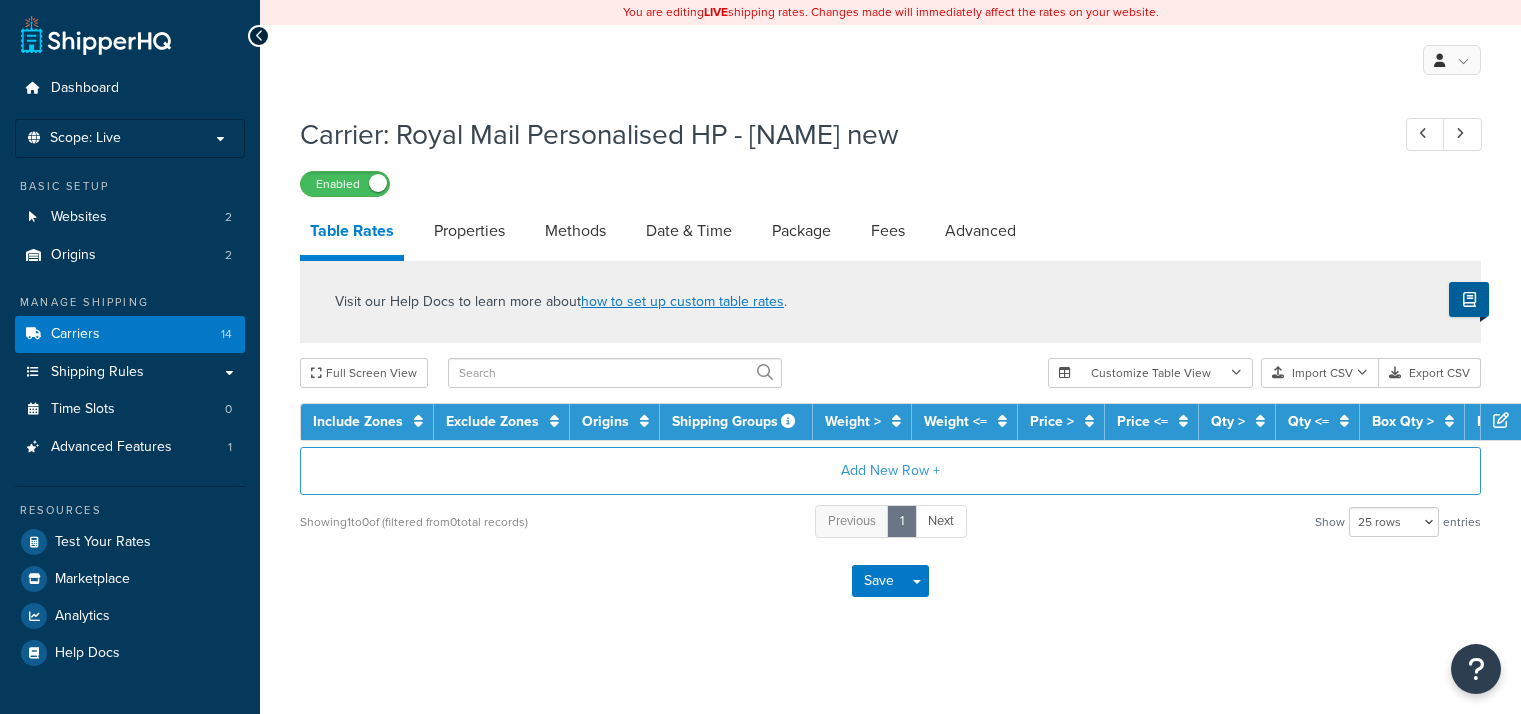 select on "25" 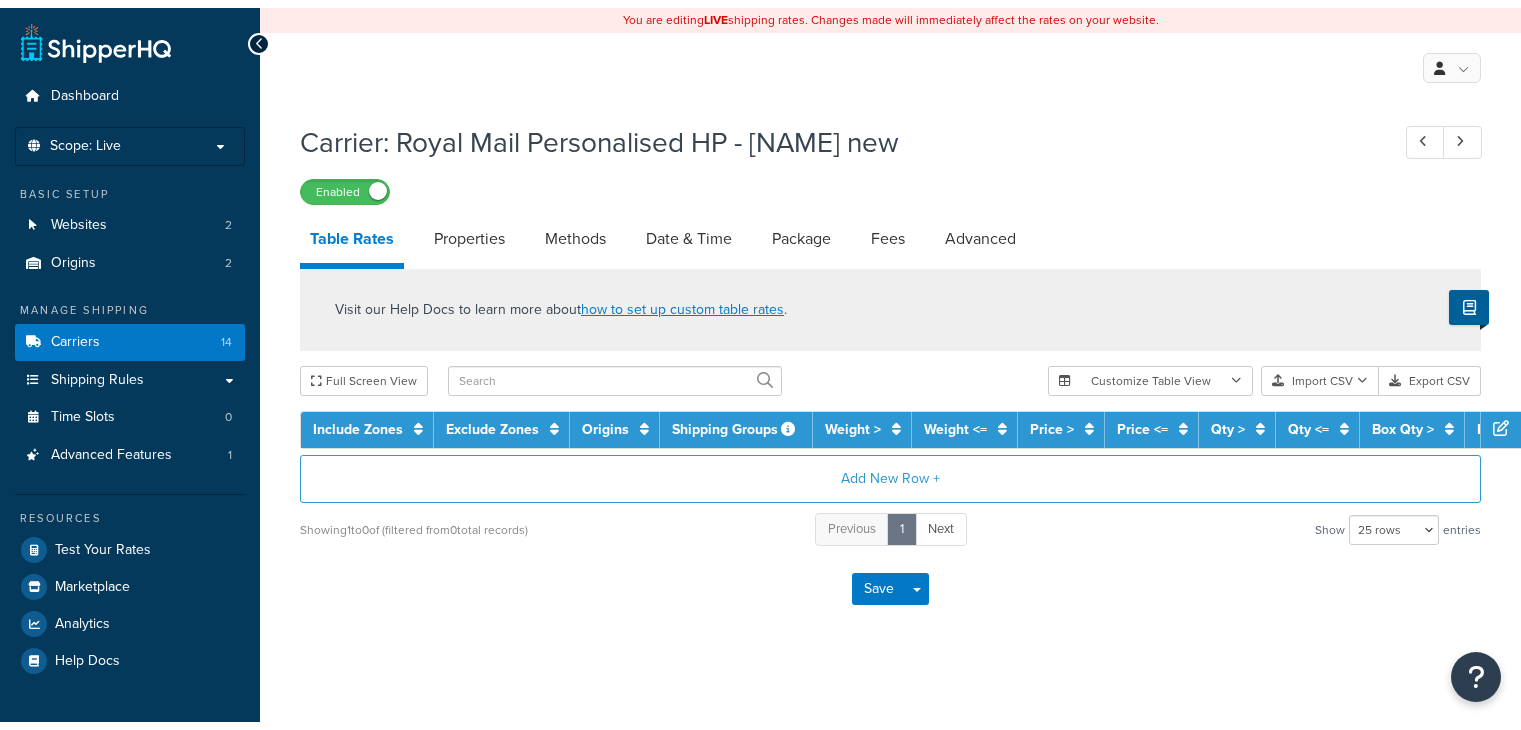 scroll, scrollTop: 0, scrollLeft: 0, axis: both 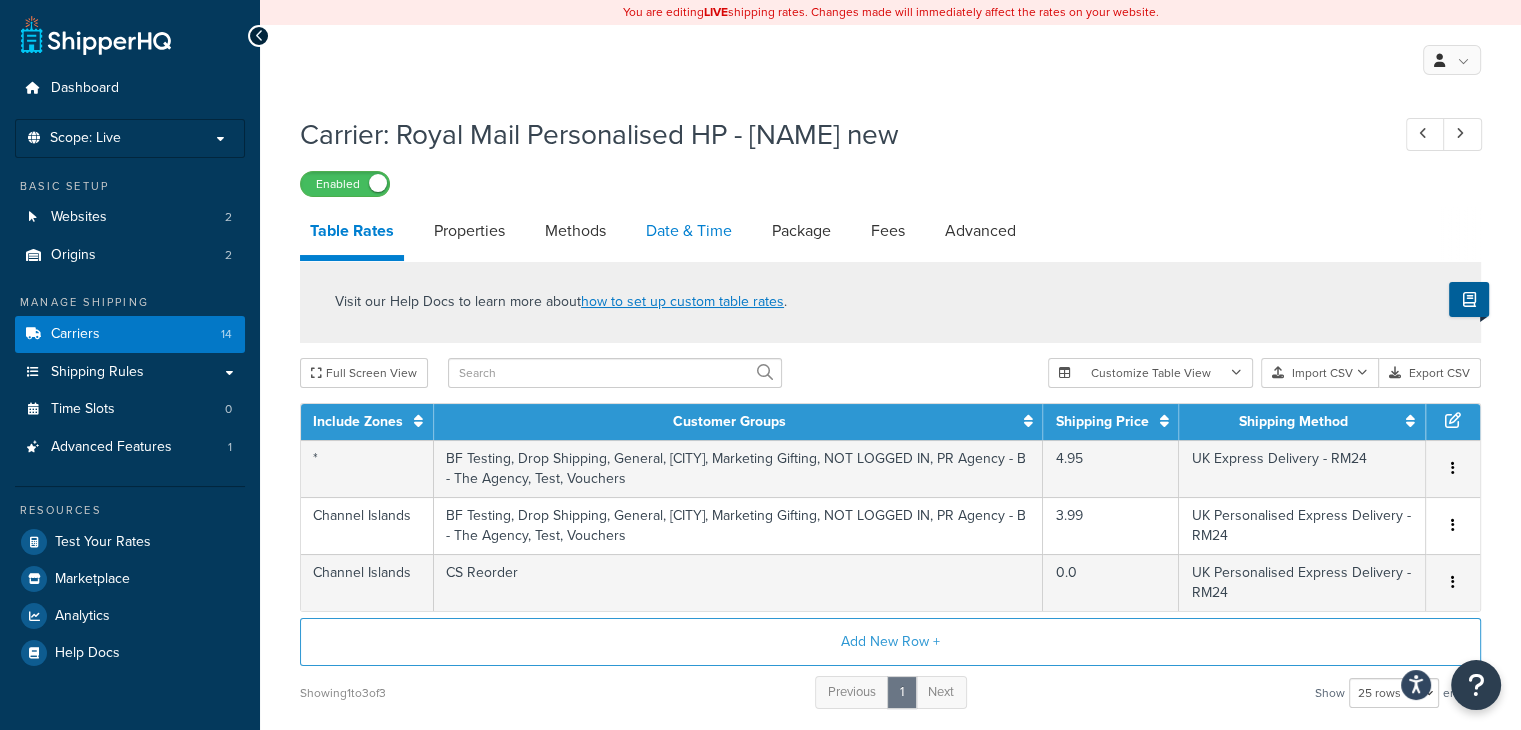 click on "Date & Time" at bounding box center [689, 231] 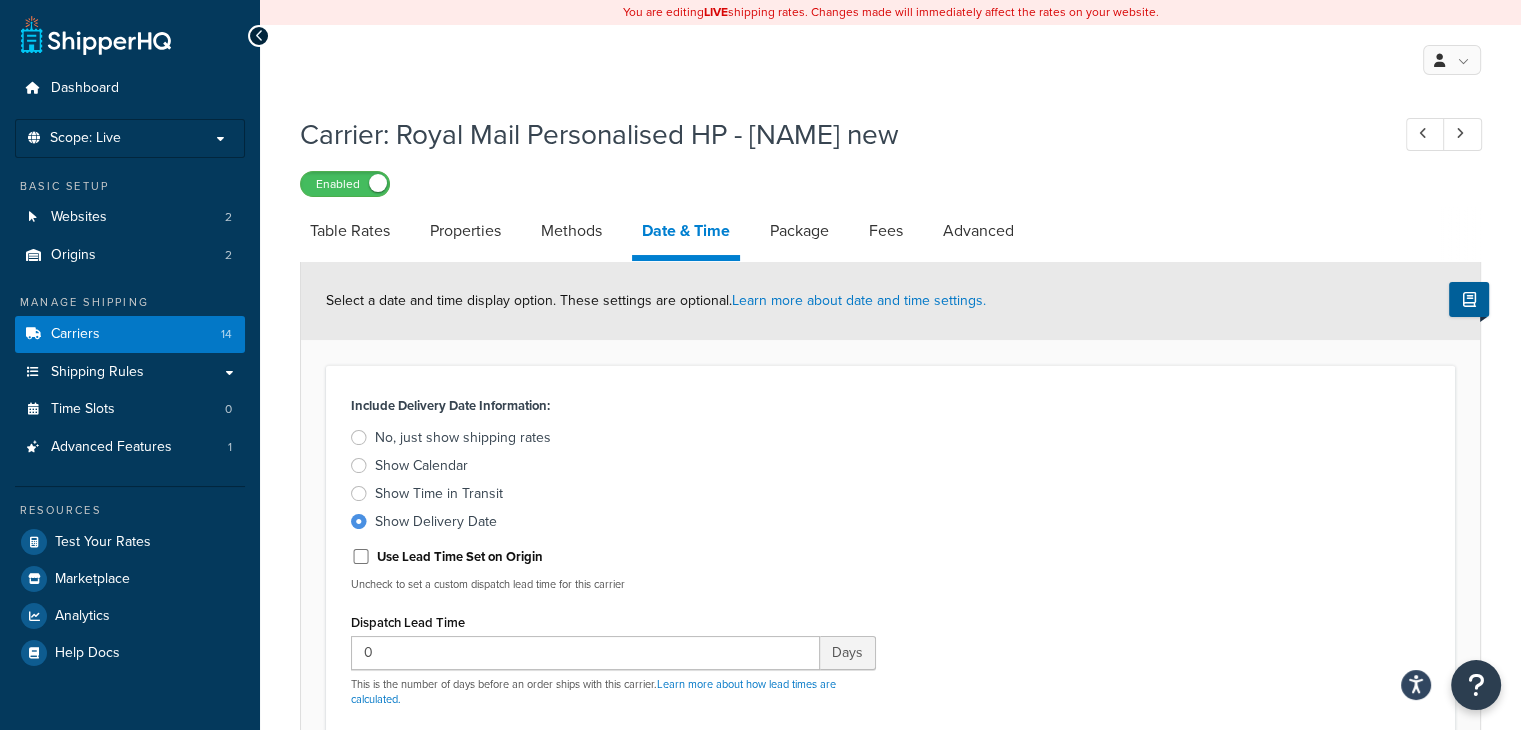 scroll, scrollTop: 159, scrollLeft: 0, axis: vertical 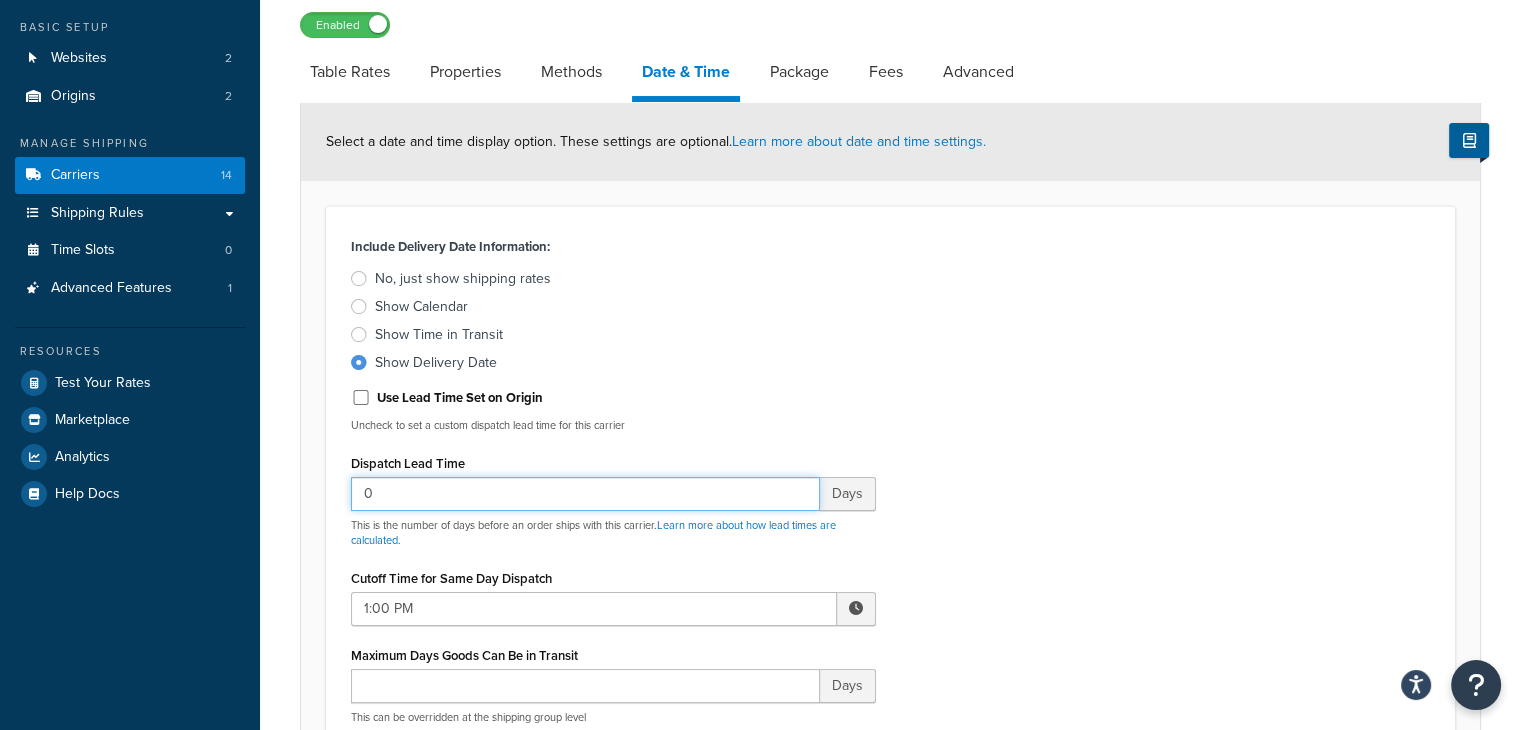 click on "0" at bounding box center [585, 494] 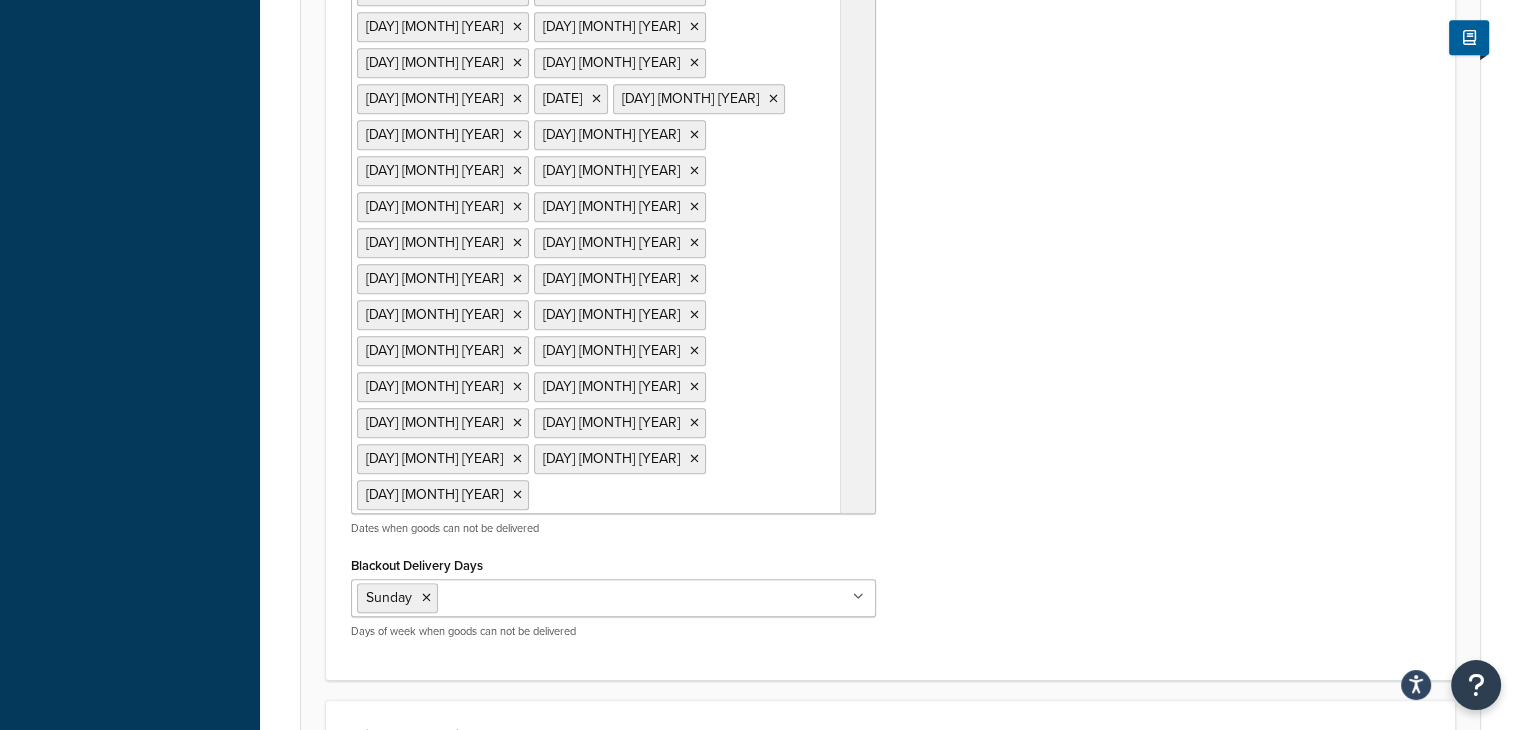scroll, scrollTop: 1937, scrollLeft: 0, axis: vertical 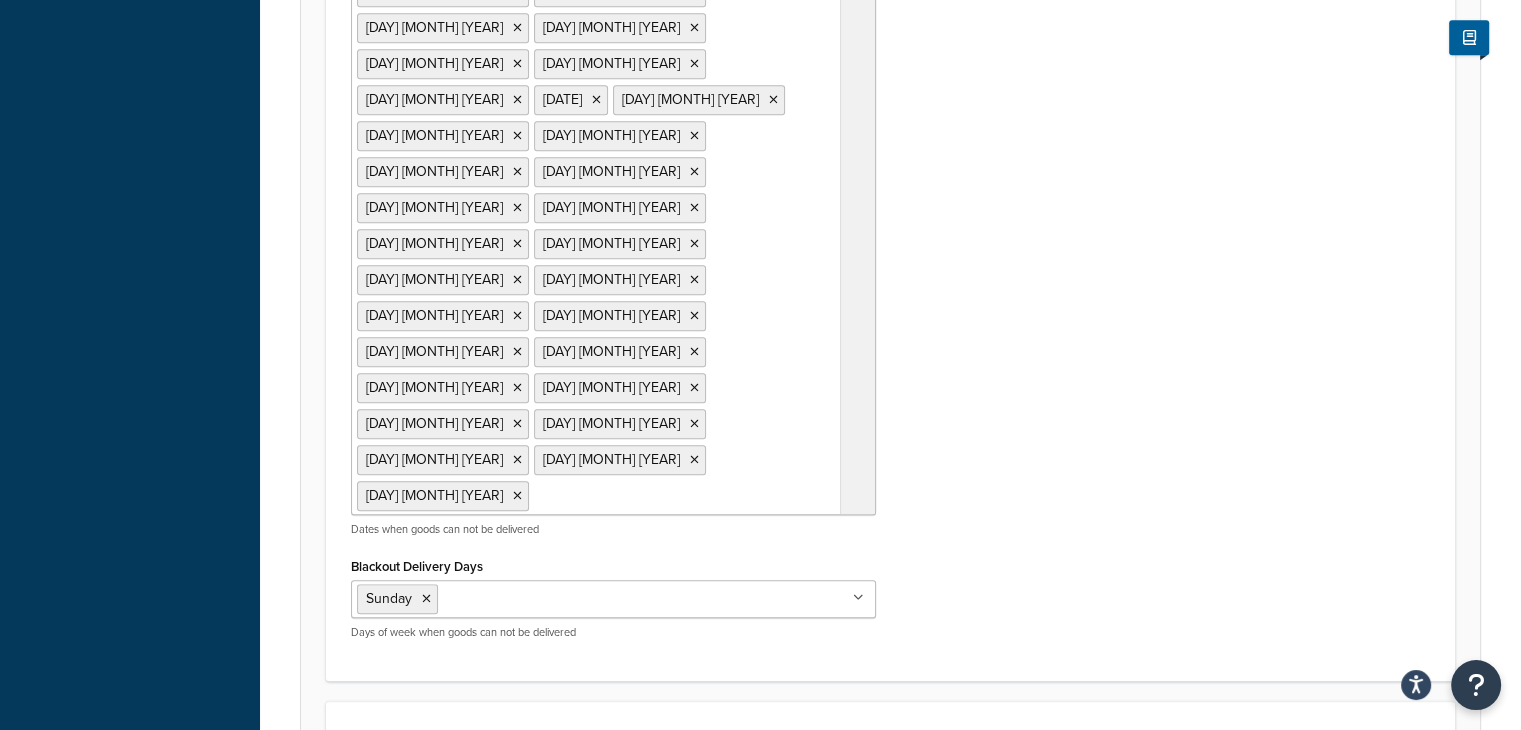 type on "1" 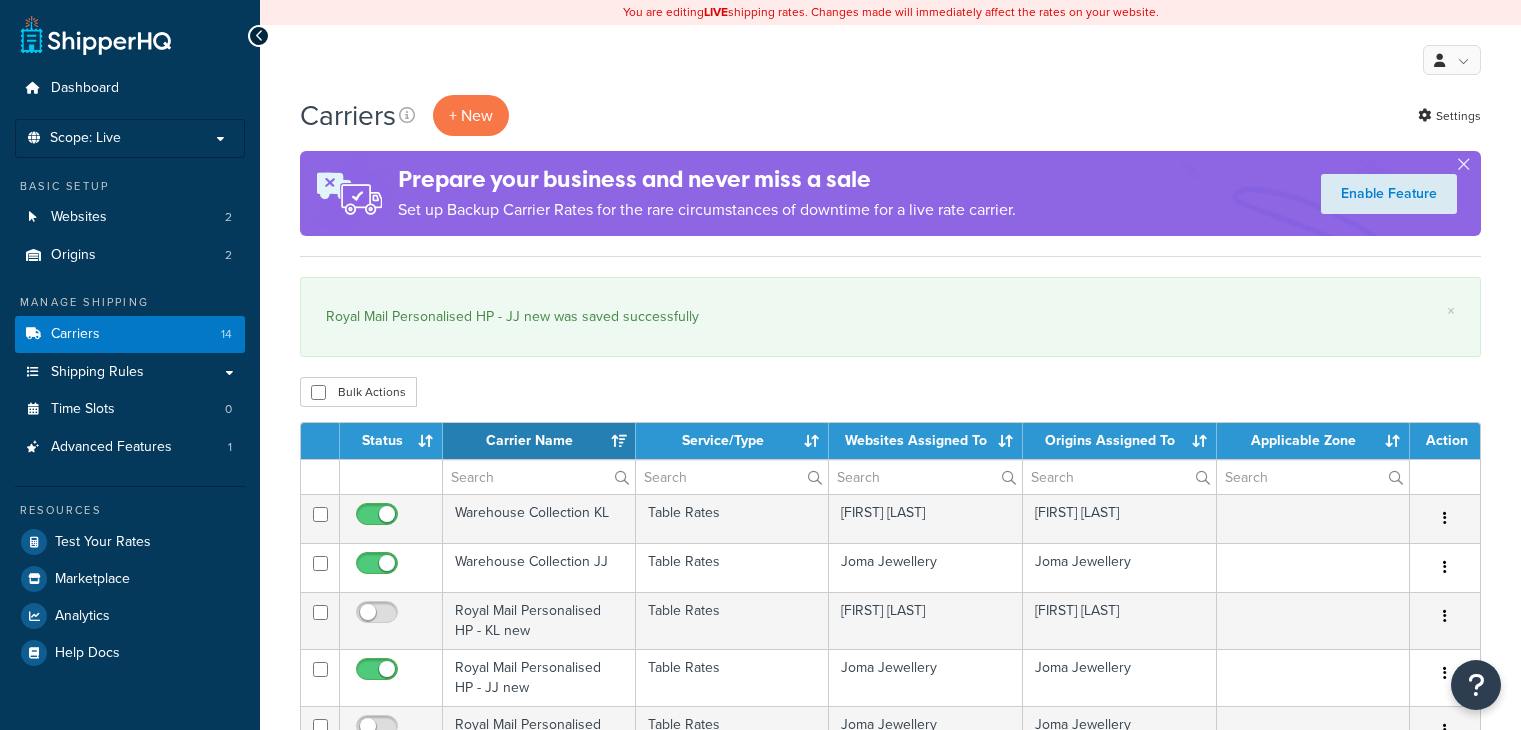 select on "15" 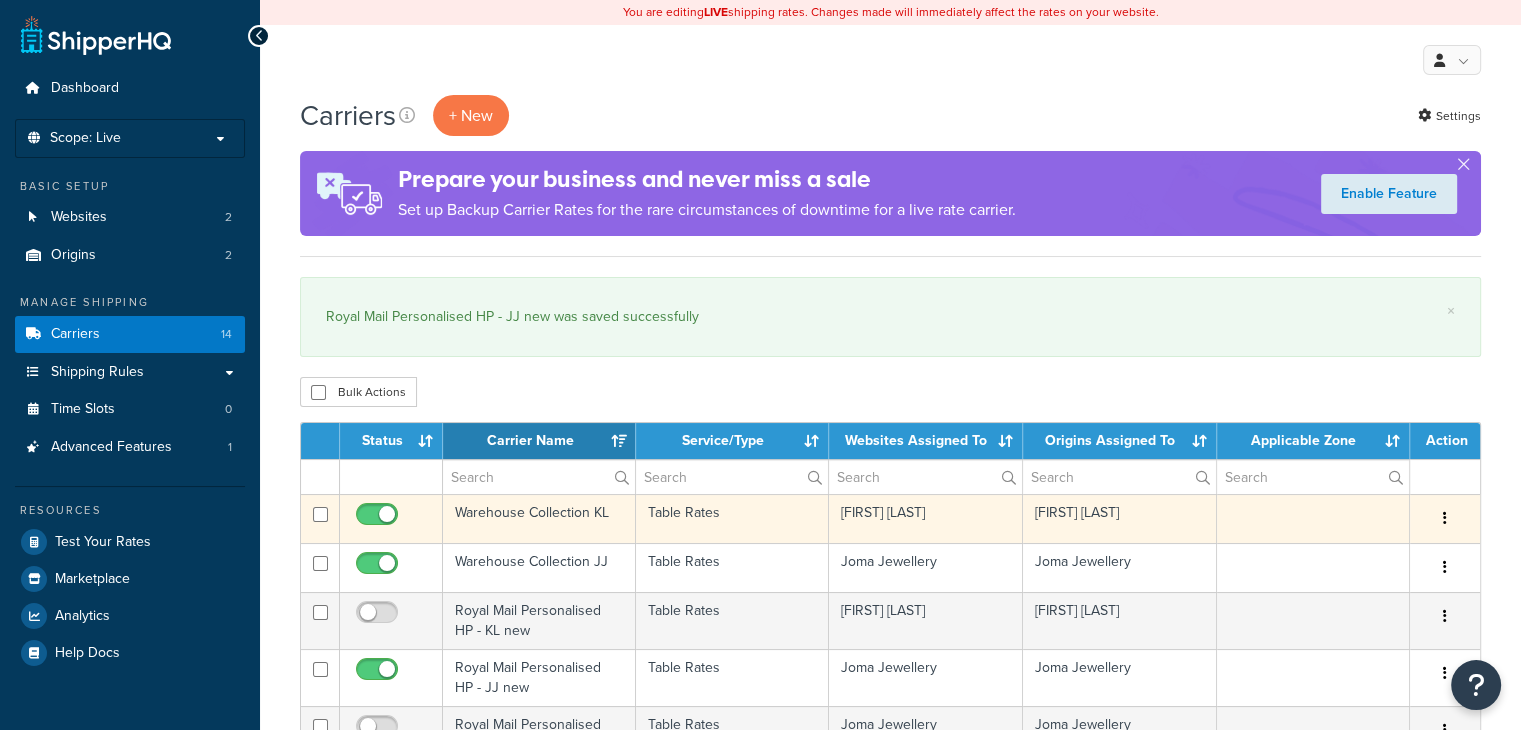 scroll, scrollTop: 0, scrollLeft: 0, axis: both 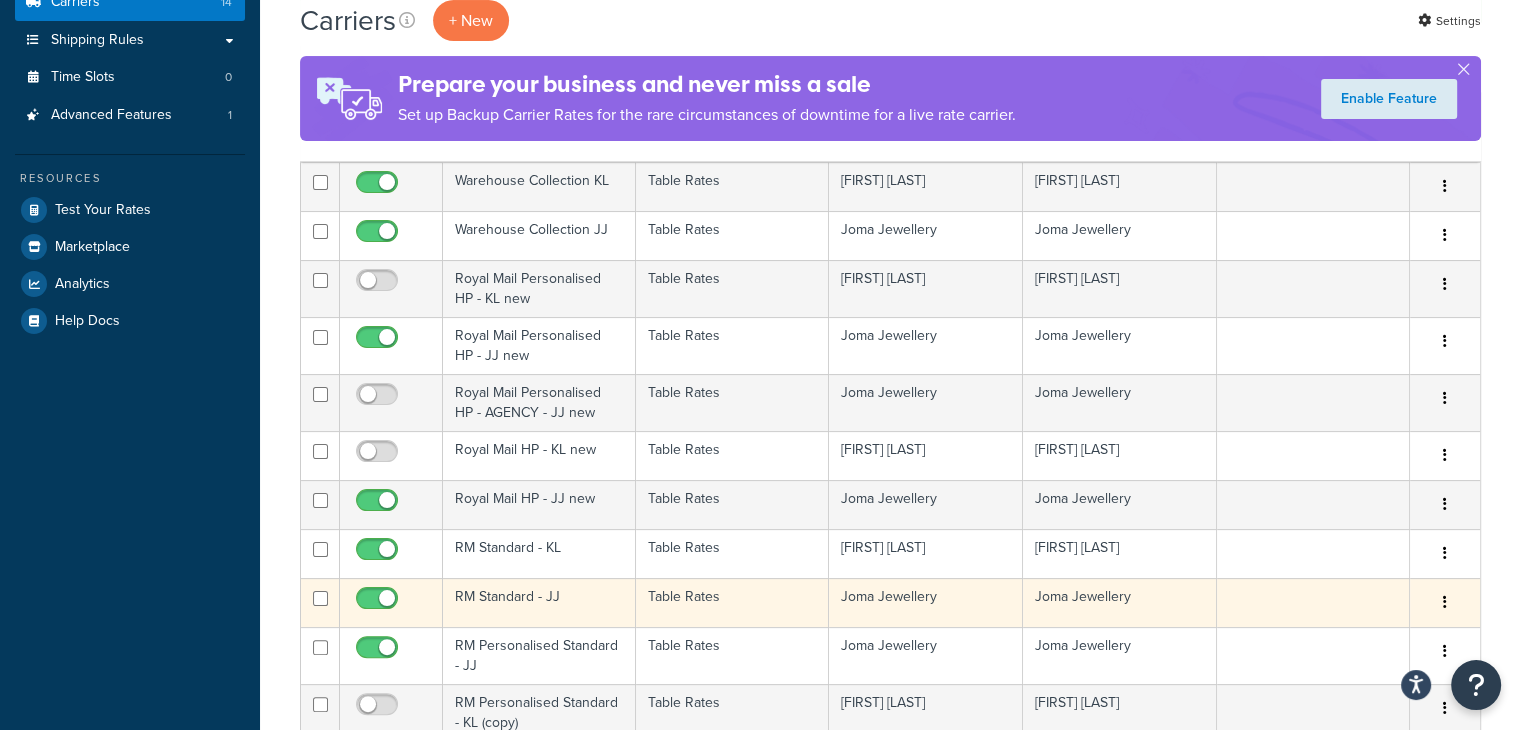 click on "RM Standard - JJ" at bounding box center [539, 602] 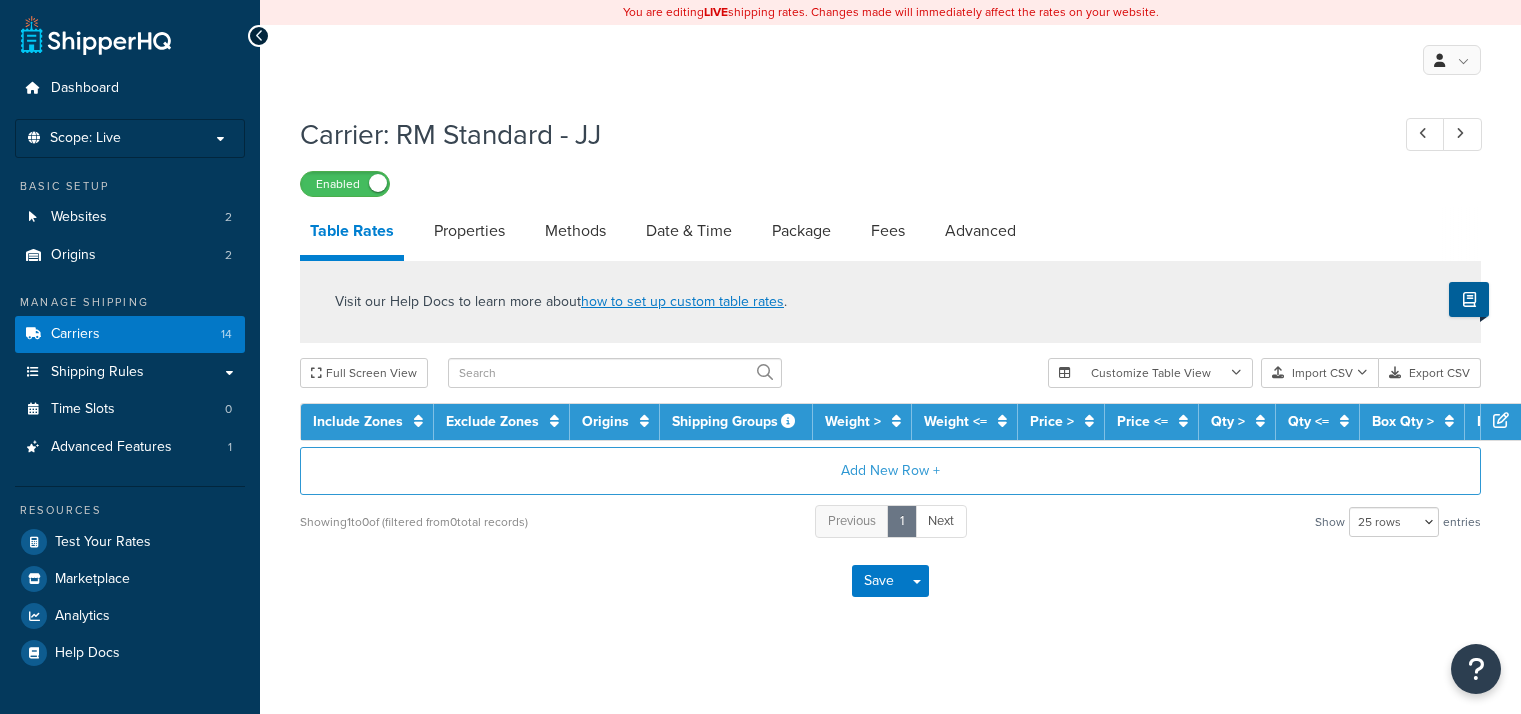 select on "25" 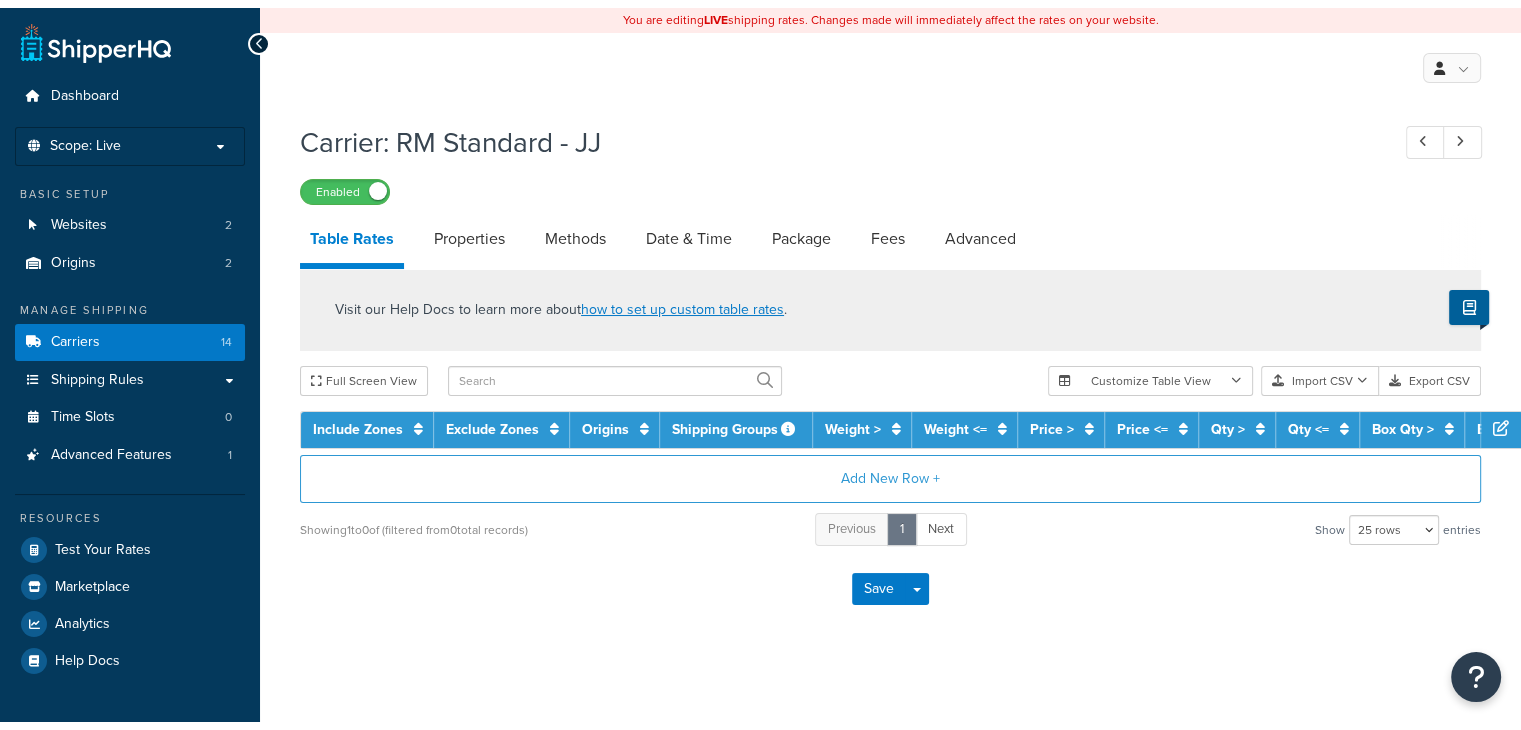scroll, scrollTop: 0, scrollLeft: 0, axis: both 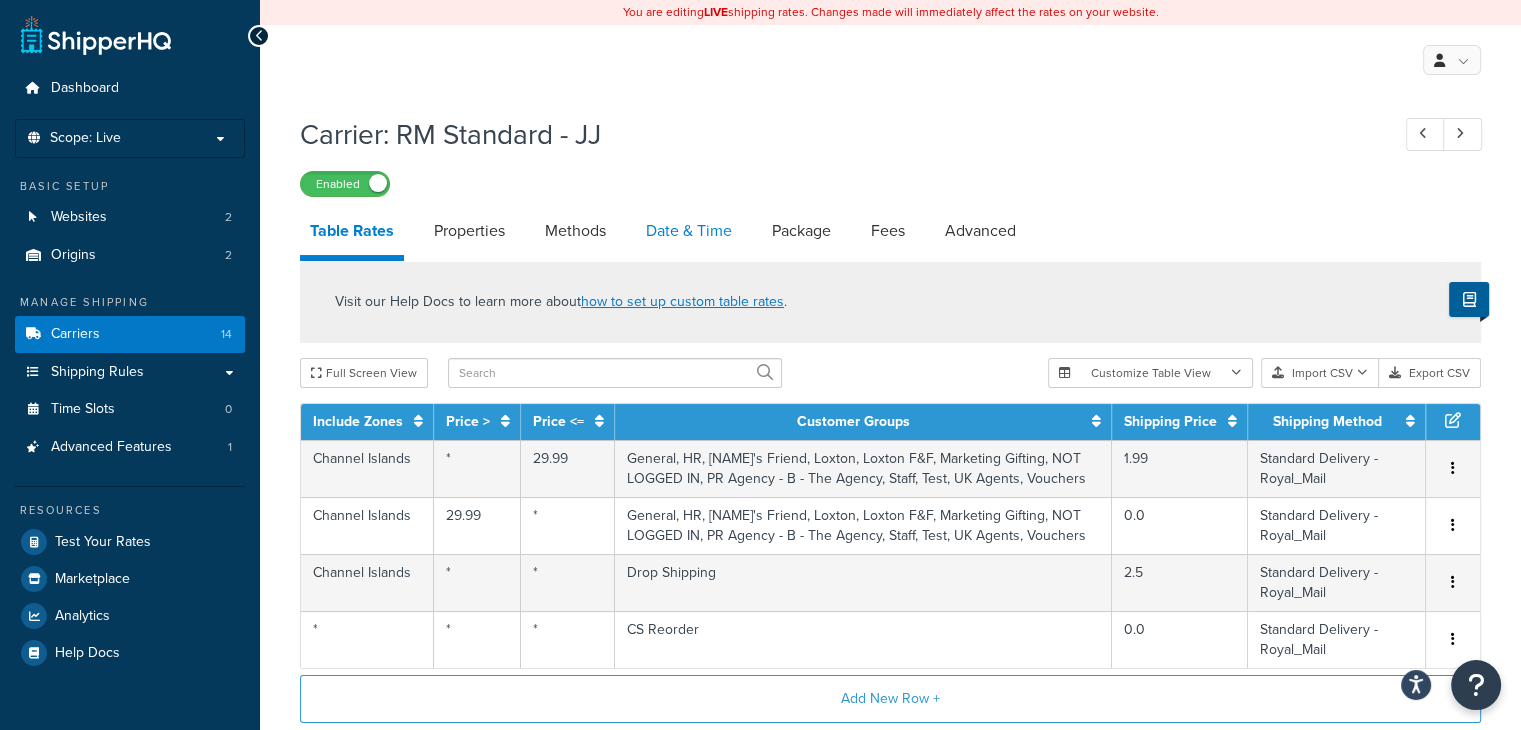 click on "Date & Time" at bounding box center [689, 231] 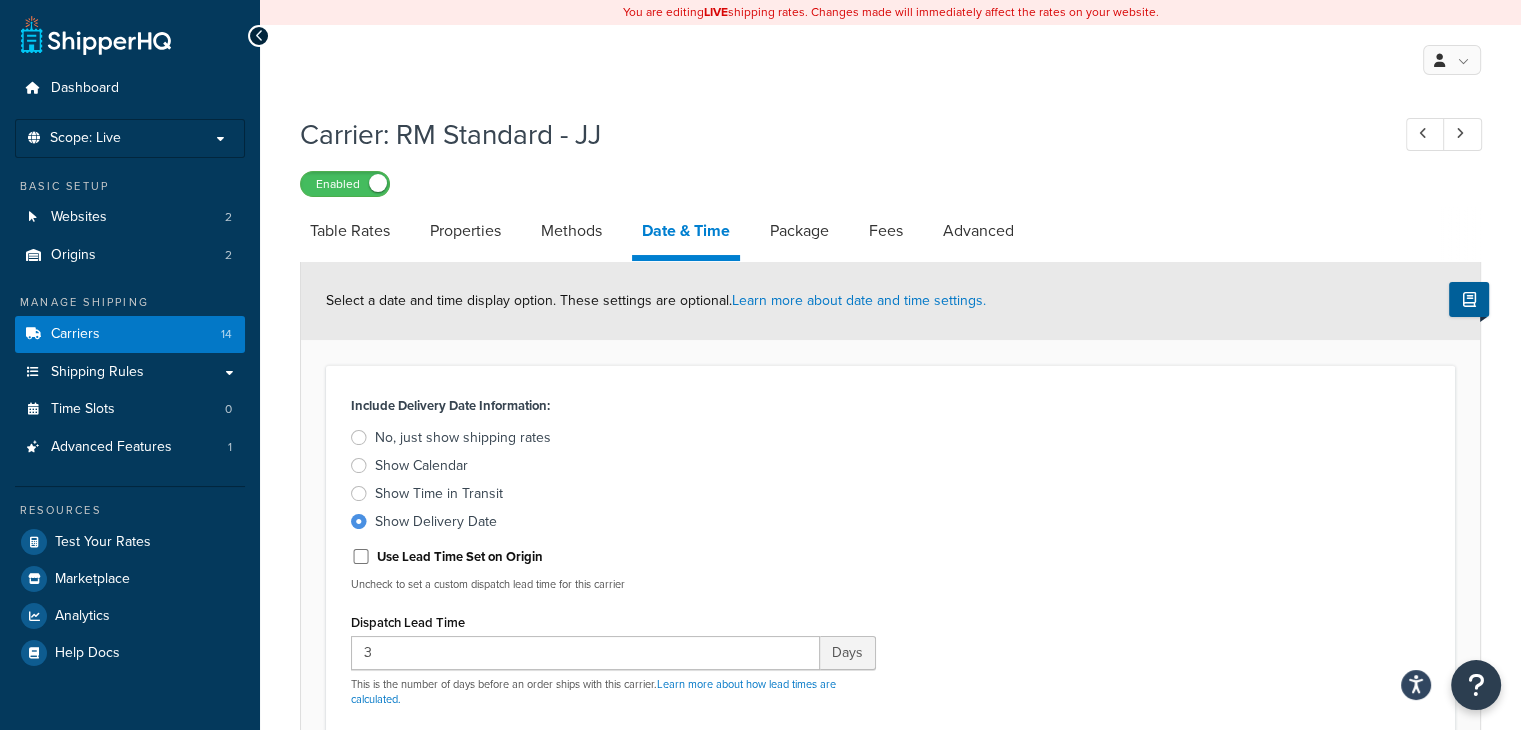 select on "25" 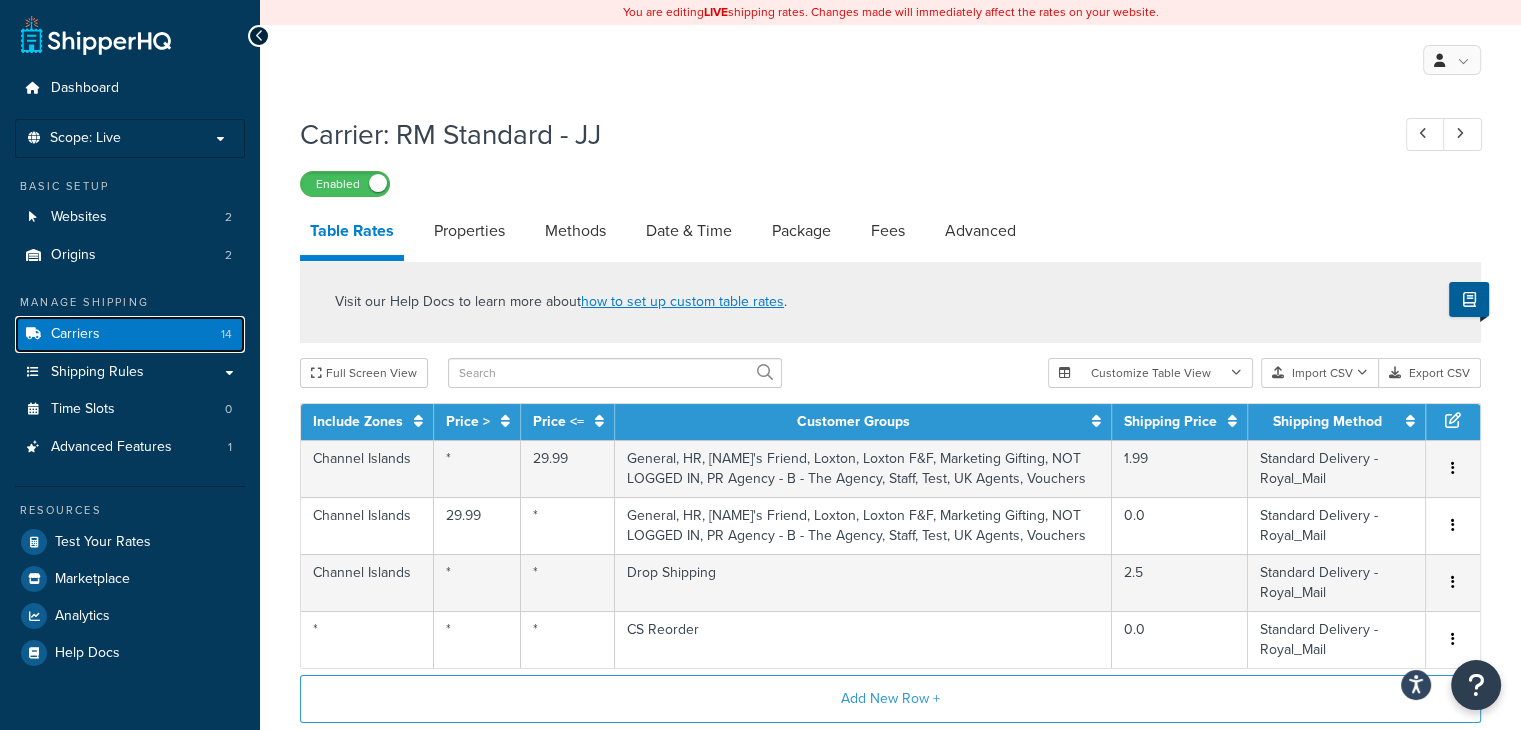 click on "Carriers 14" at bounding box center (130, 334) 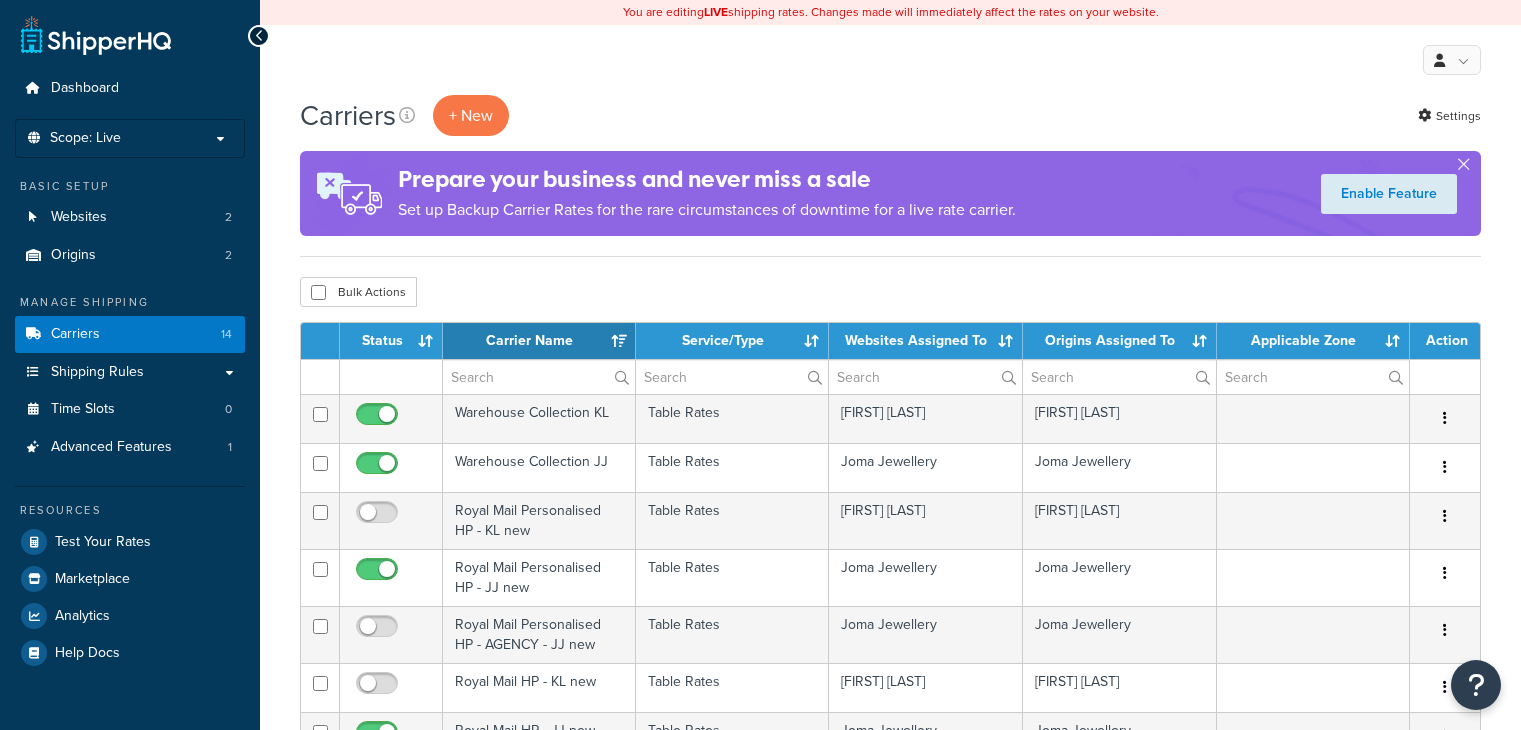 select on "15" 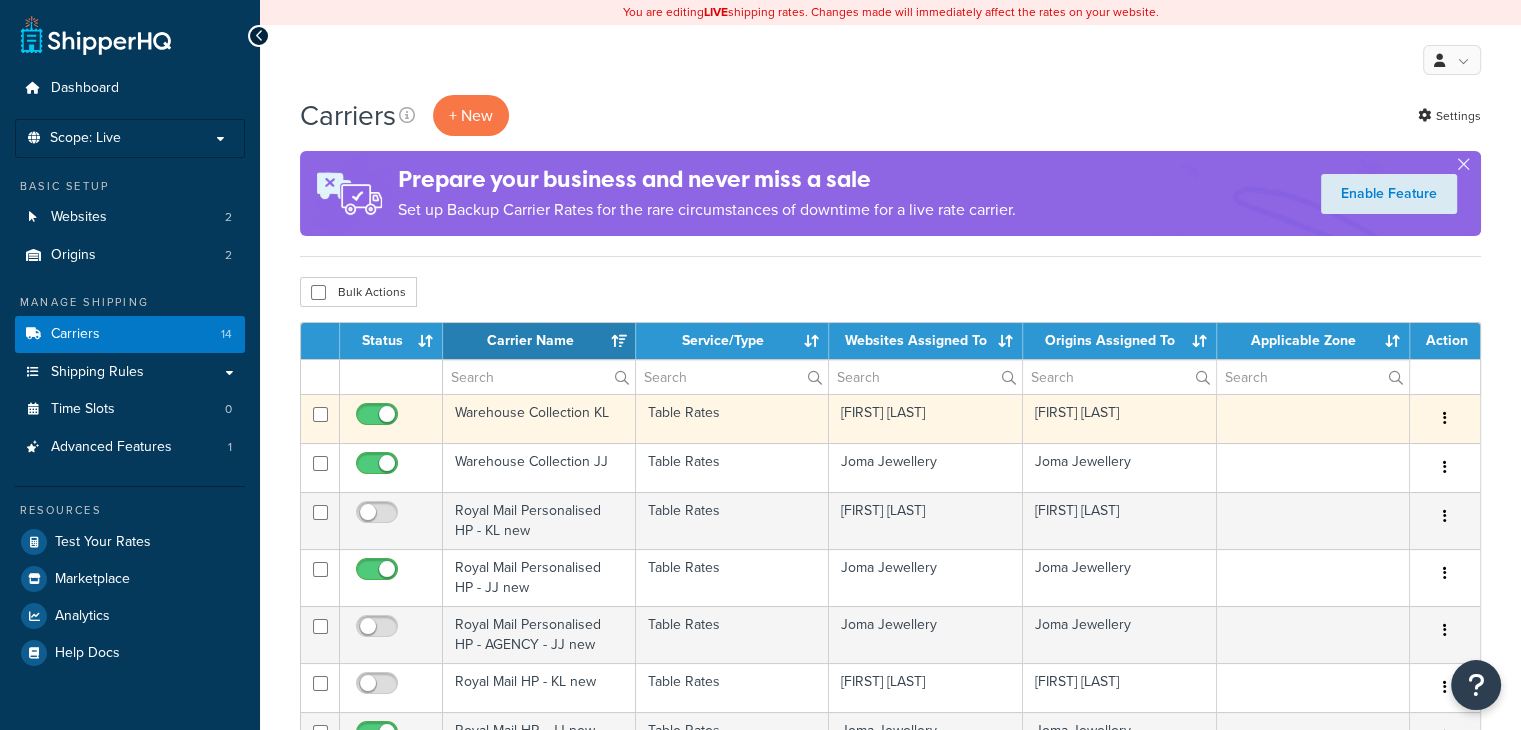 scroll, scrollTop: 0, scrollLeft: 0, axis: both 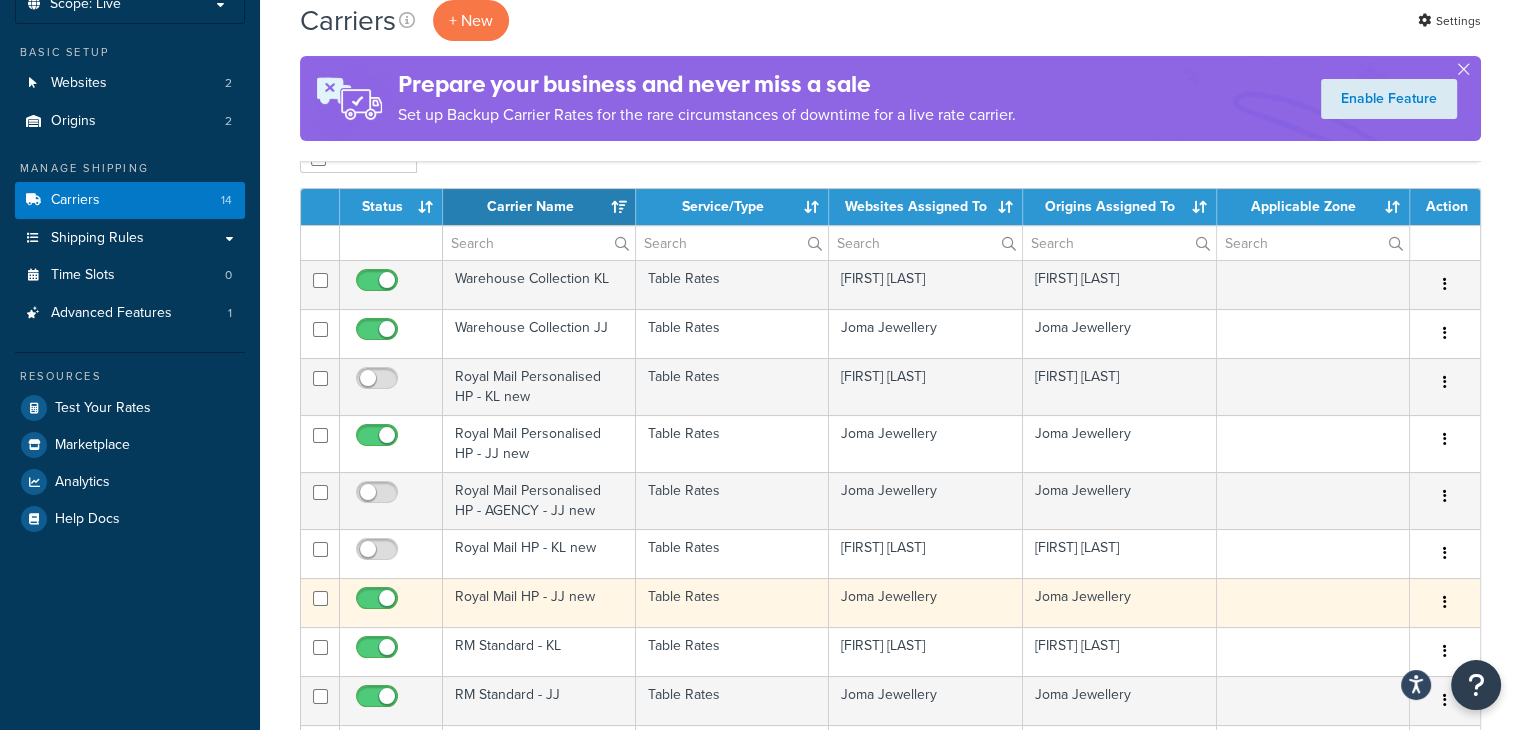 click on "Table Rates" at bounding box center [732, 602] 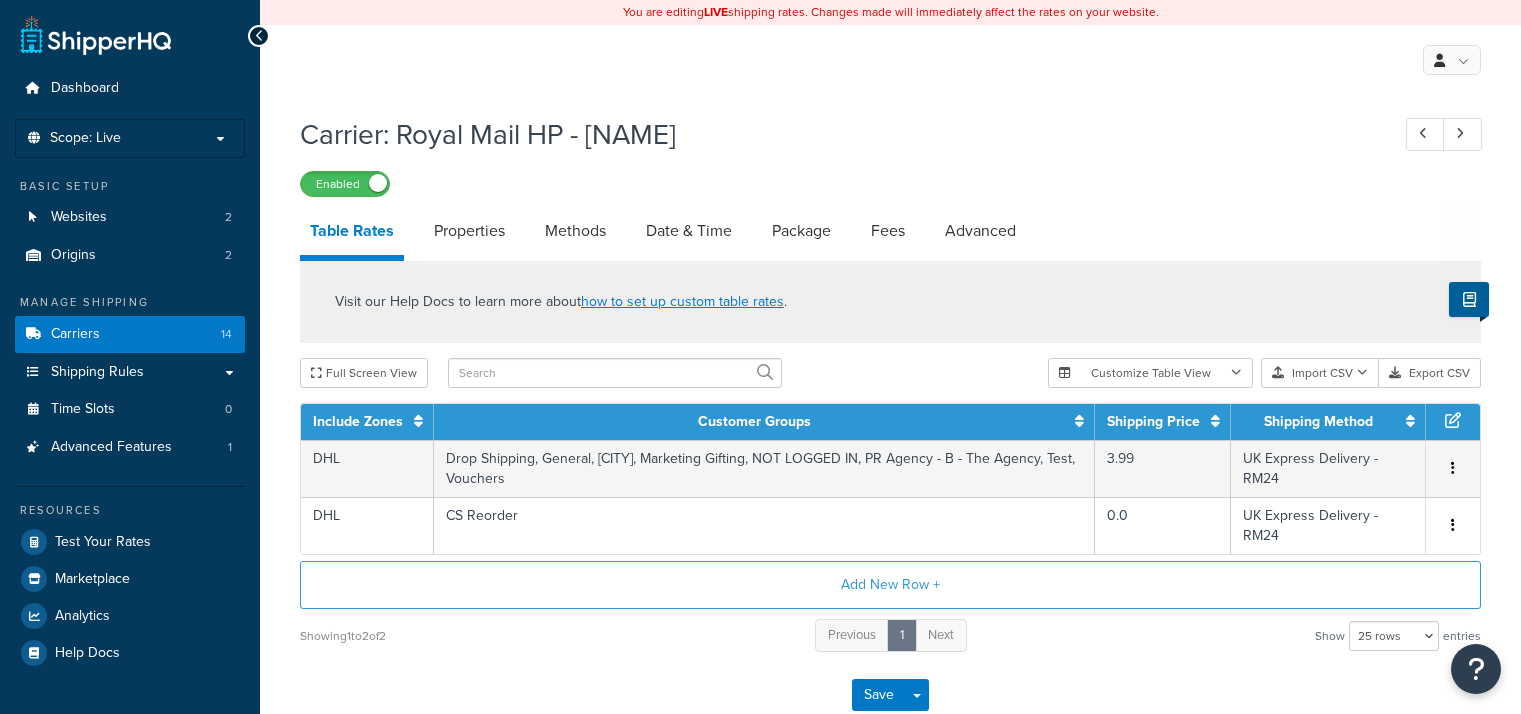 select on "25" 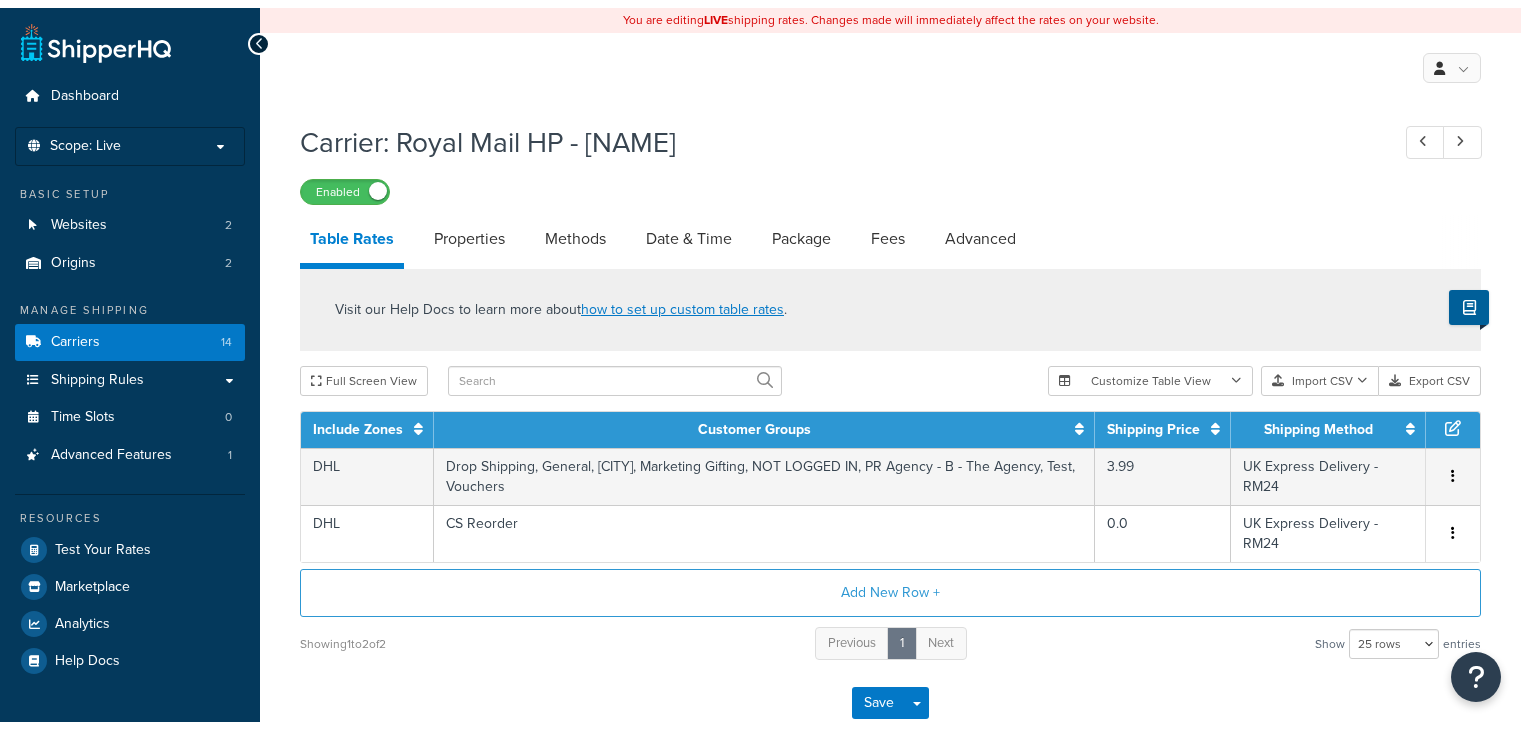 scroll, scrollTop: 0, scrollLeft: 0, axis: both 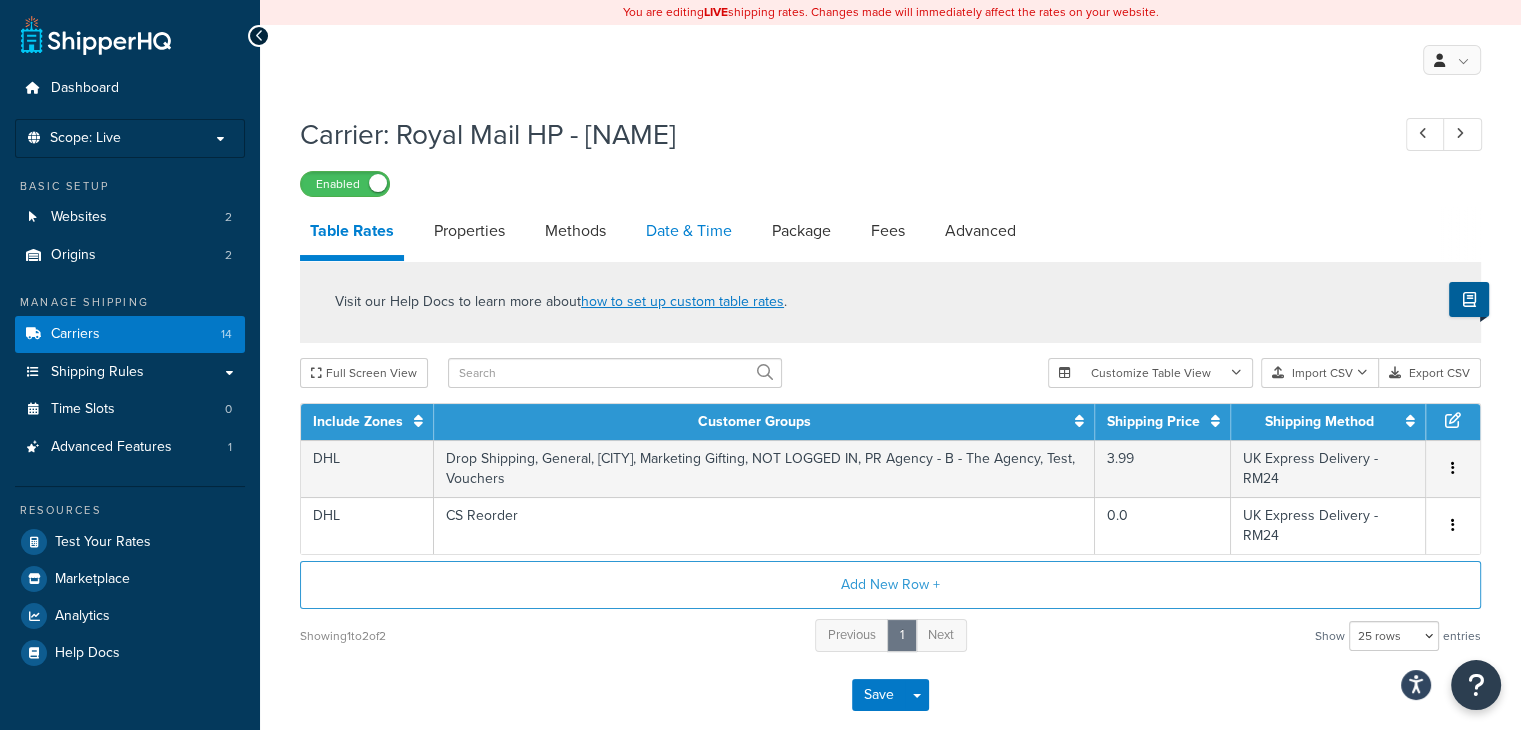 click on "Date & Time" at bounding box center (689, 231) 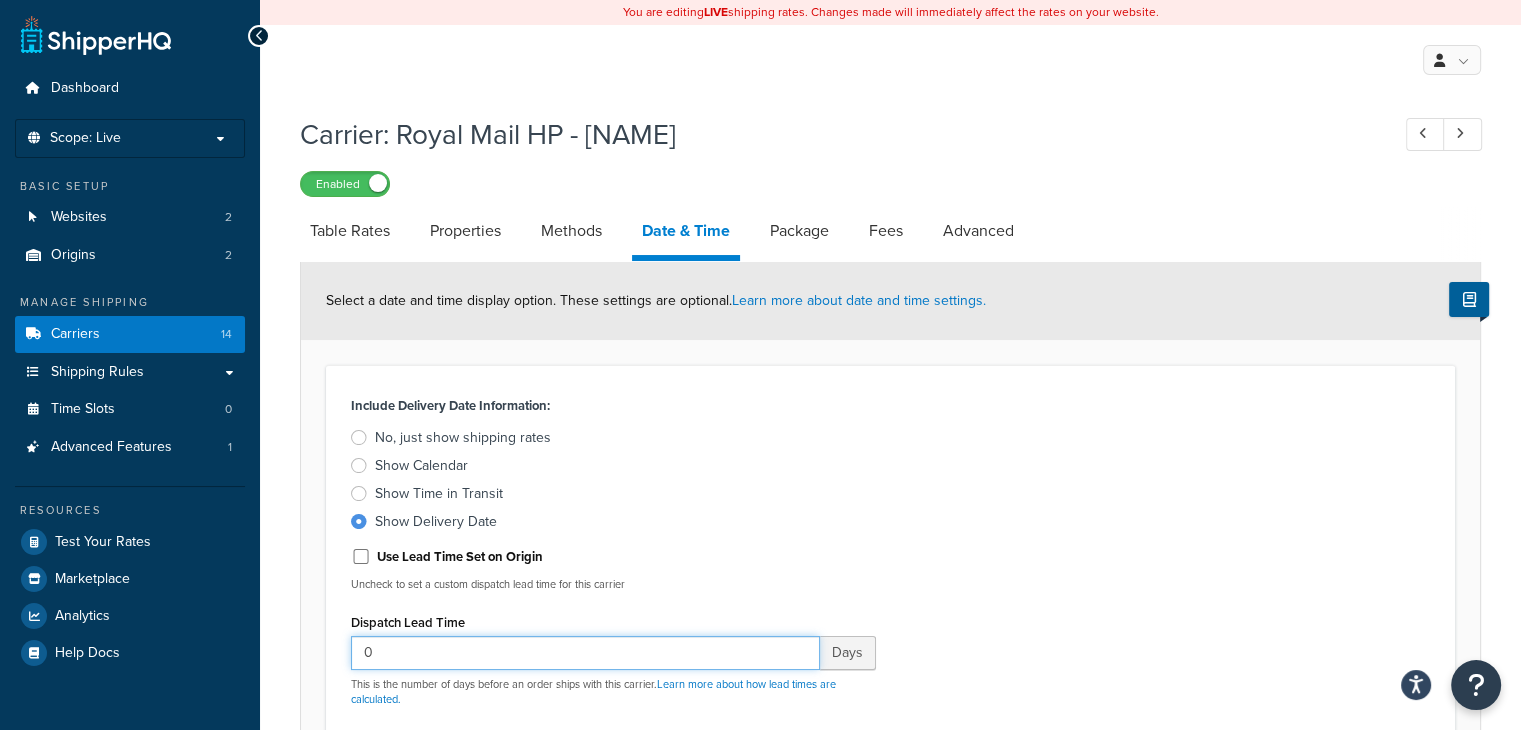 click on "0" at bounding box center [585, 653] 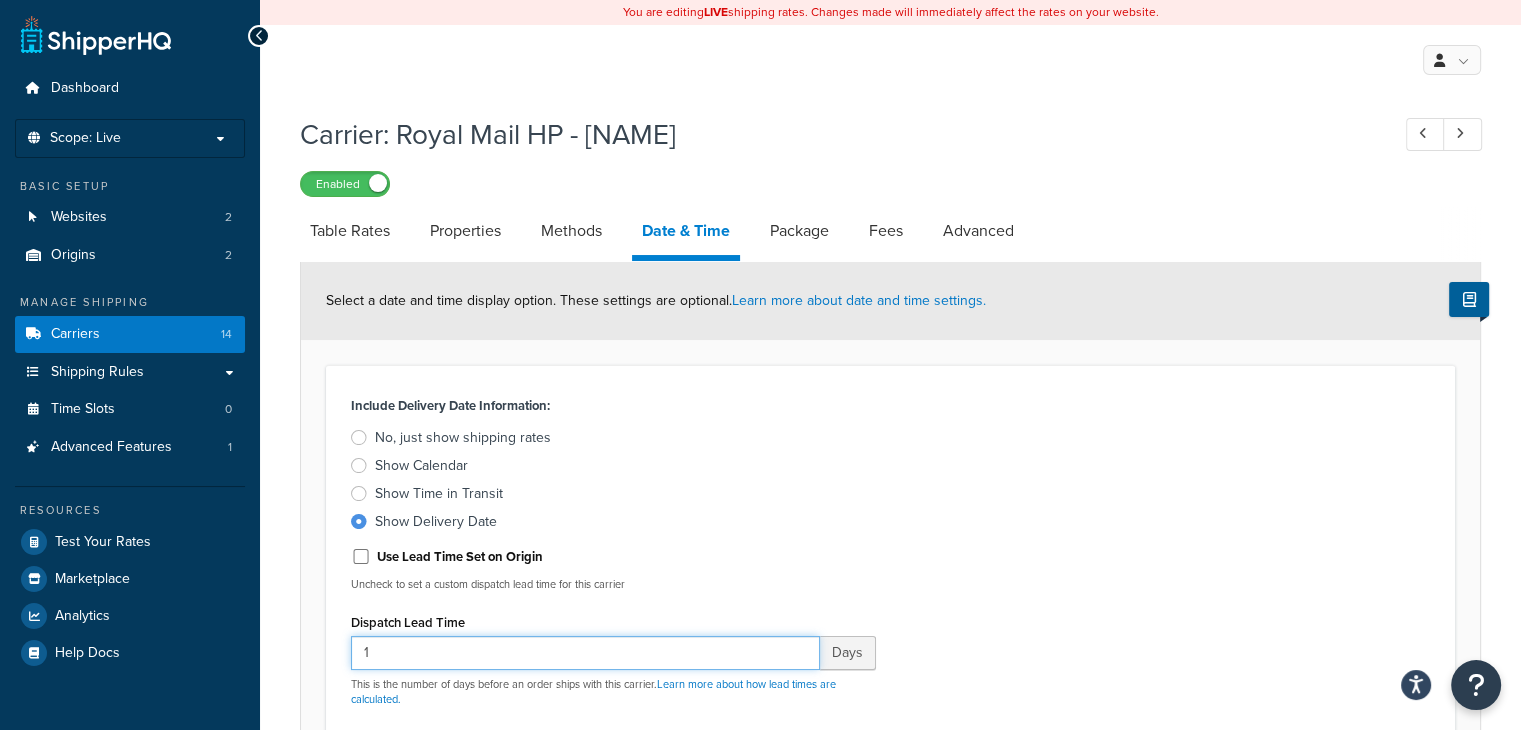 type on "1" 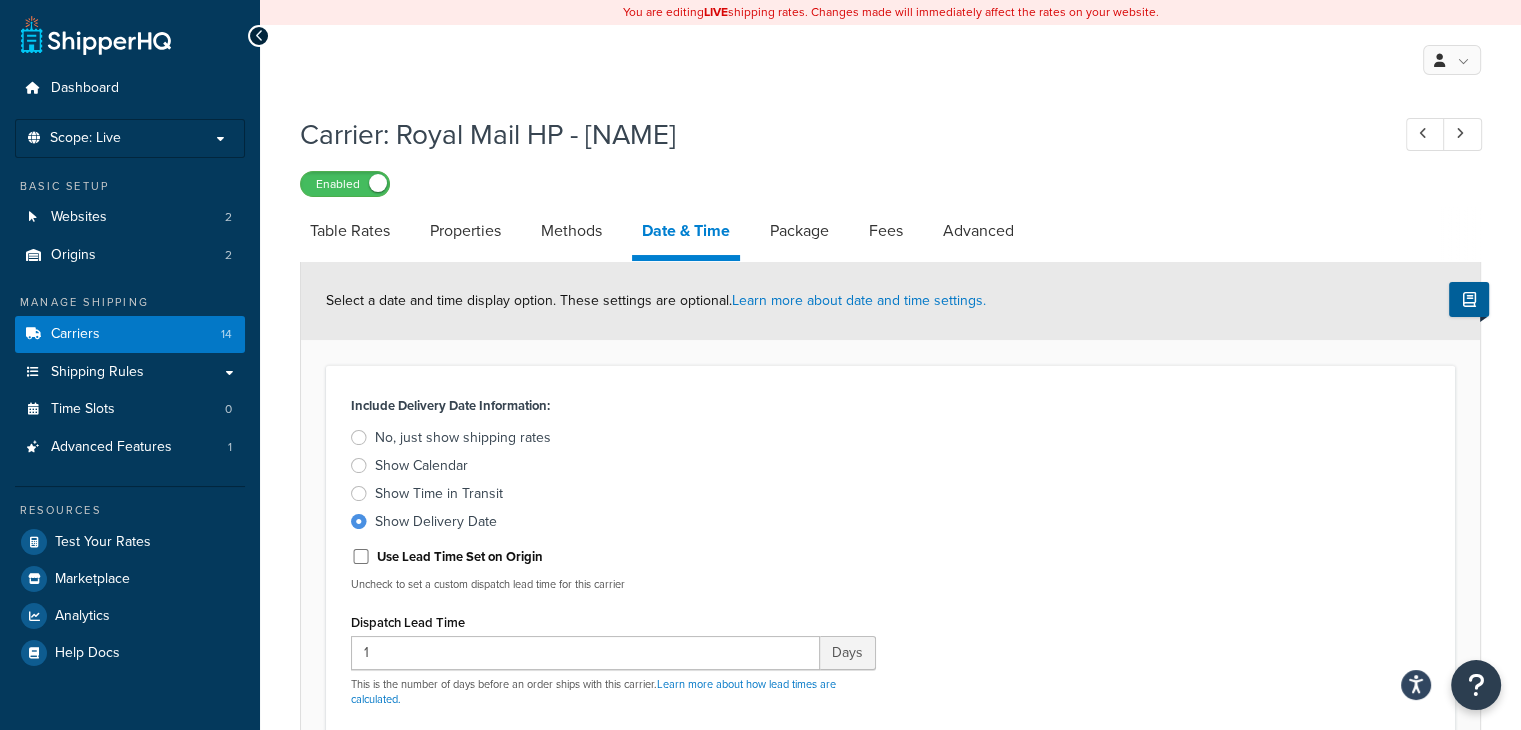 click on "Carrier: Royal Mail HP - [NAME]" at bounding box center (834, 134) 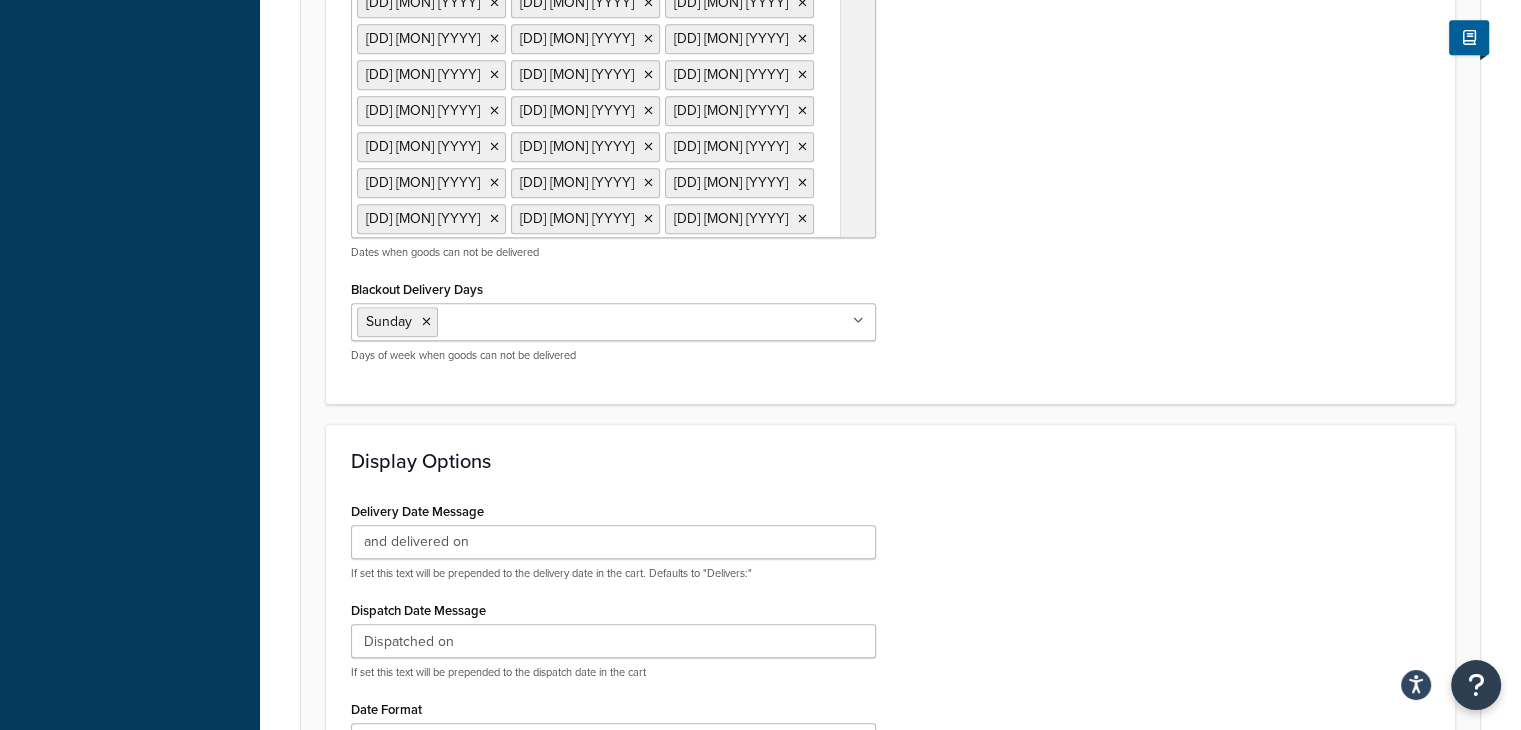 scroll, scrollTop: 1928, scrollLeft: 0, axis: vertical 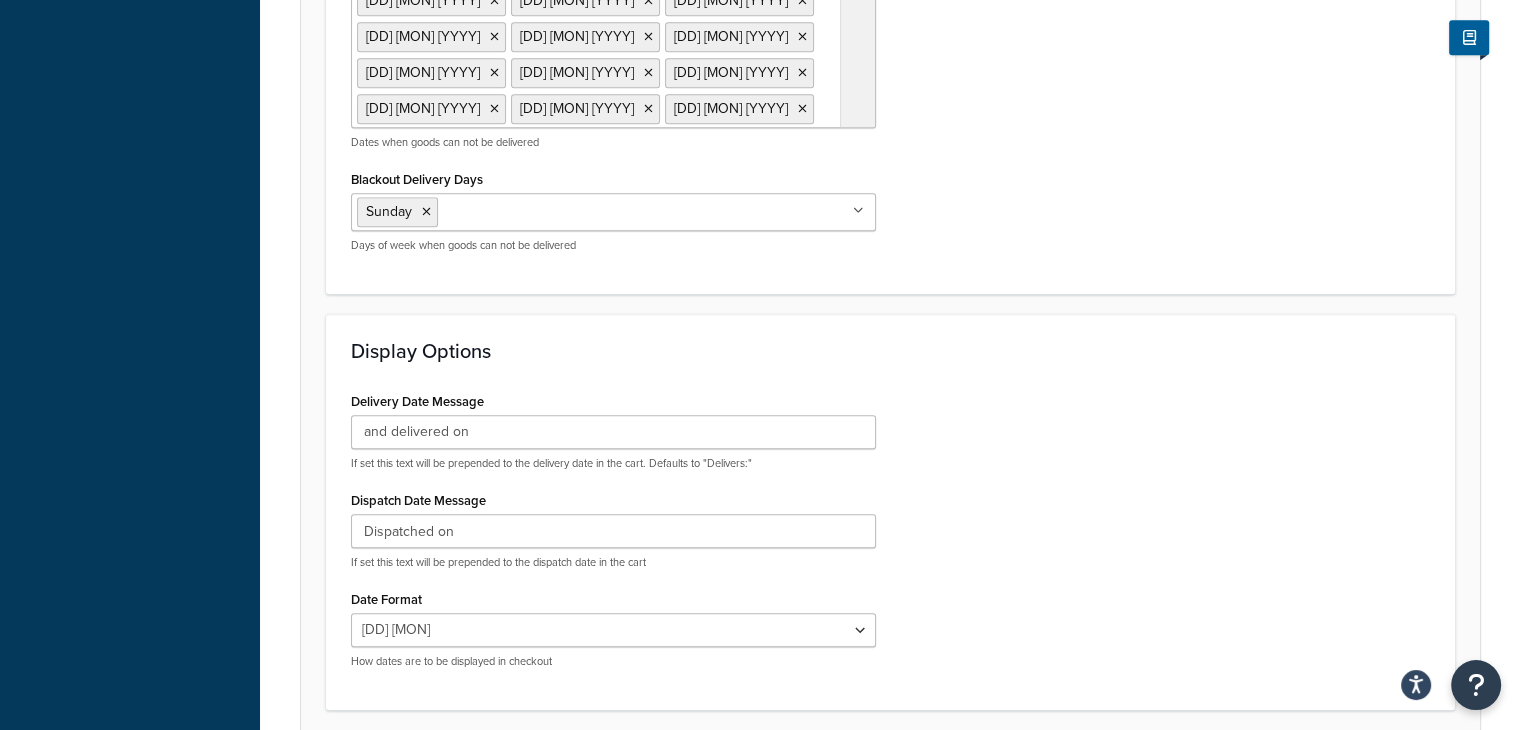 click on "Save" at bounding box center (879, 751) 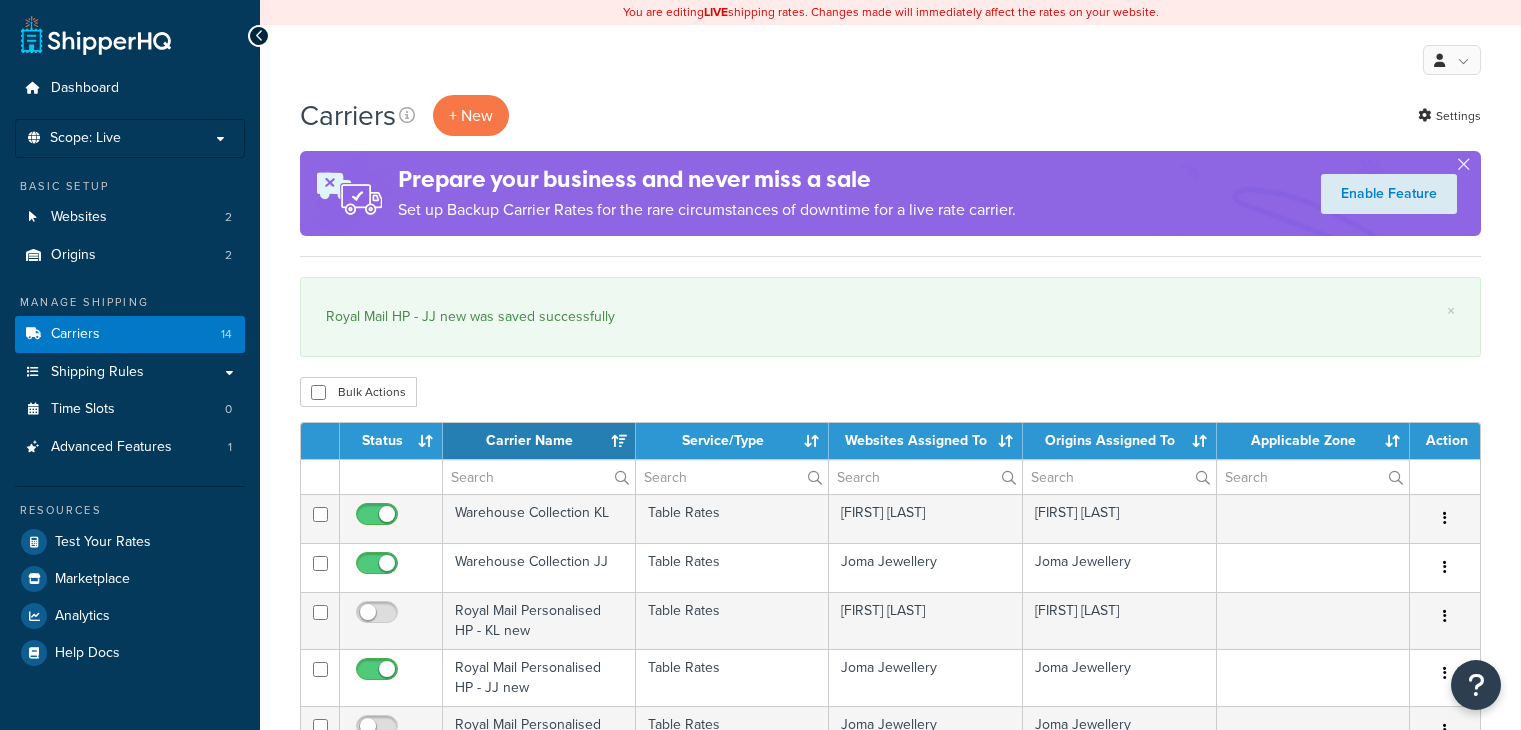 select on "15" 